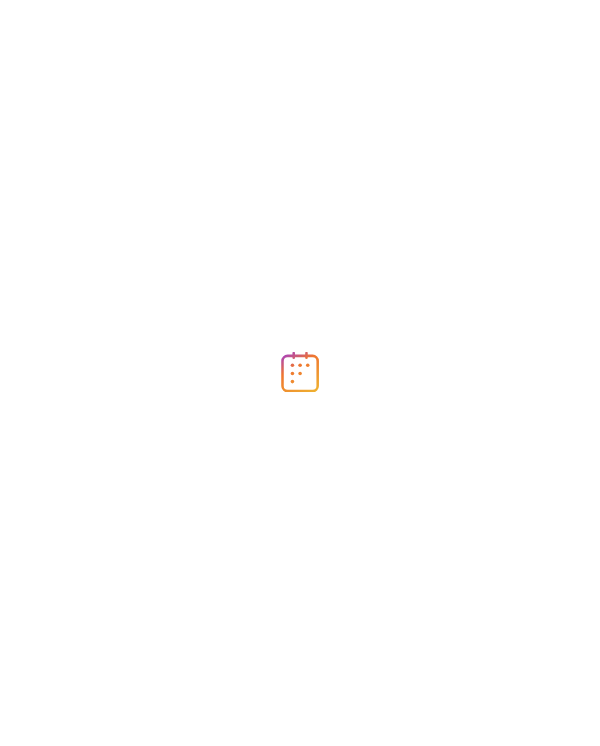 scroll, scrollTop: 0, scrollLeft: 0, axis: both 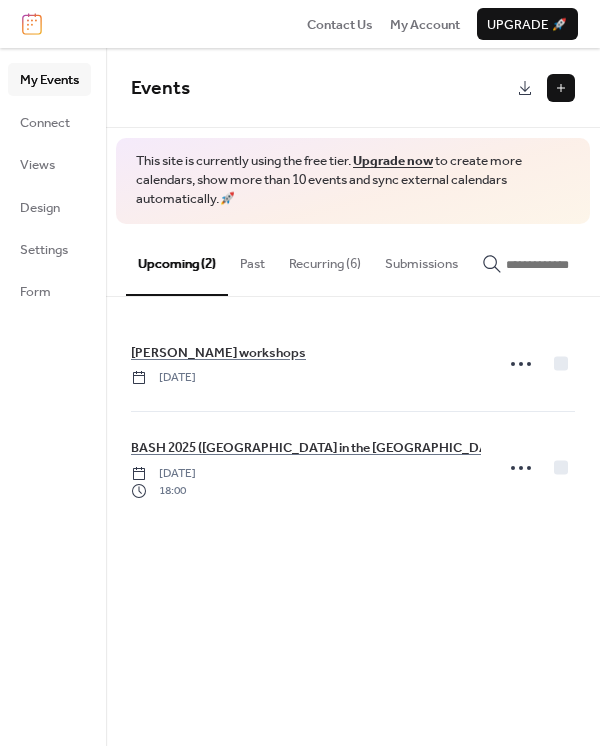 click on "Upgrade 🚀" at bounding box center [527, 25] 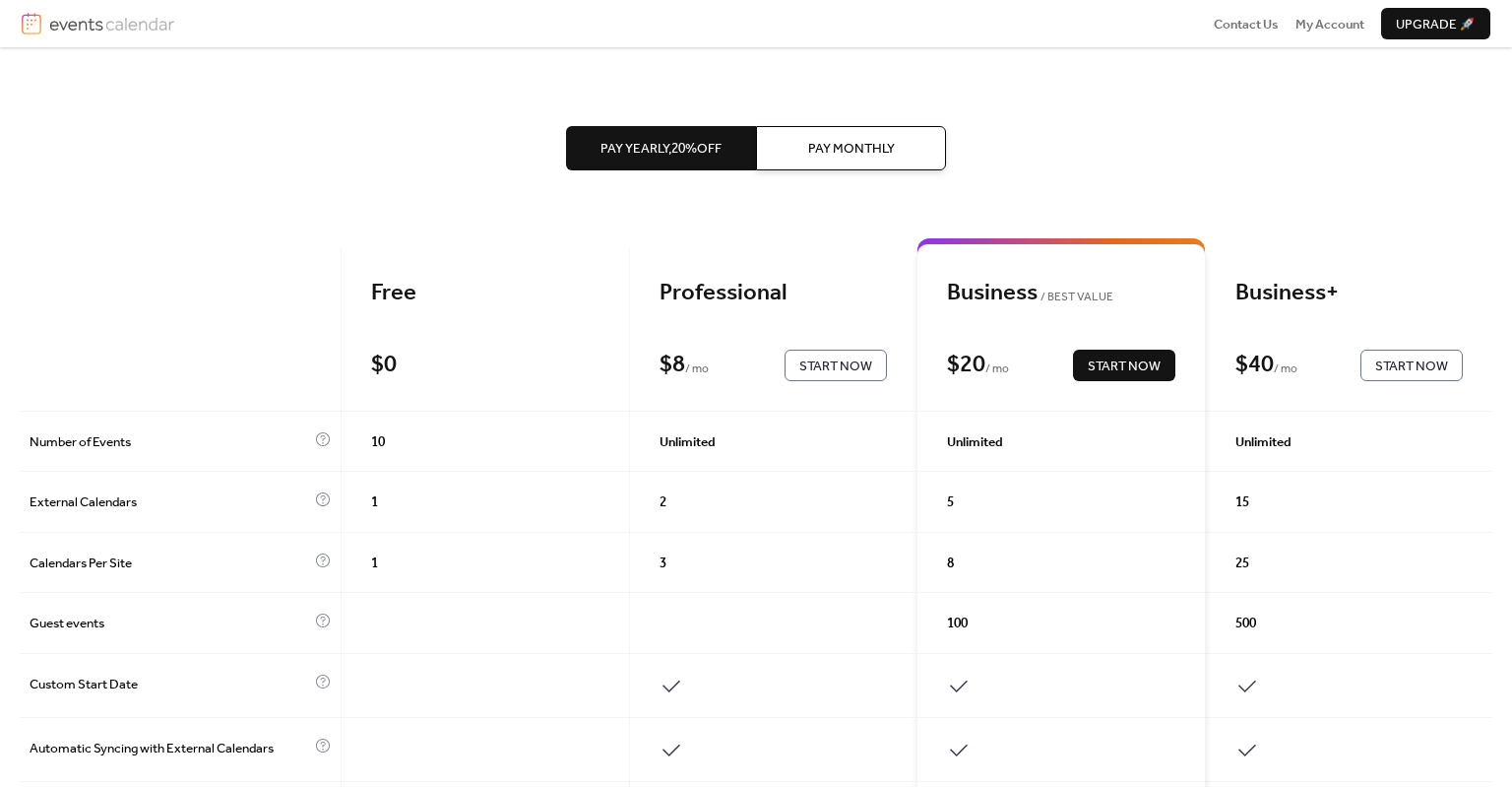 scroll, scrollTop: 0, scrollLeft: 0, axis: both 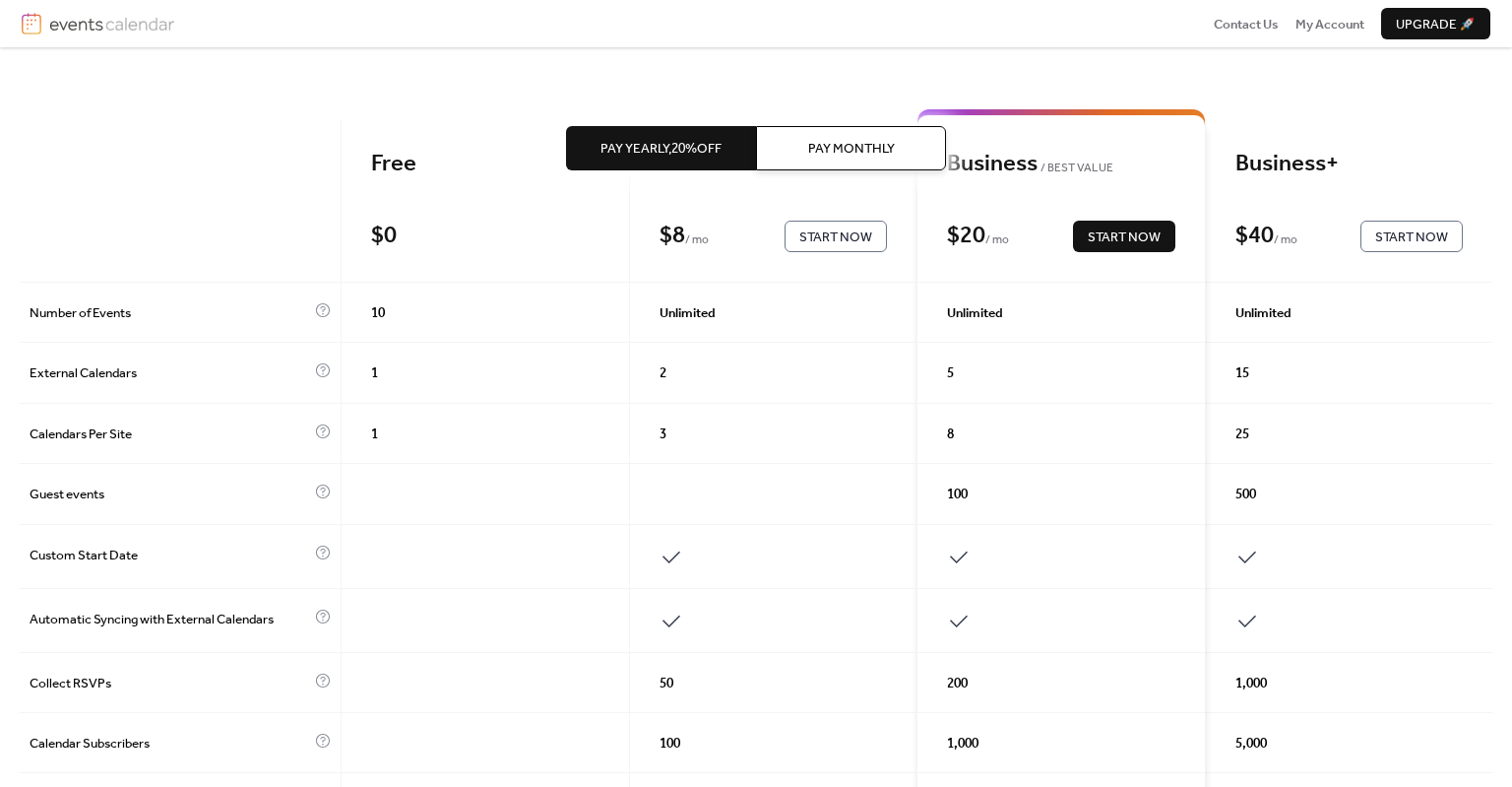 click on "Pay Yearly,  20%  off Pay Monthly Free $ 0 Start Now Professional $ 8 / mo Start Now Business BEST VALUE $ 20 / mo Start Now Business+ $ 40 / mo Start Now Number of Events 10 Unlimited Unlimited Unlimited External Calendars 1 2 5 15 Calendars Per Site 1 3 8 25 Guest events 100 500 Custom Start Date Automatic Syncing with External Calendars Collect RSVPs 50 200 1,000 Calendar Subscribers 100 1,000 5,000 Remove Events Calendar Branding Default to Local Timezone Allow Visitors to Change Timezones Allow Multiple Views Expanded Month Layout Categories Google Calendar Images Priority Support Monthly Views 1,000 100,000 500,000 1,500,000 $ 0 Start Now $ 8 / month Start Now $ 20 / month Start Now $ 40 / month Start Now" at bounding box center [756, 729] 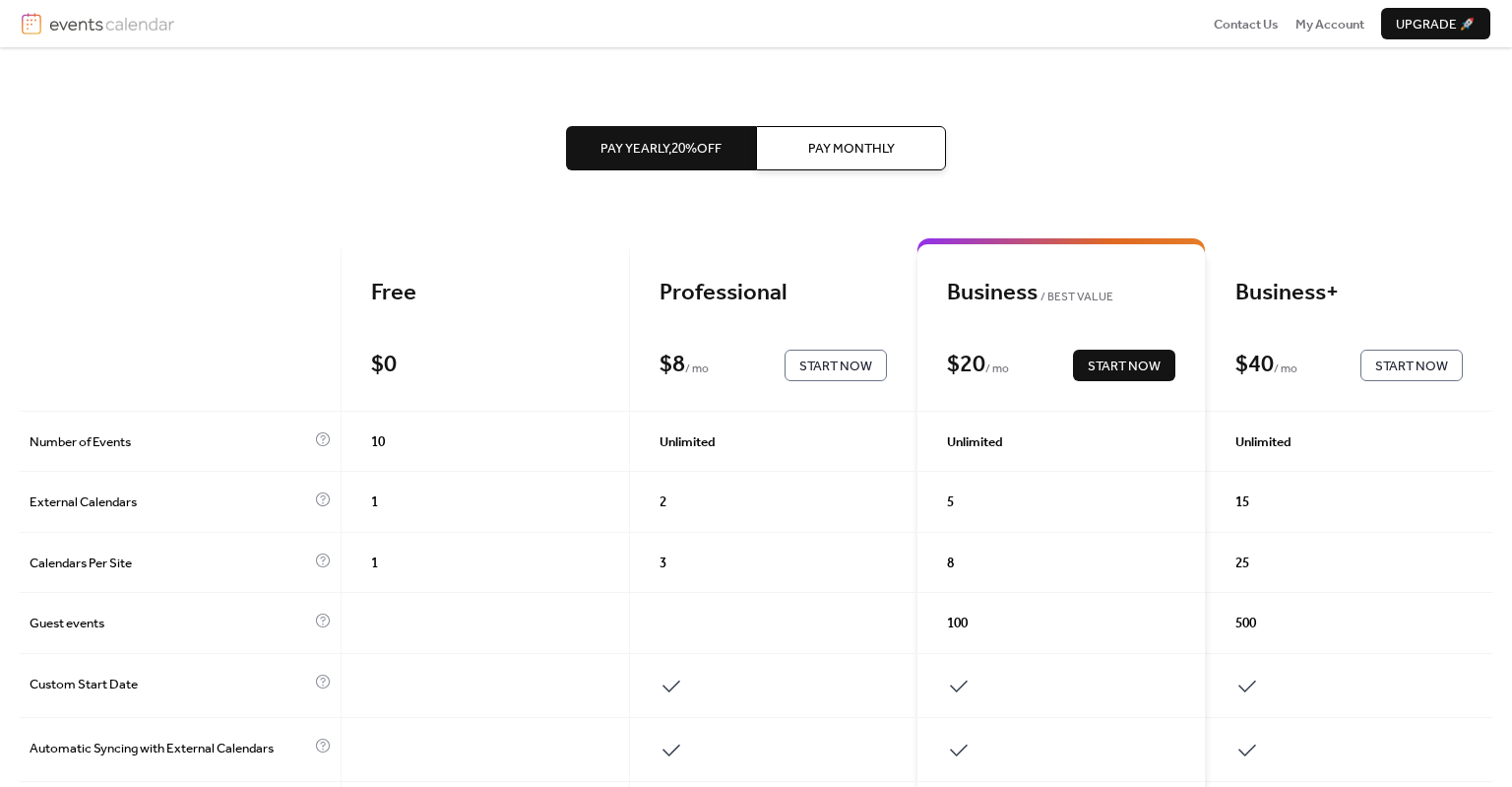 click on "Professional" at bounding box center (773, 294) 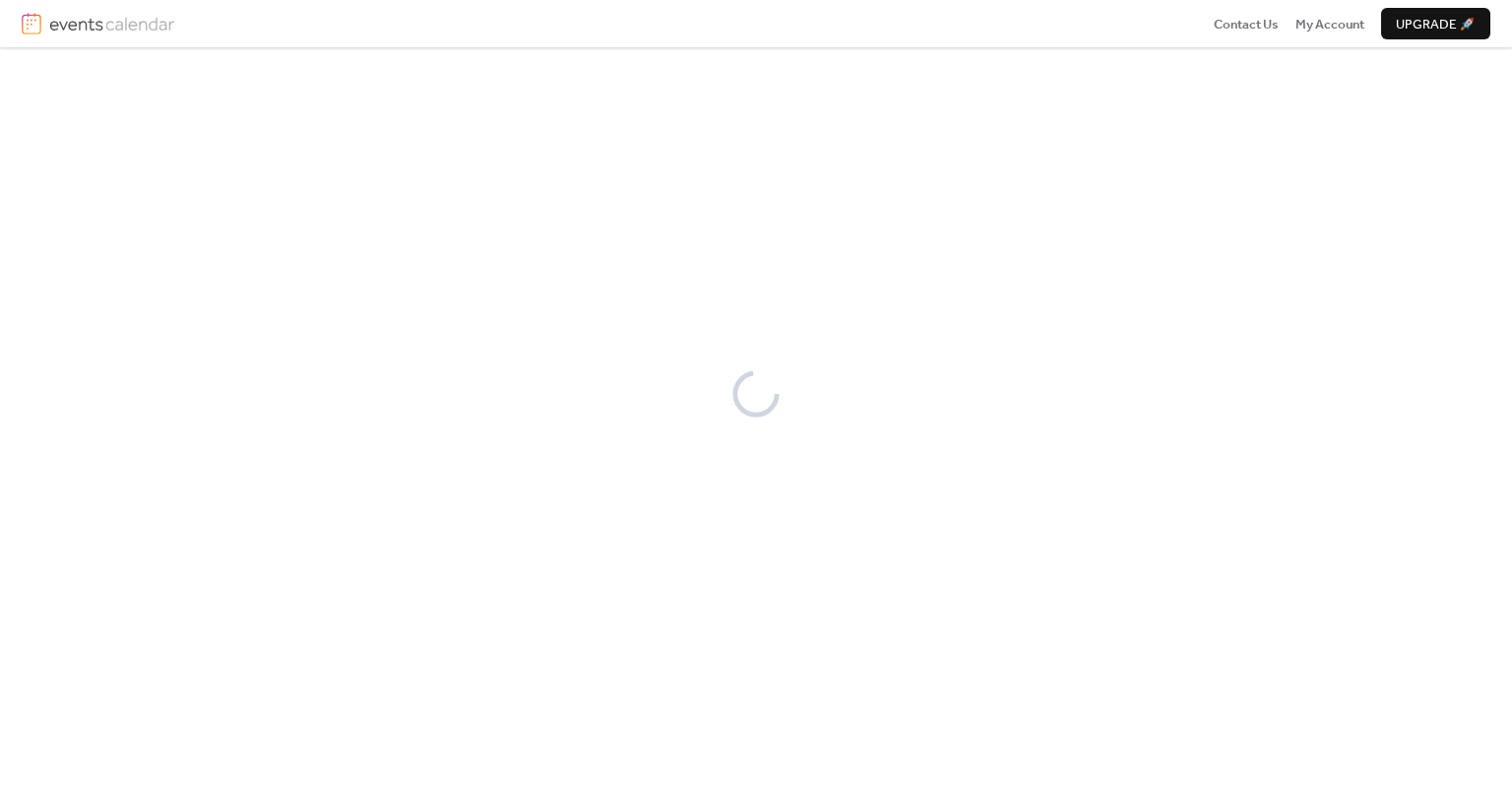 scroll, scrollTop: 0, scrollLeft: 0, axis: both 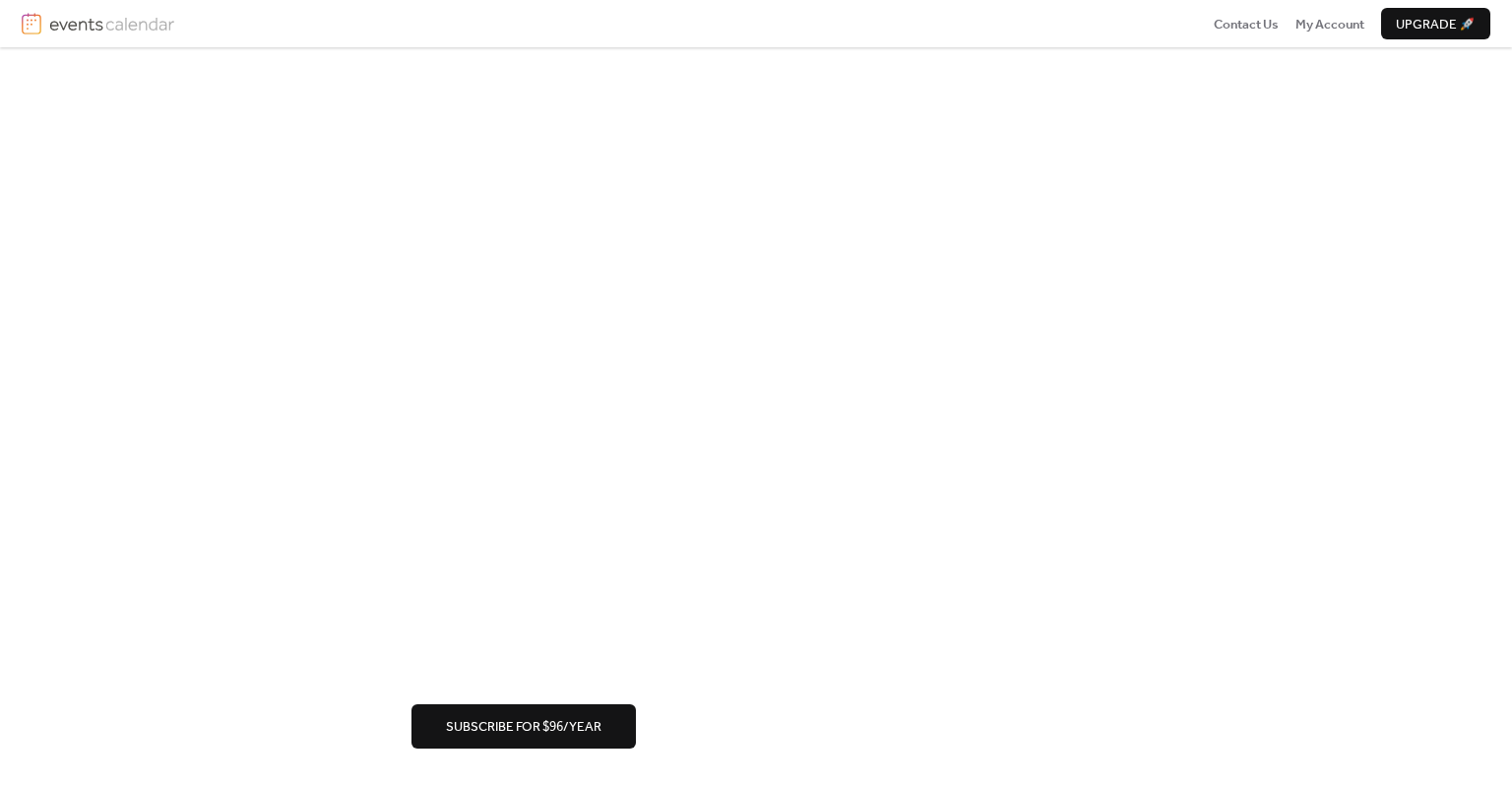 click on "Upgrade to  Professional Subscribe for $ 96 / year" at bounding box center (756, 337) 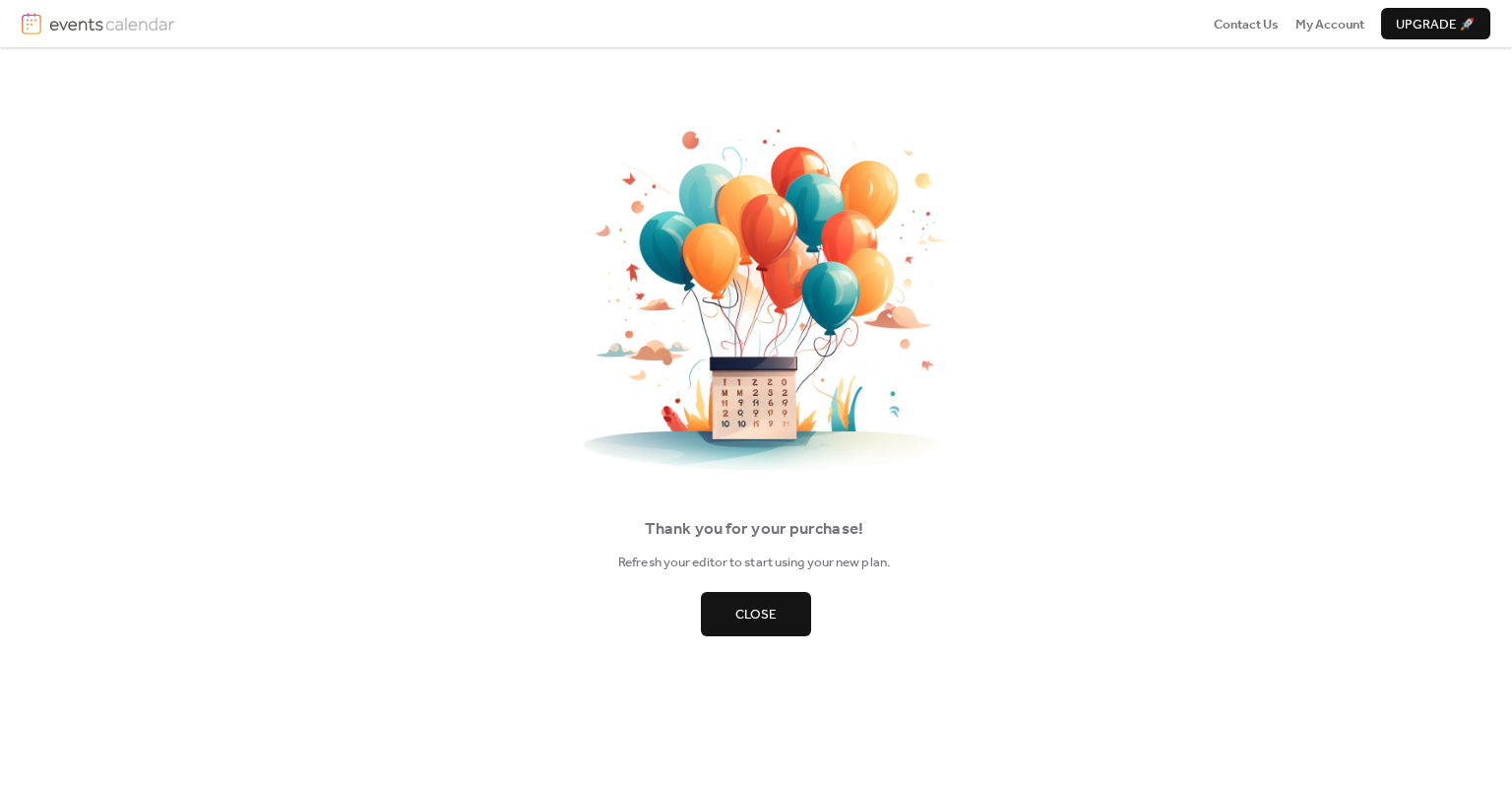 click on "Close" at bounding box center [756, 615] 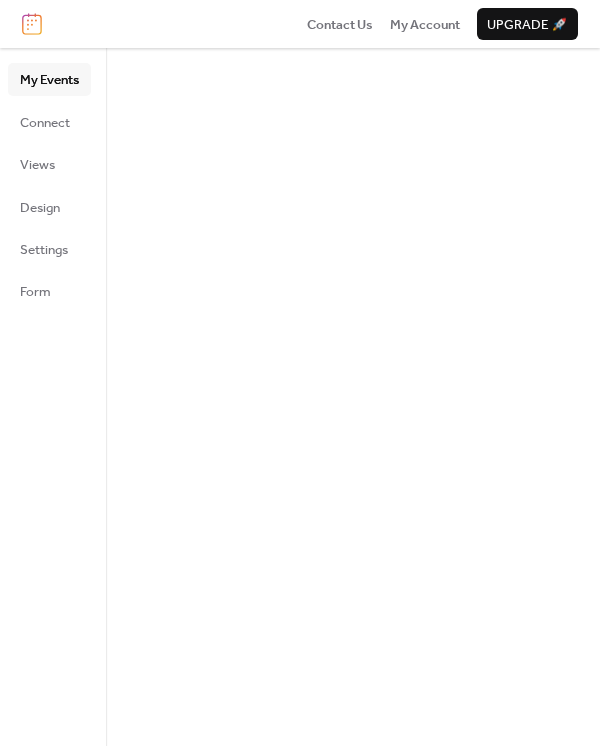 scroll, scrollTop: 0, scrollLeft: 0, axis: both 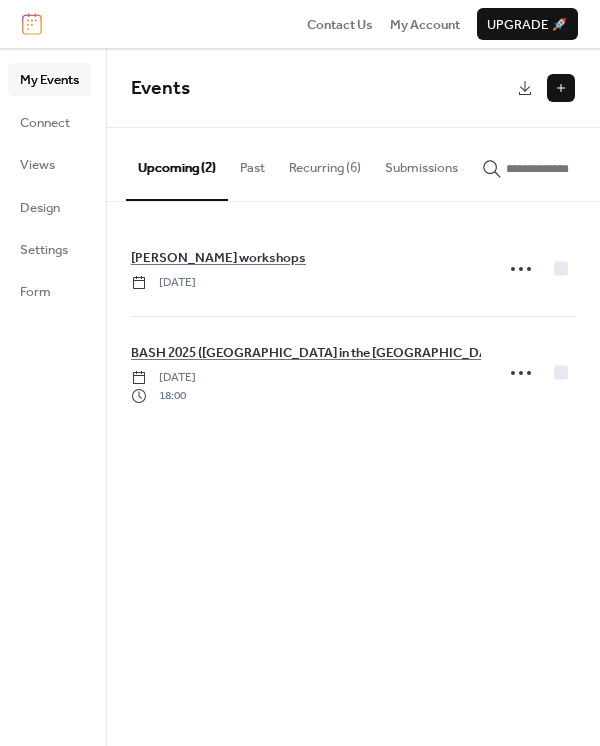 click at bounding box center (561, 88) 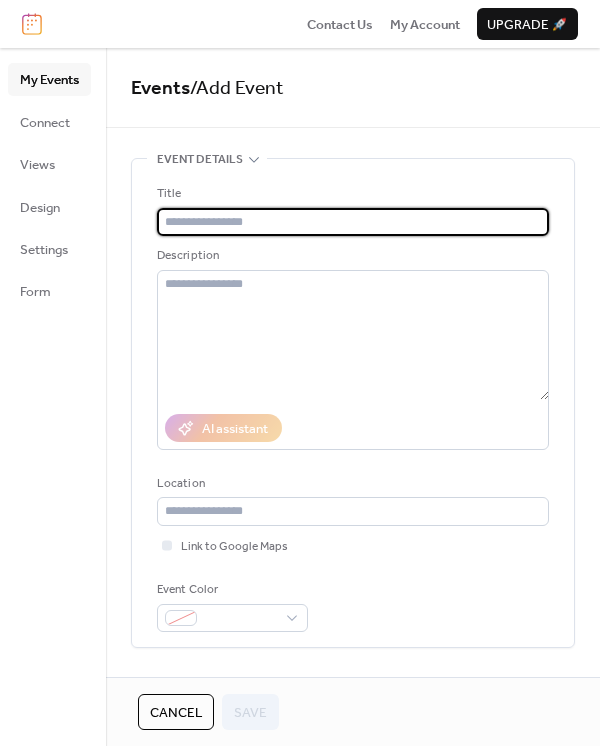 click at bounding box center (353, 222) 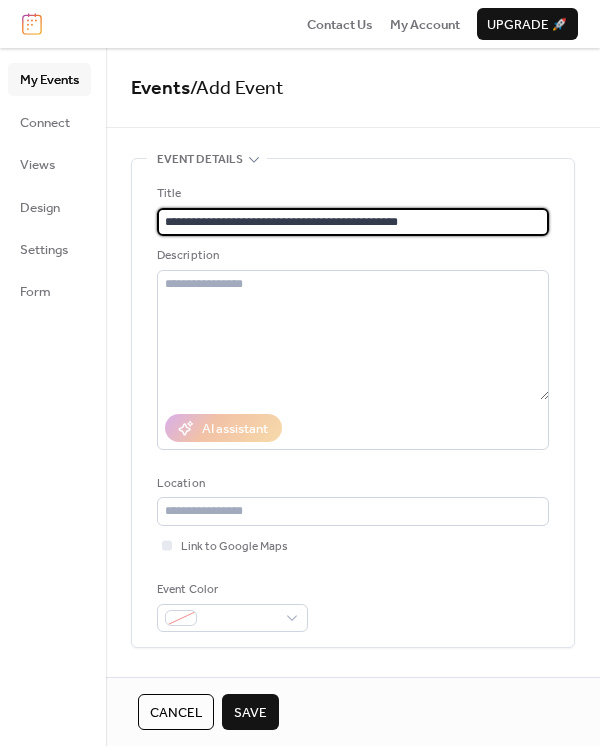 type on "**********" 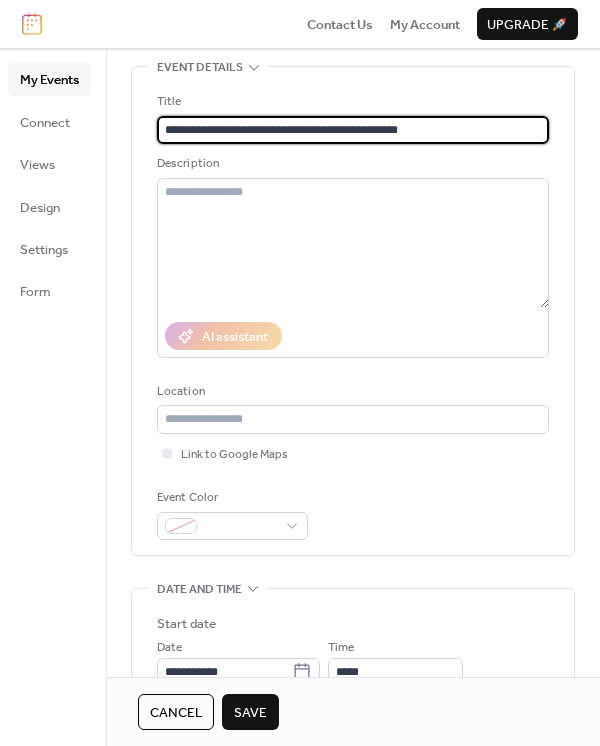 scroll, scrollTop: 131, scrollLeft: 0, axis: vertical 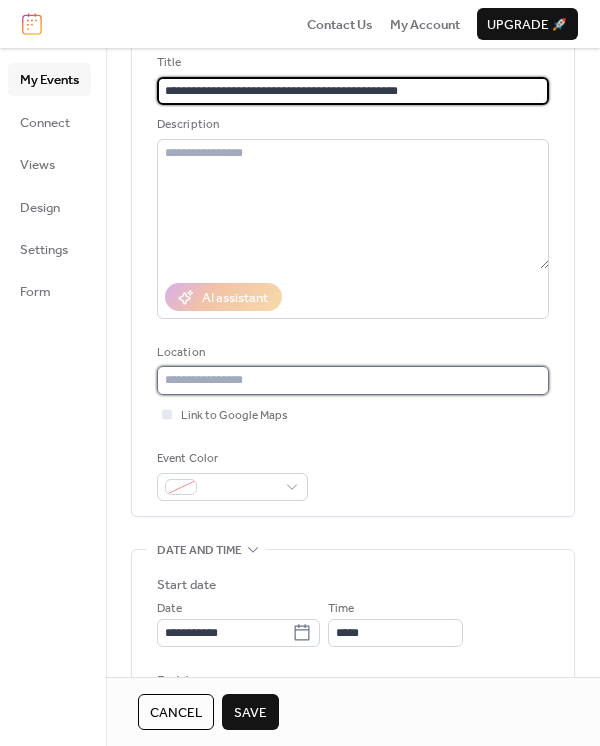 click at bounding box center [353, 380] 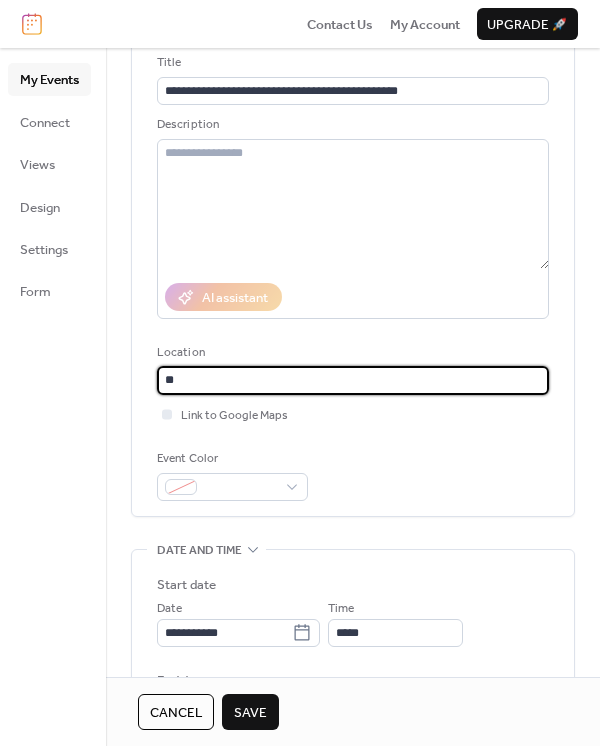 type on "*" 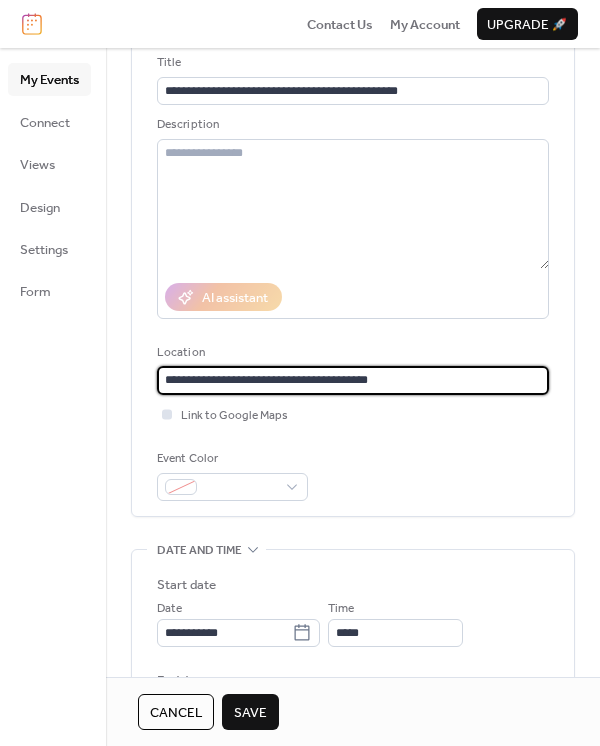 type on "**********" 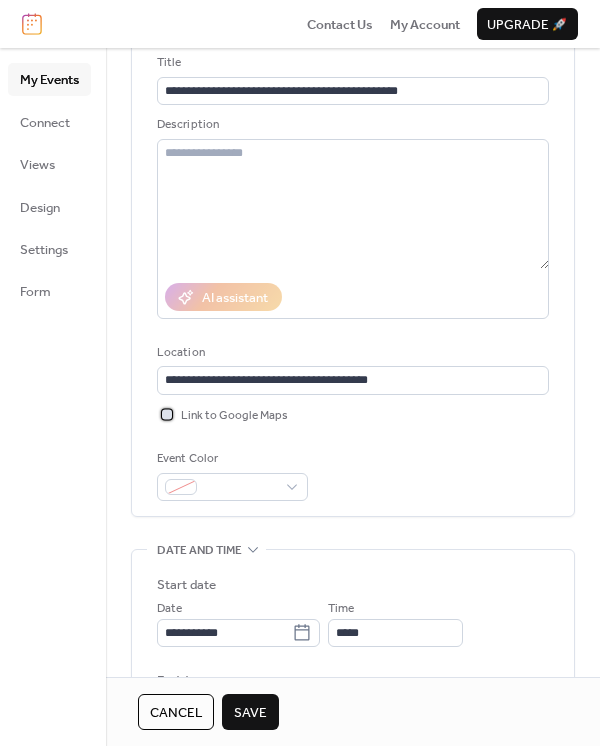 click at bounding box center (167, 414) 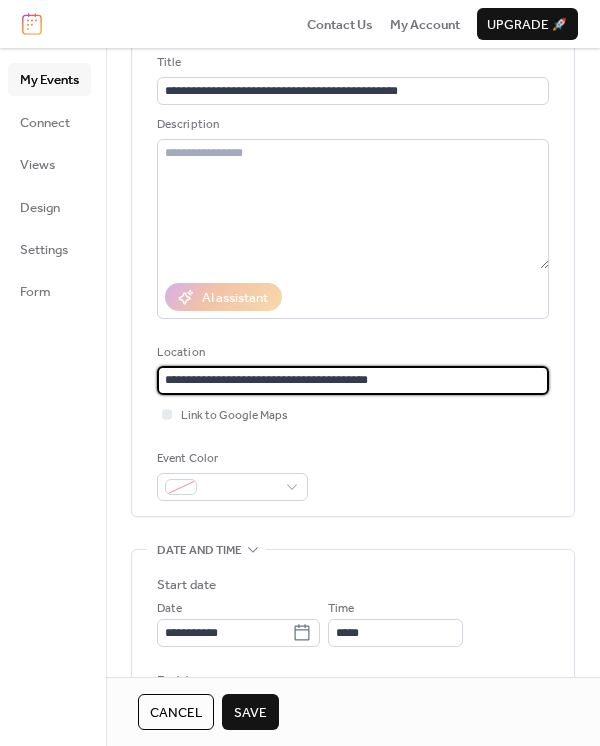 click on "**********" at bounding box center [353, 380] 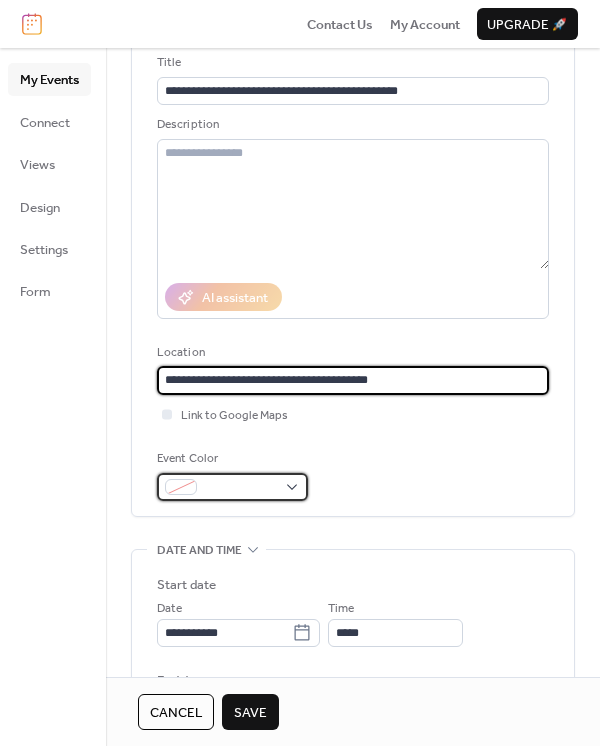 click at bounding box center [232, 487] 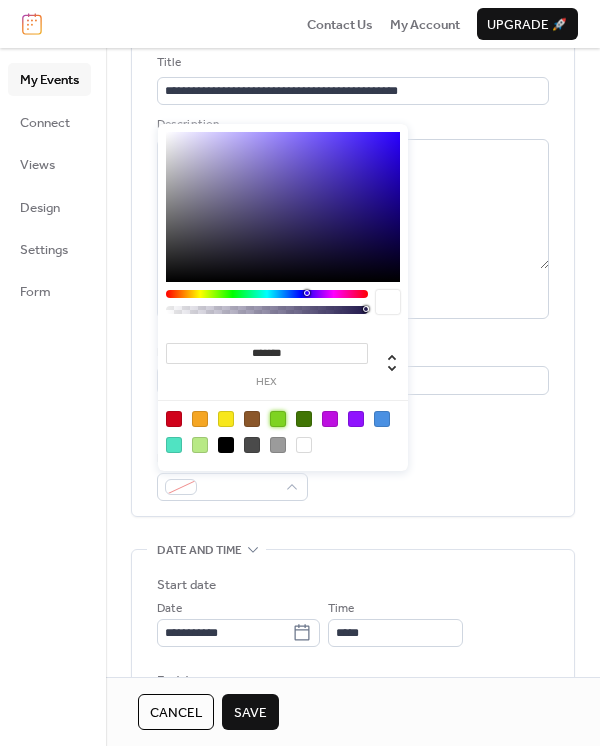 click at bounding box center [278, 419] 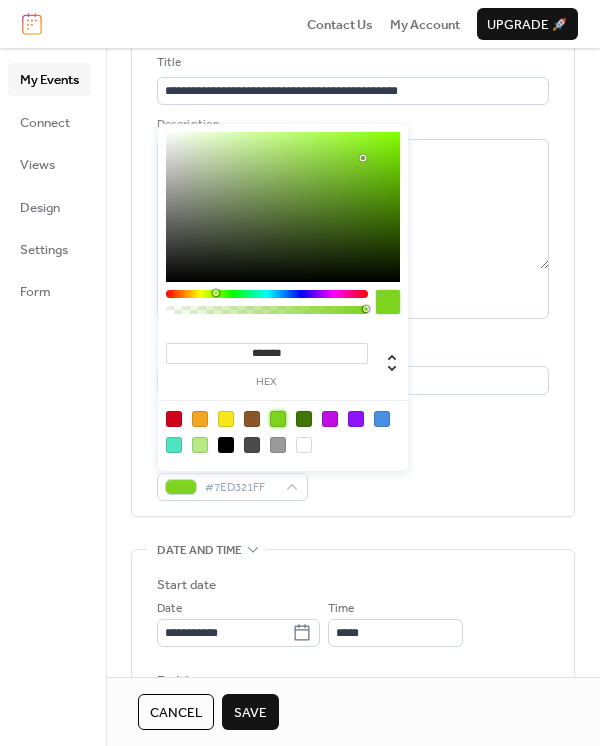 click on "Event Color #7ED321FF" at bounding box center (353, 475) 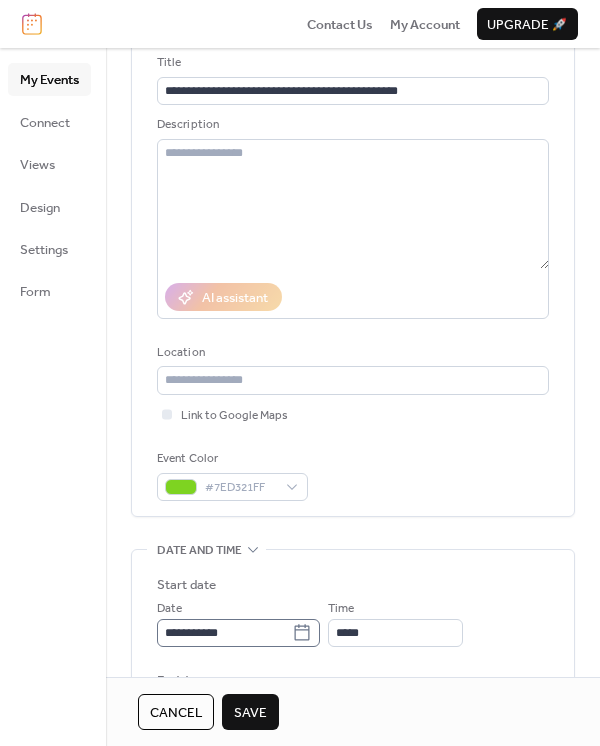click 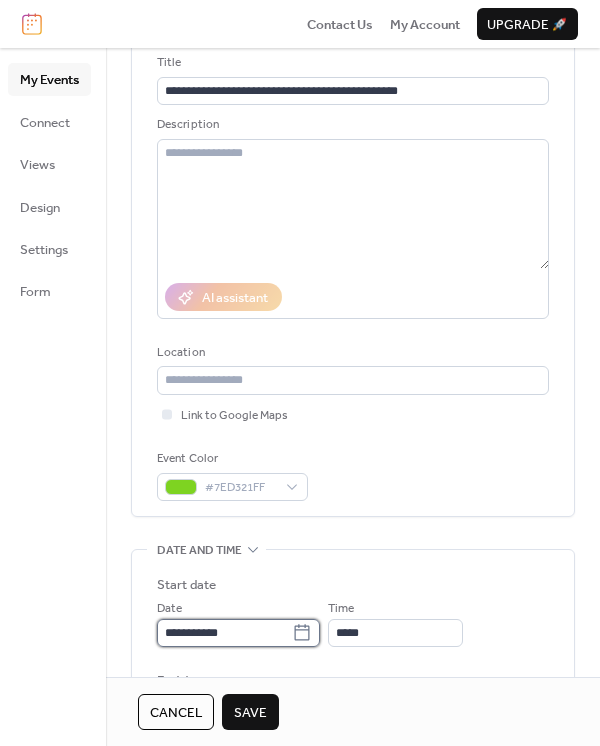 click on "**********" at bounding box center (224, 633) 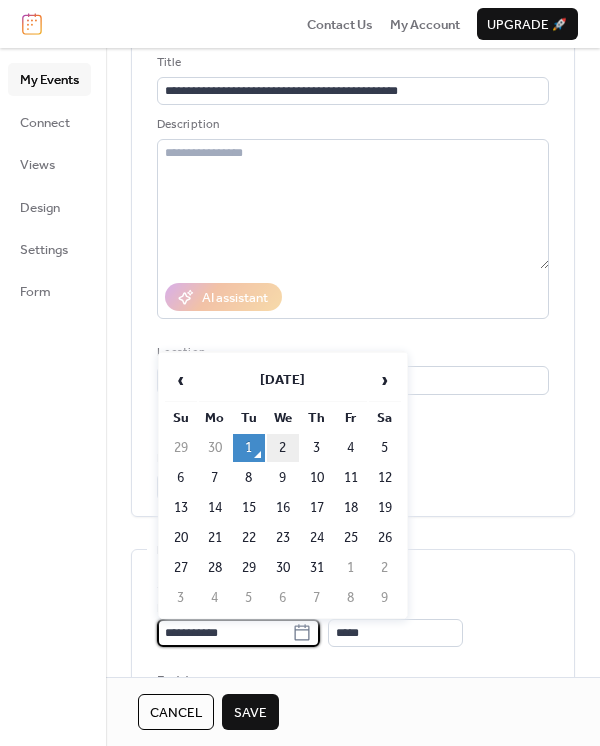 click on "2" at bounding box center (283, 448) 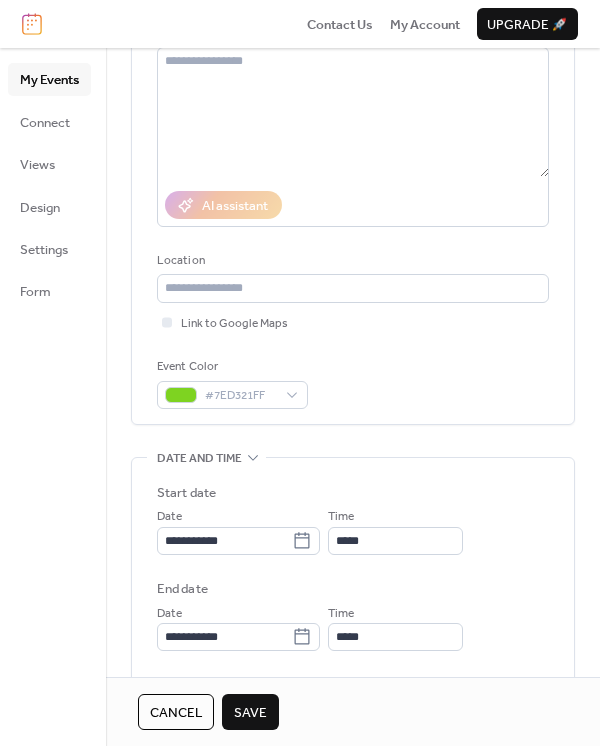scroll, scrollTop: 231, scrollLeft: 0, axis: vertical 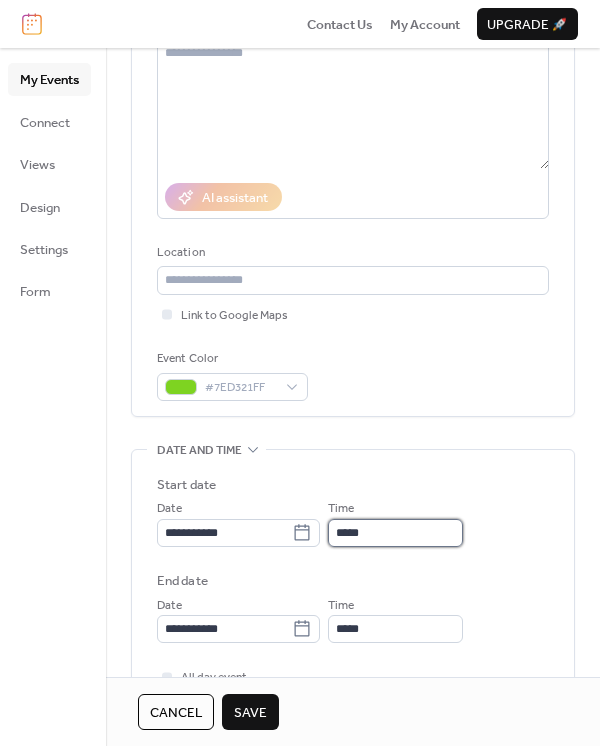 click on "*****" at bounding box center [395, 533] 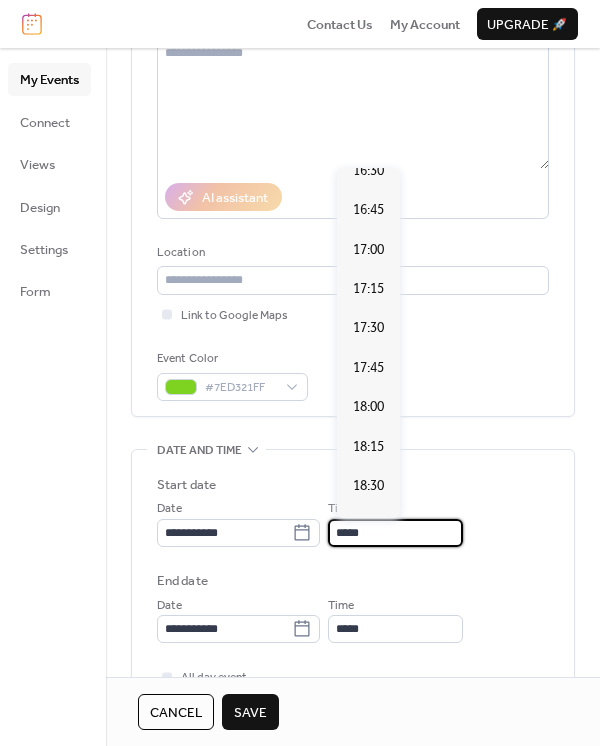 scroll, scrollTop: 2624, scrollLeft: 0, axis: vertical 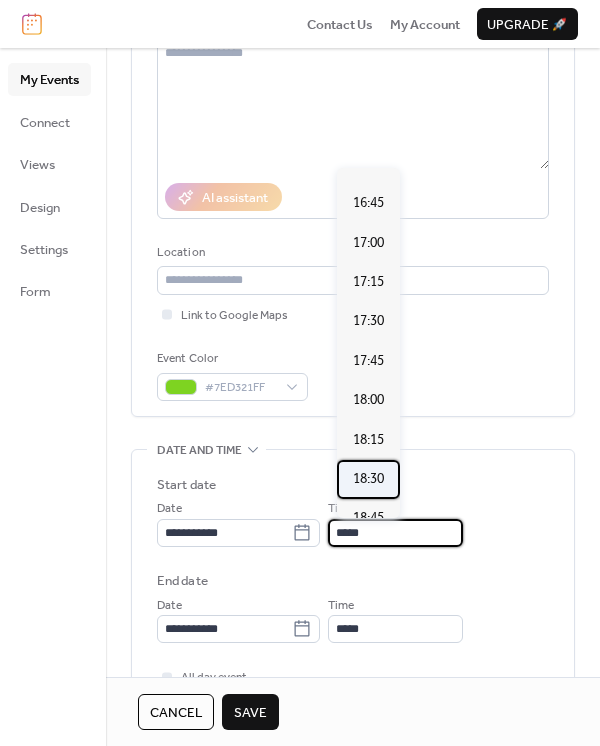 click on "18:30" at bounding box center [368, 479] 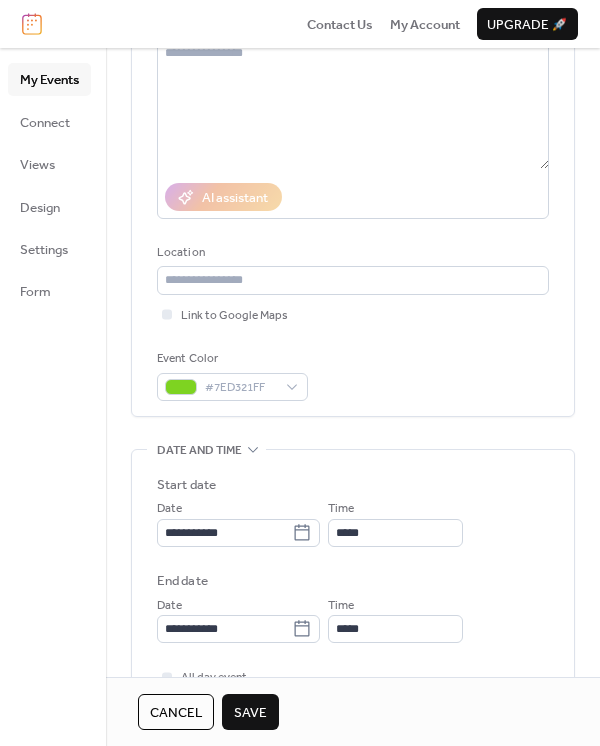 type on "*****" 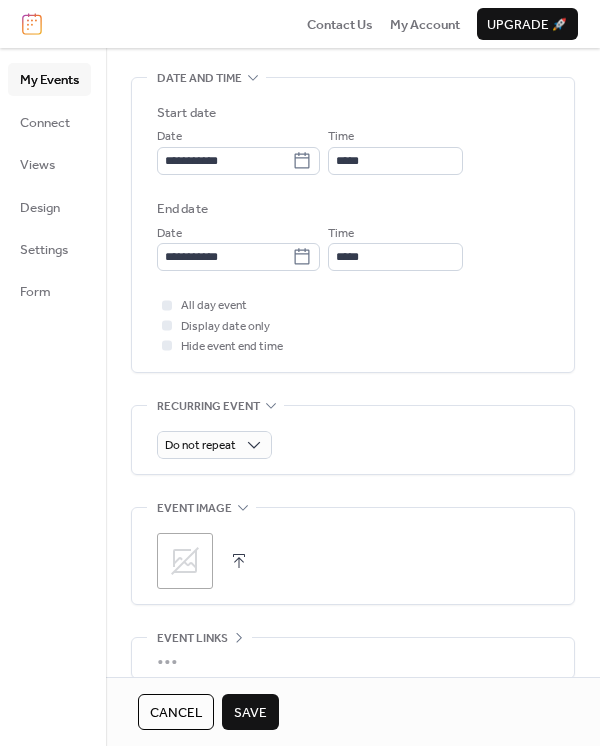 scroll, scrollTop: 608, scrollLeft: 0, axis: vertical 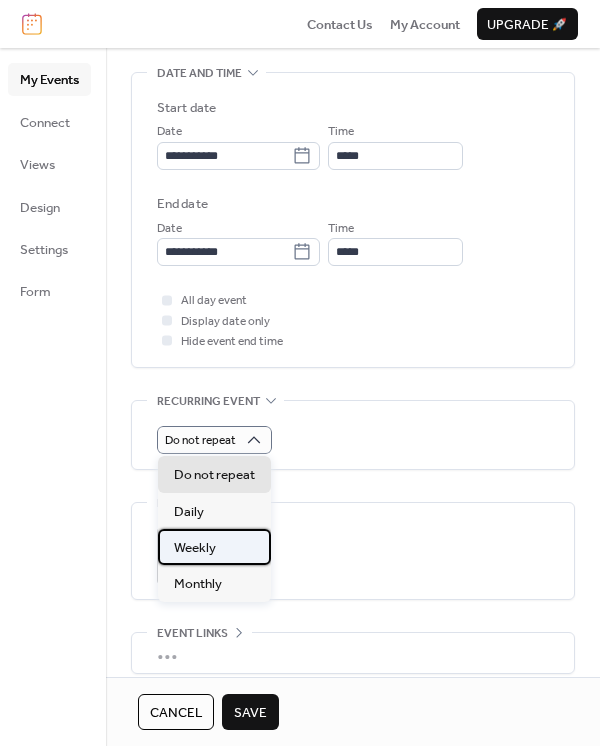 click on "Weekly" at bounding box center (195, 548) 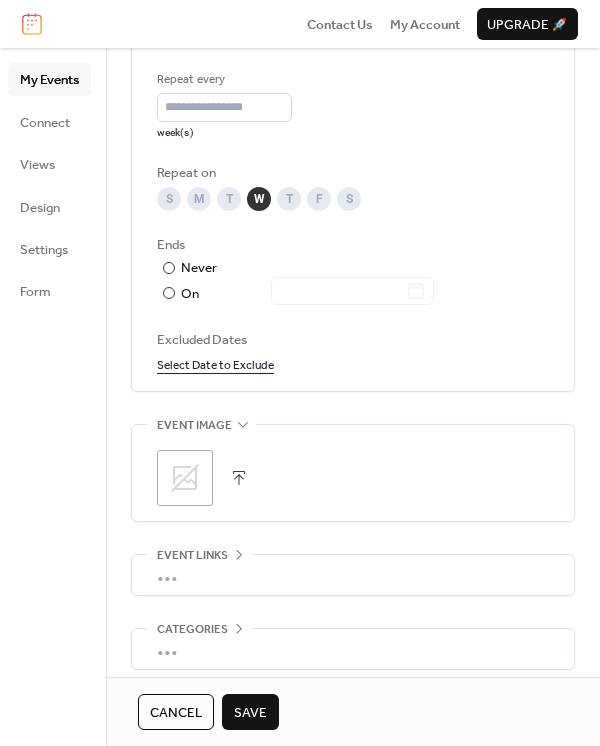 scroll, scrollTop: 1027, scrollLeft: 0, axis: vertical 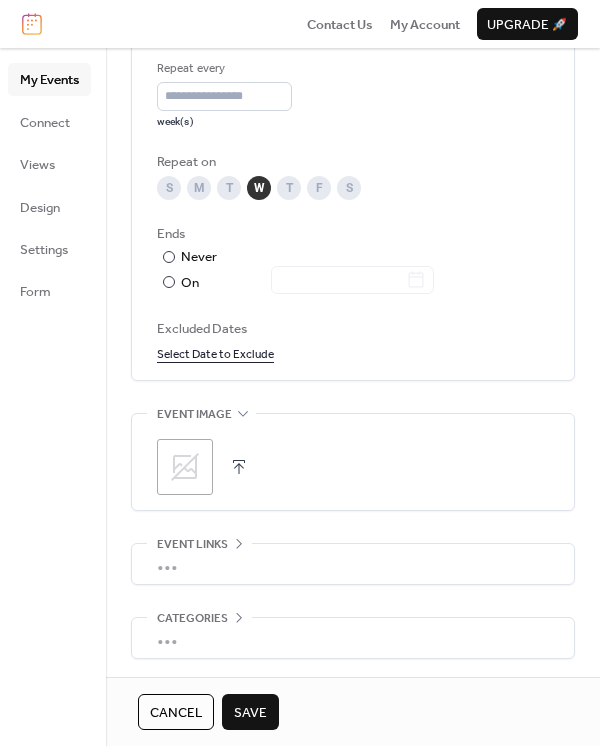 click at bounding box center [239, 467] 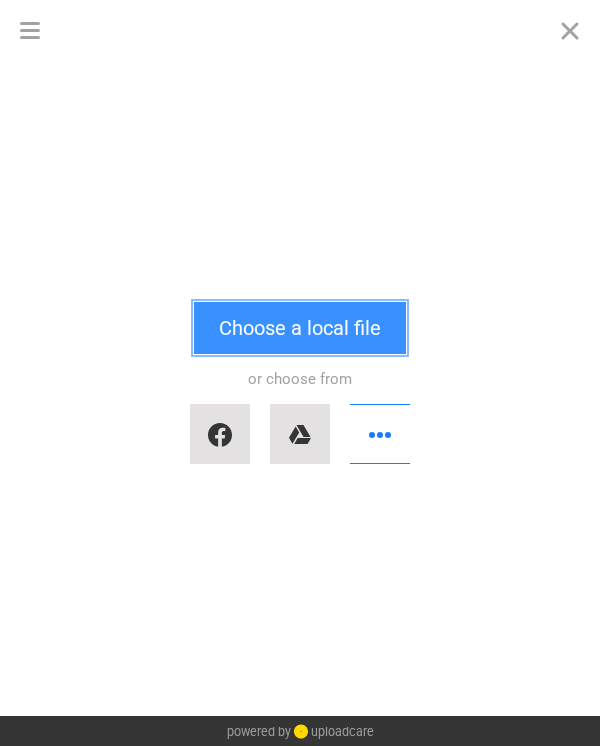click on "Choose a local file" at bounding box center [300, 328] 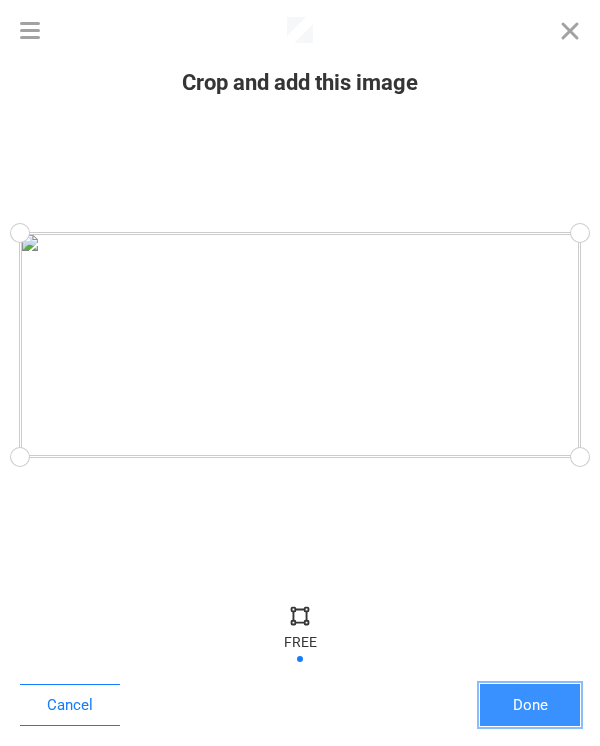 click on "Done" at bounding box center (530, 705) 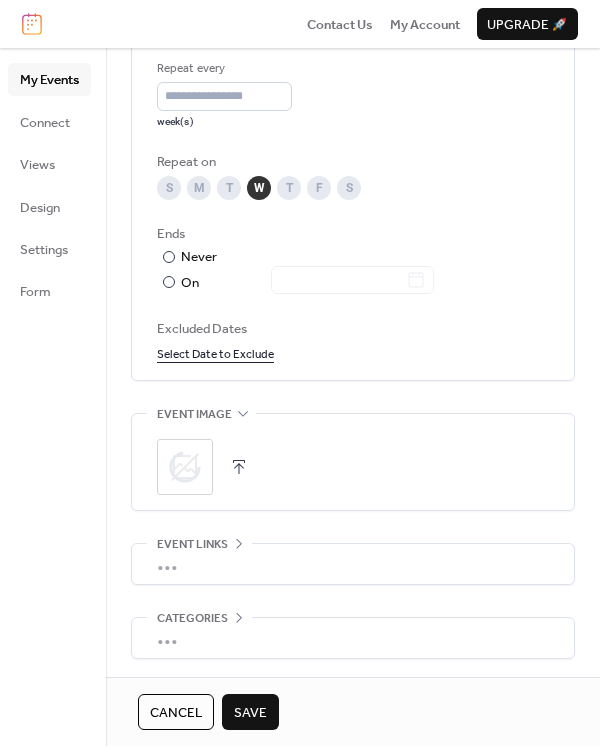 click on "•••" at bounding box center (353, 564) 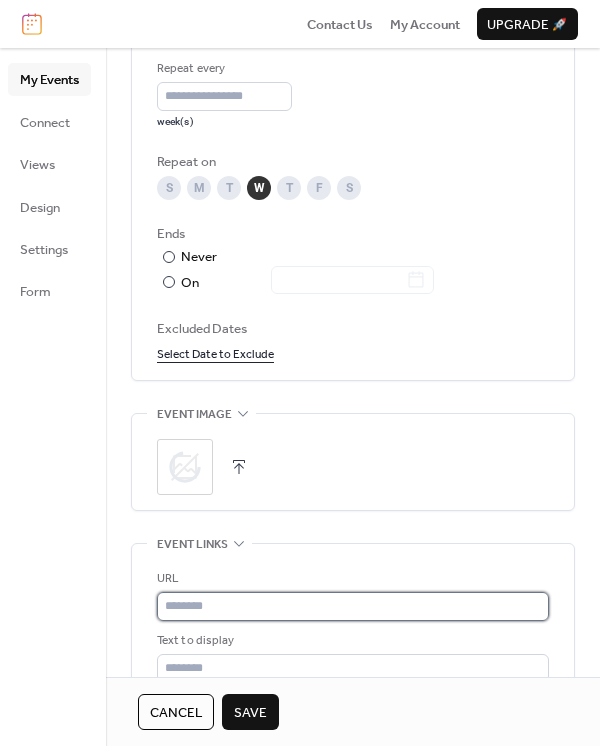 click at bounding box center [353, 606] 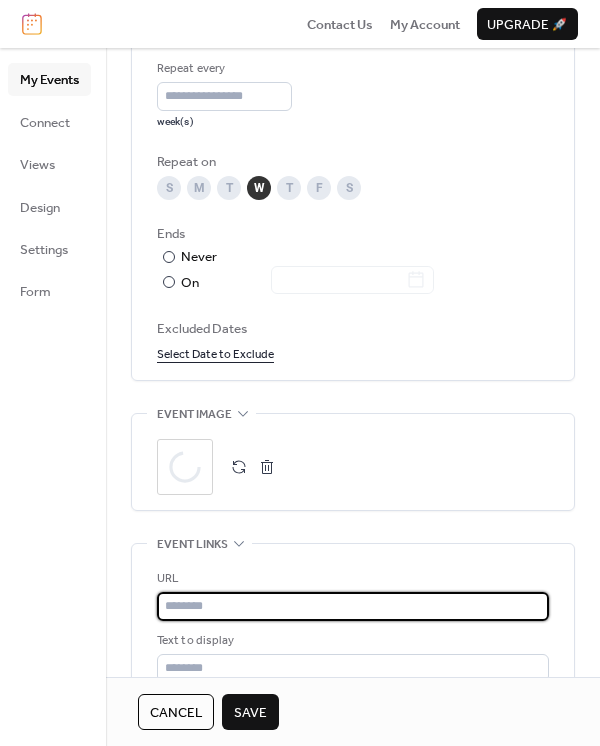 paste on "**********" 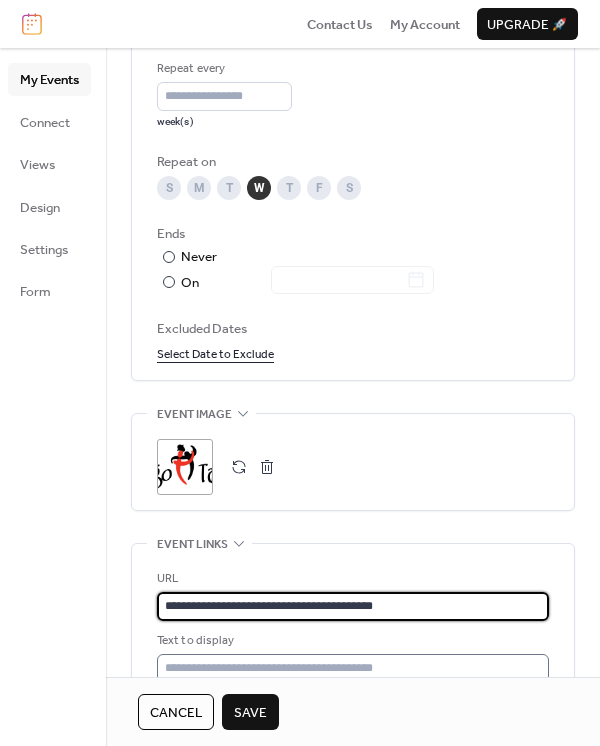 type on "**********" 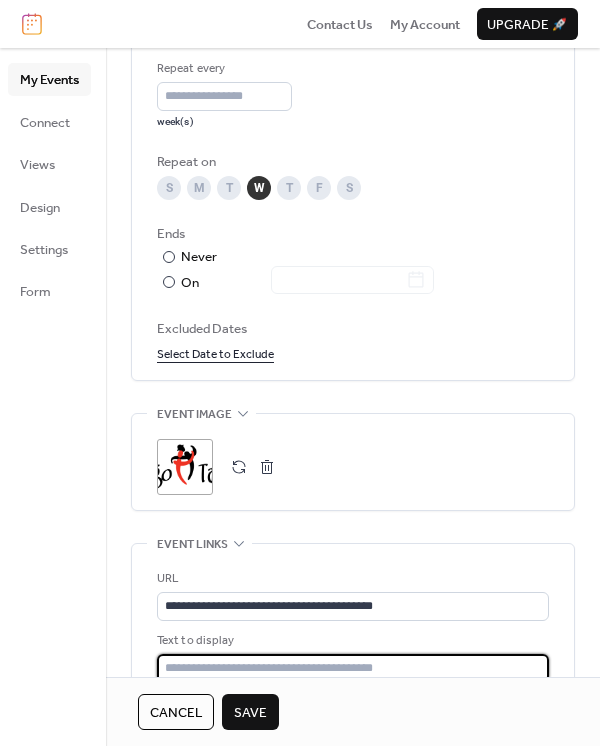 click at bounding box center (353, 668) 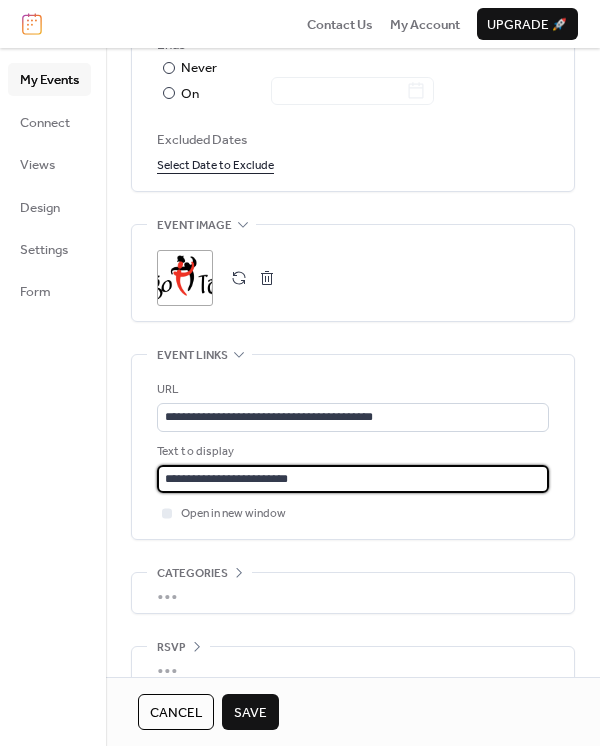 scroll, scrollTop: 1244, scrollLeft: 0, axis: vertical 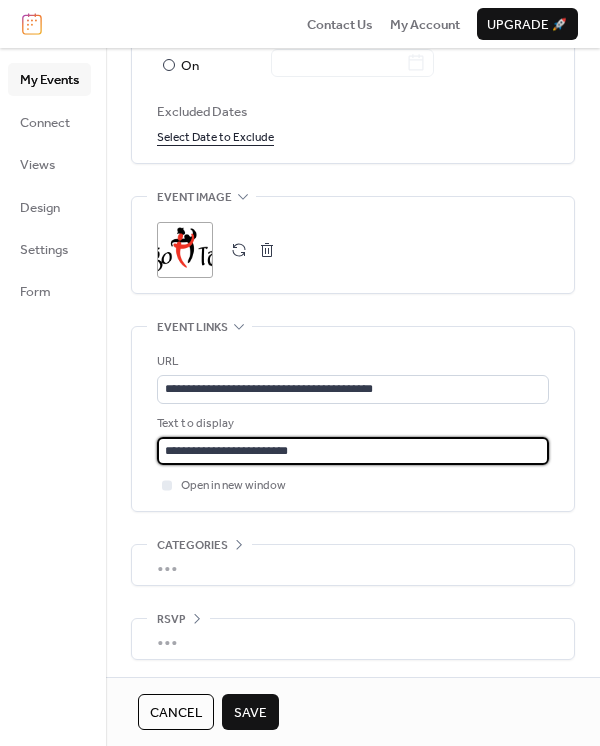 type on "**********" 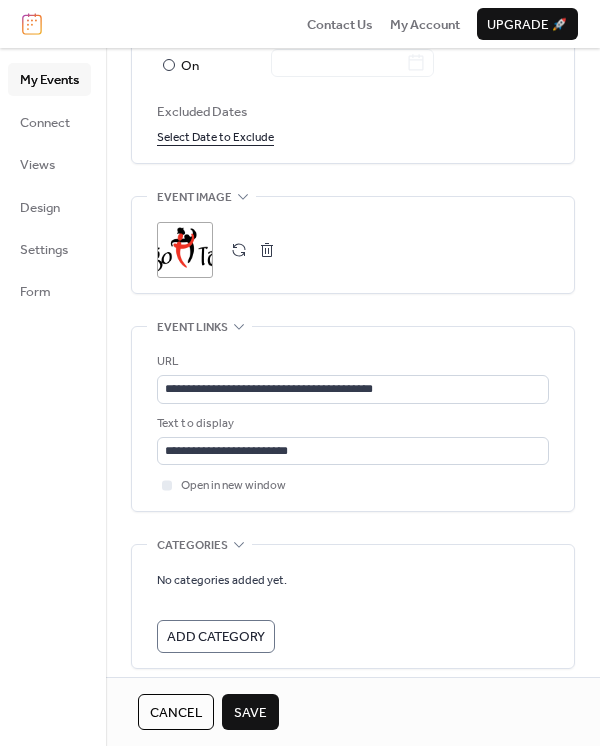 scroll, scrollTop: 1244, scrollLeft: 0, axis: vertical 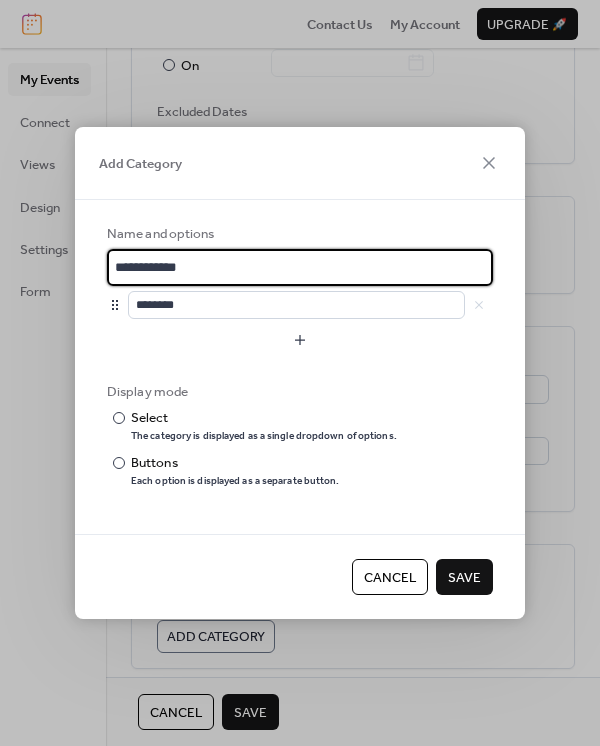 drag, startPoint x: 212, startPoint y: 271, endPoint x: 52, endPoint y: 252, distance: 161.12418 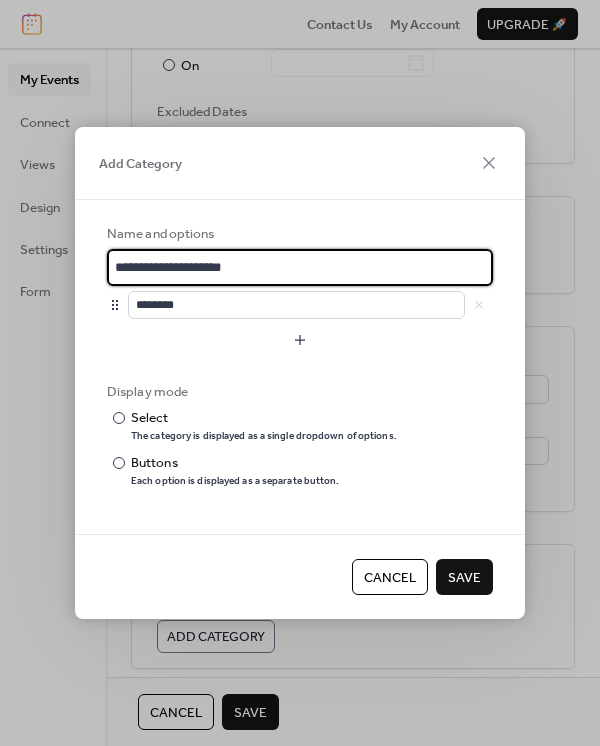type on "**********" 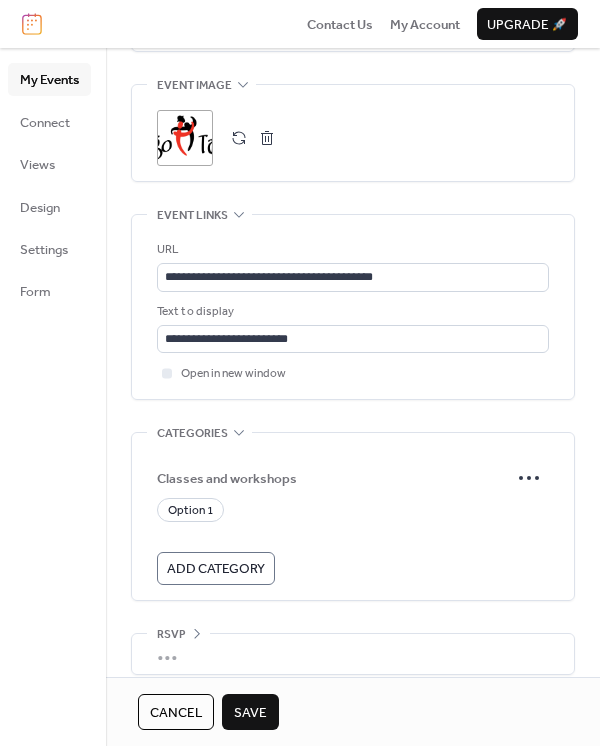 scroll, scrollTop: 1352, scrollLeft: 0, axis: vertical 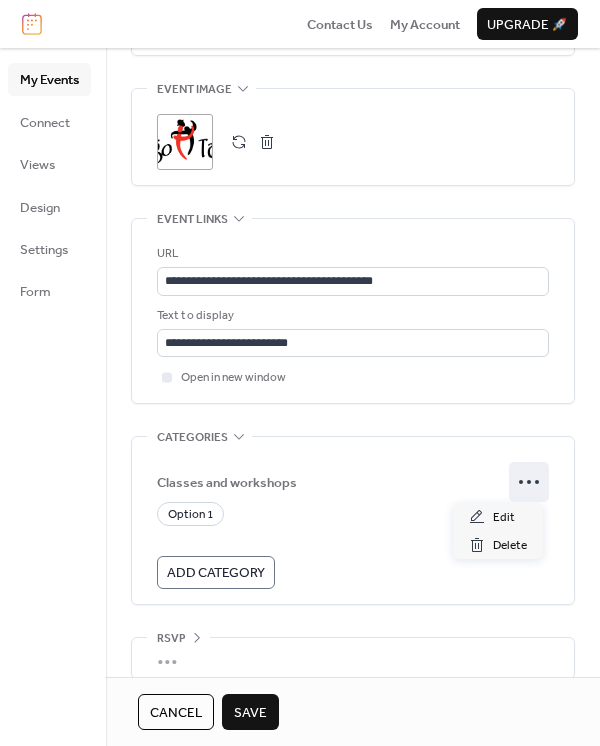 click 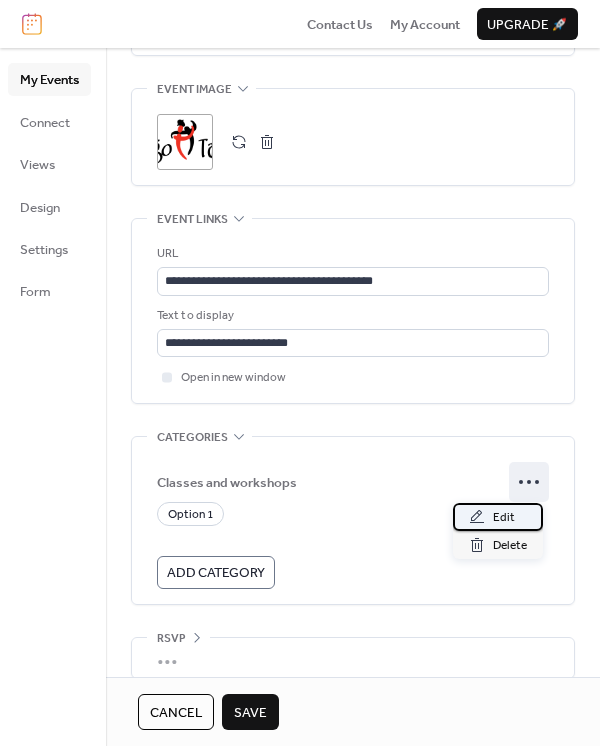 click on "Edit" at bounding box center (498, 517) 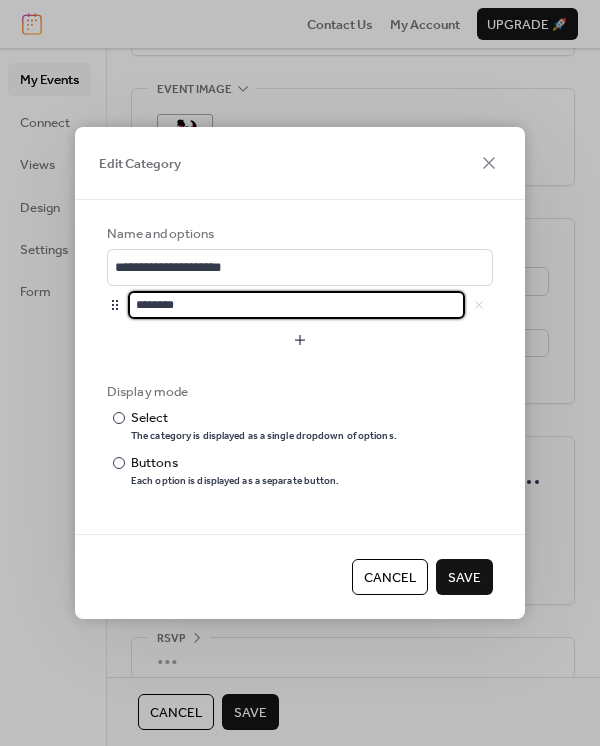 click on "********" at bounding box center (296, 305) 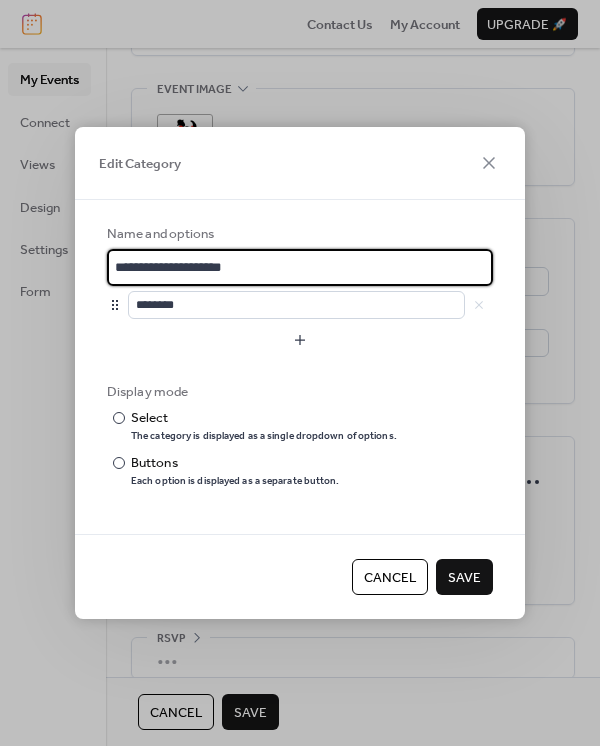 click on "**********" at bounding box center (300, 267) 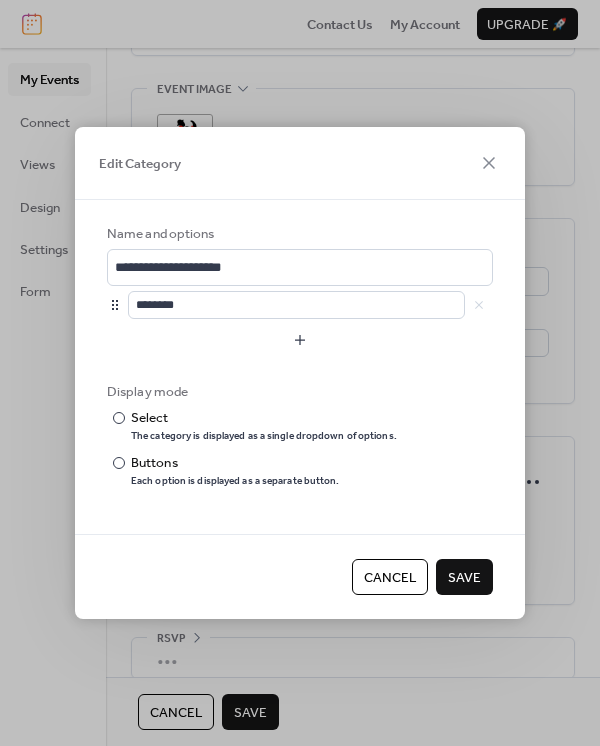click on "Save" at bounding box center [464, 578] 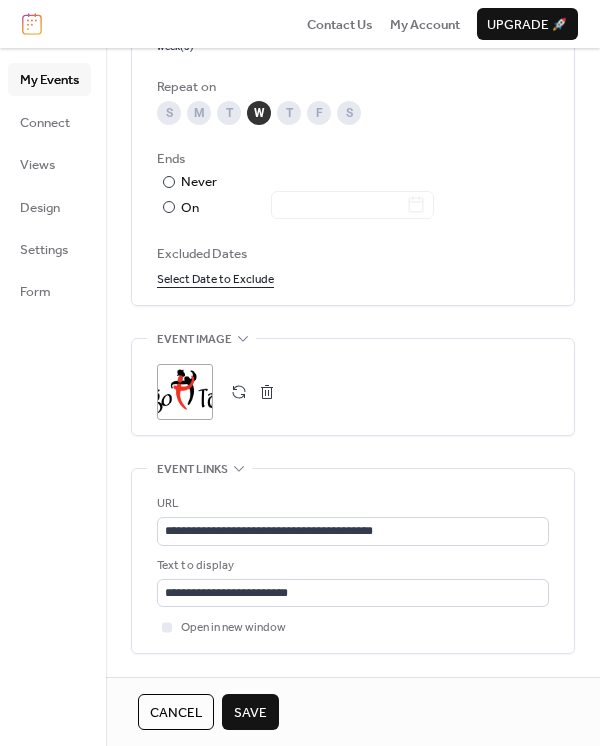 scroll, scrollTop: 1370, scrollLeft: 0, axis: vertical 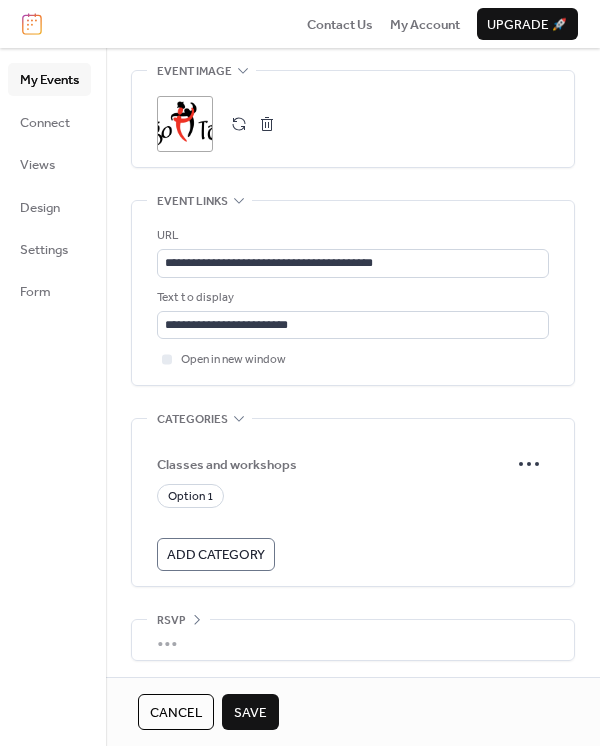 click on "•••" at bounding box center (353, 640) 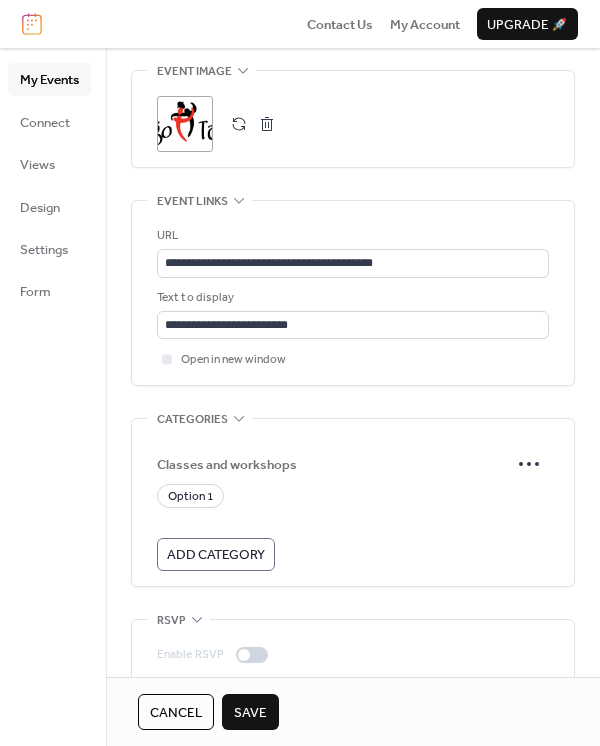 scroll, scrollTop: 1370, scrollLeft: 0, axis: vertical 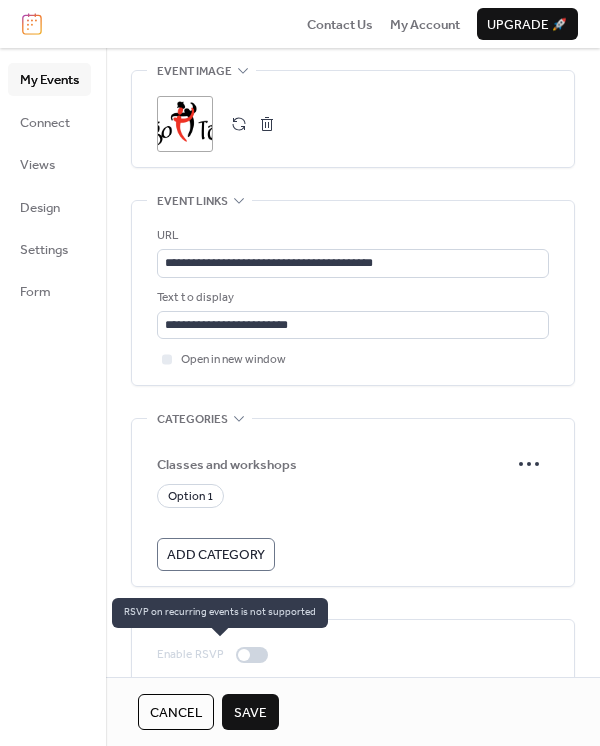 click at bounding box center [252, 655] 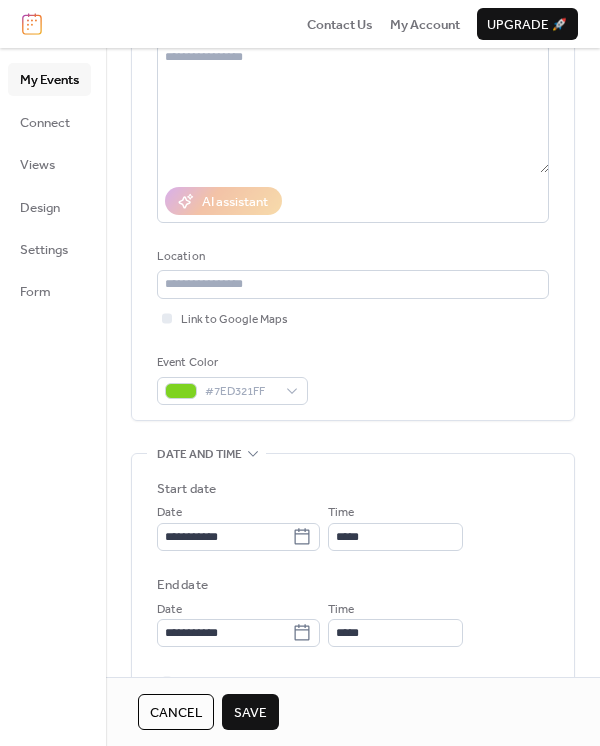 scroll, scrollTop: 139, scrollLeft: 0, axis: vertical 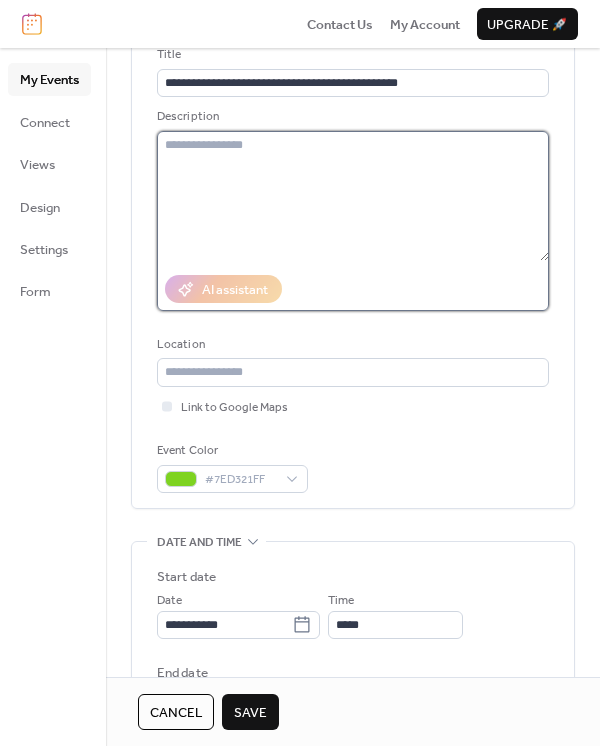 click at bounding box center [353, 196] 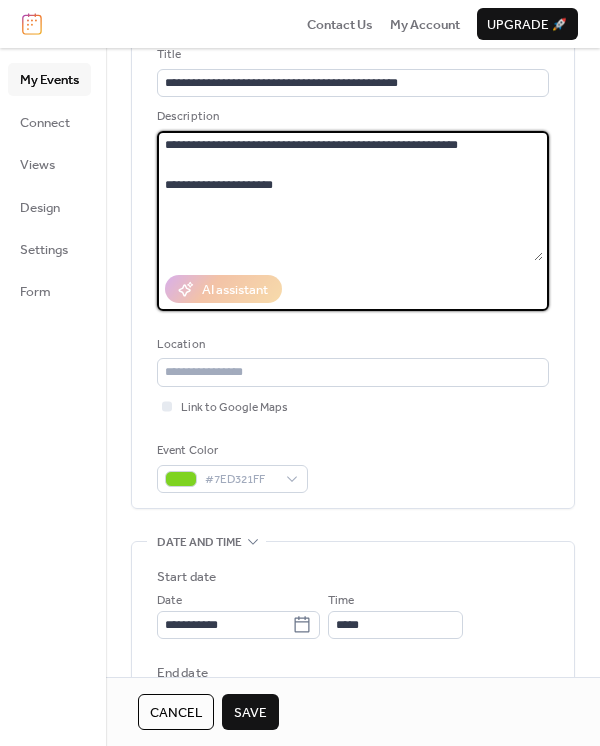 paste on "**********" 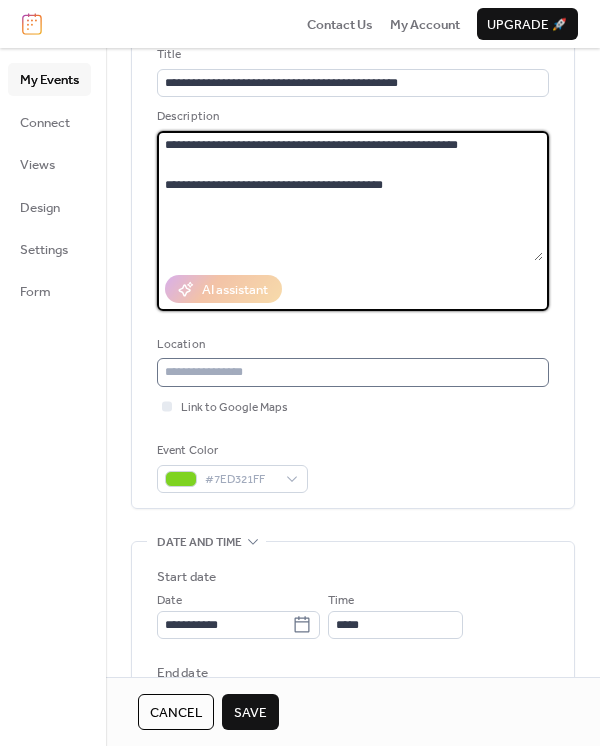 type on "**********" 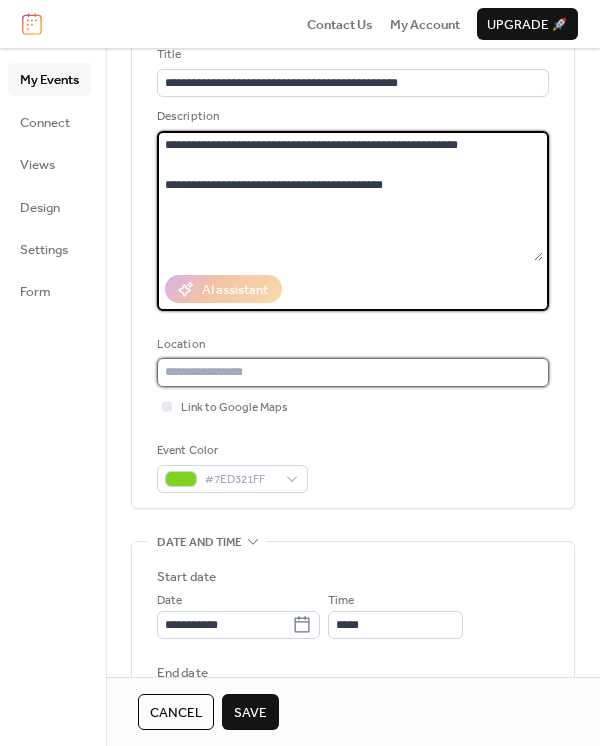 click at bounding box center (353, 372) 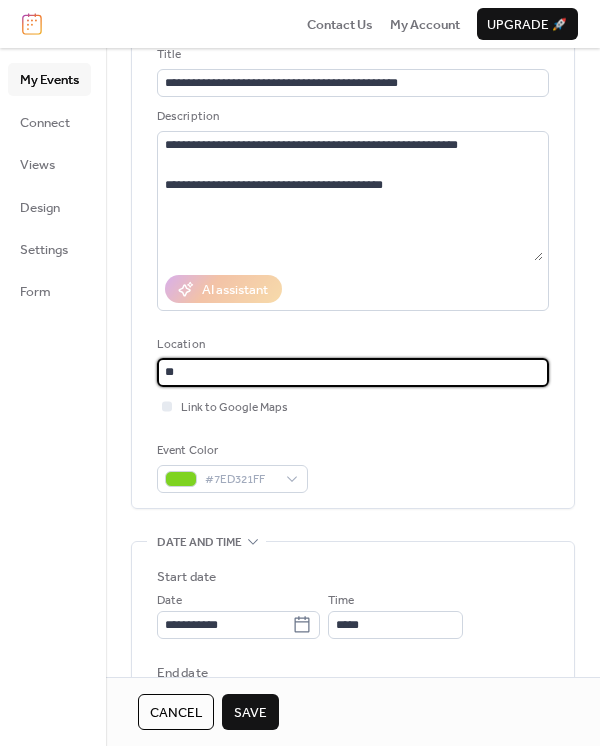 type on "*" 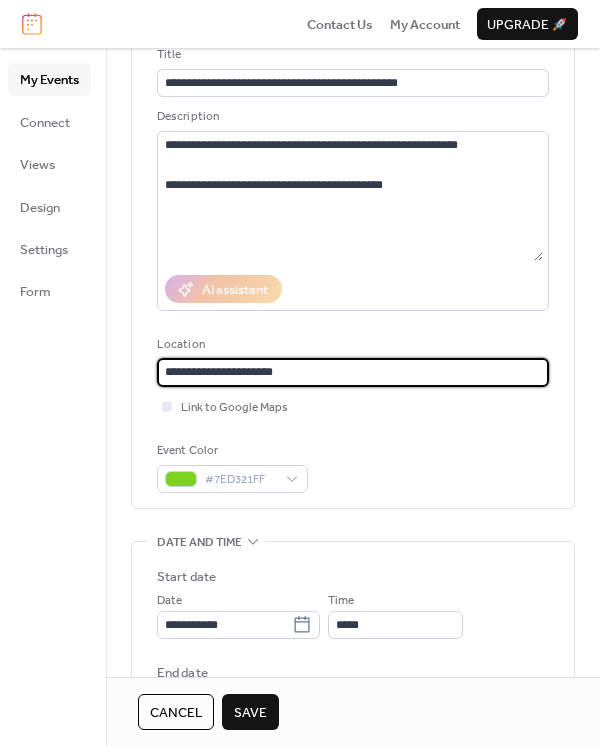click on "**********" at bounding box center (353, 372) 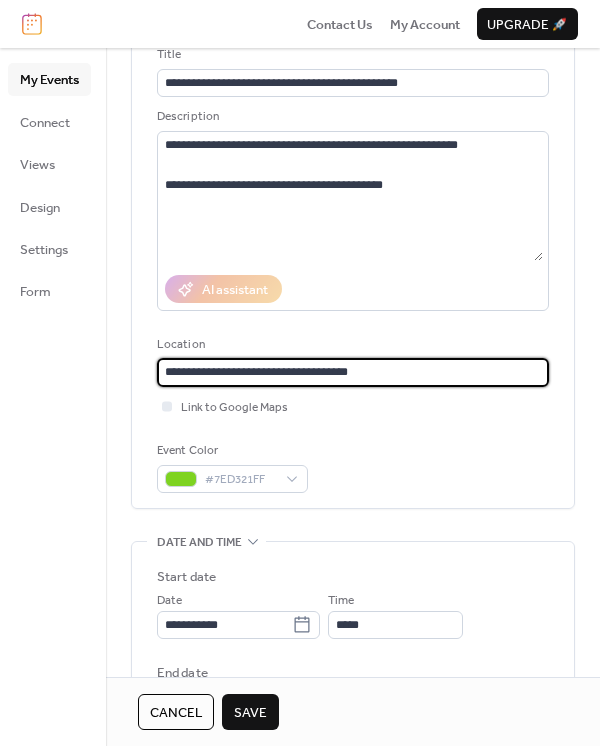 type on "**********" 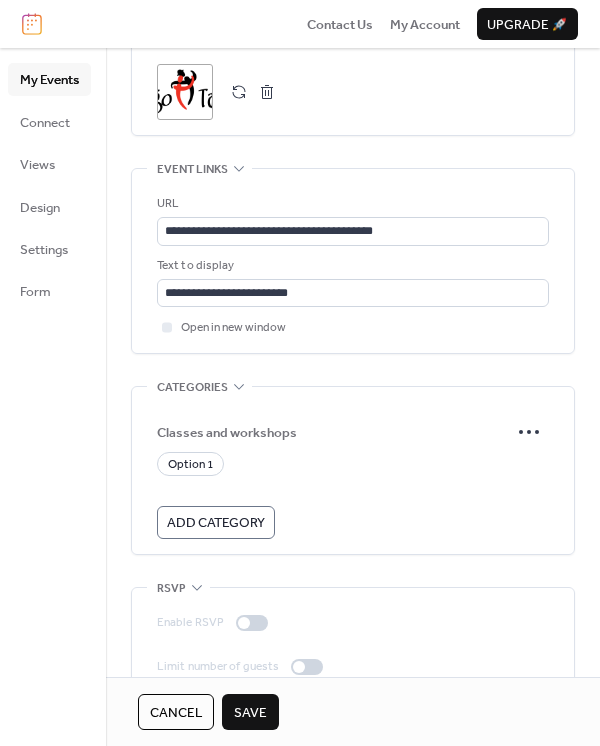 scroll, scrollTop: 1435, scrollLeft: 0, axis: vertical 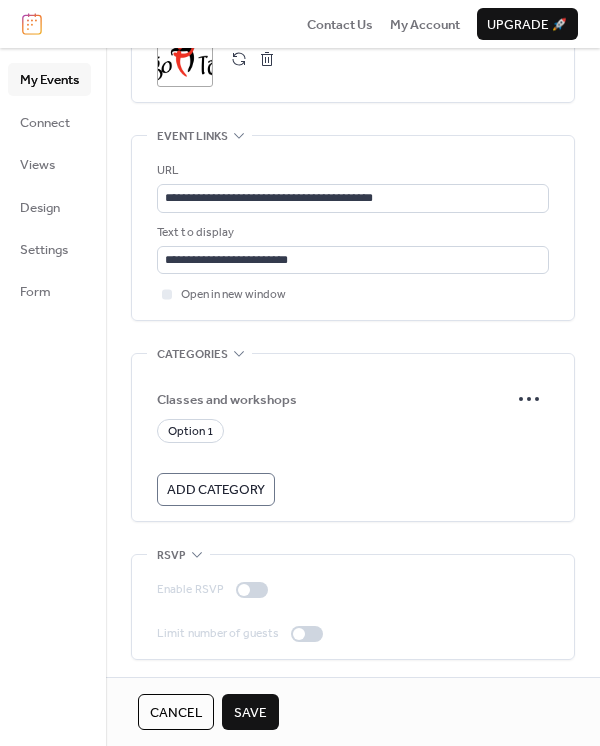 click on "Save" at bounding box center [250, 713] 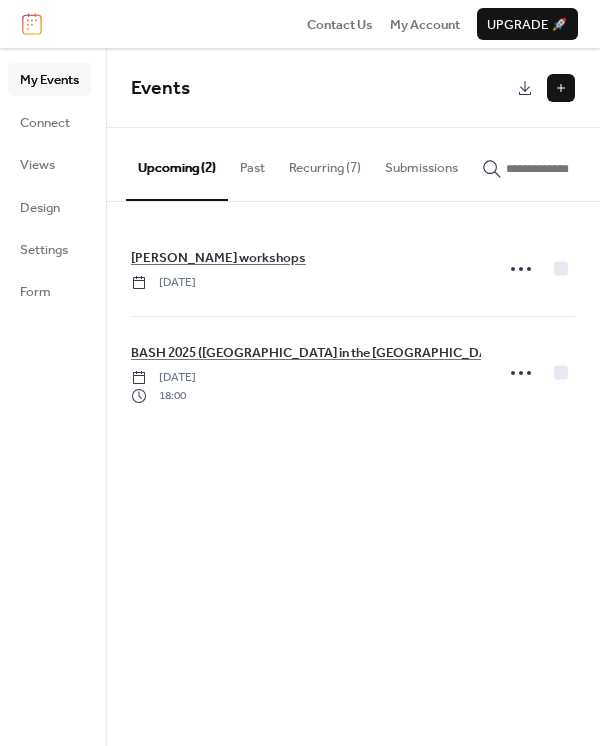 click at bounding box center (561, 88) 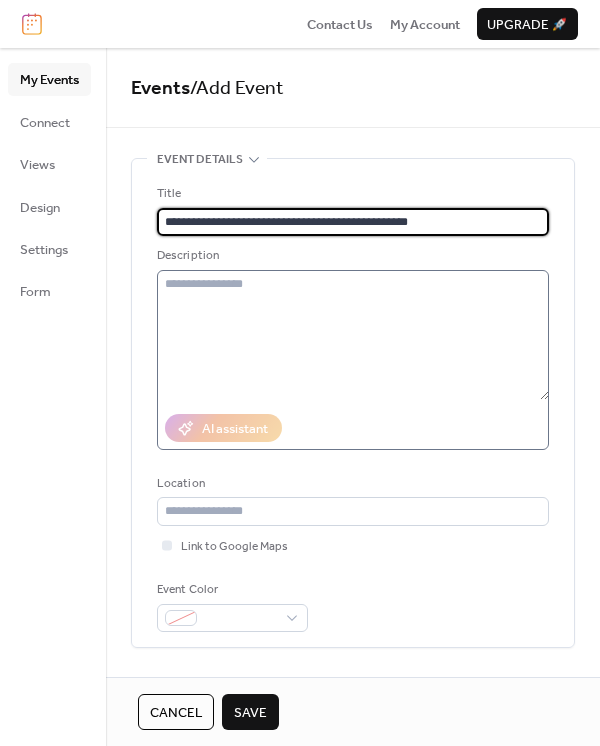 type on "**********" 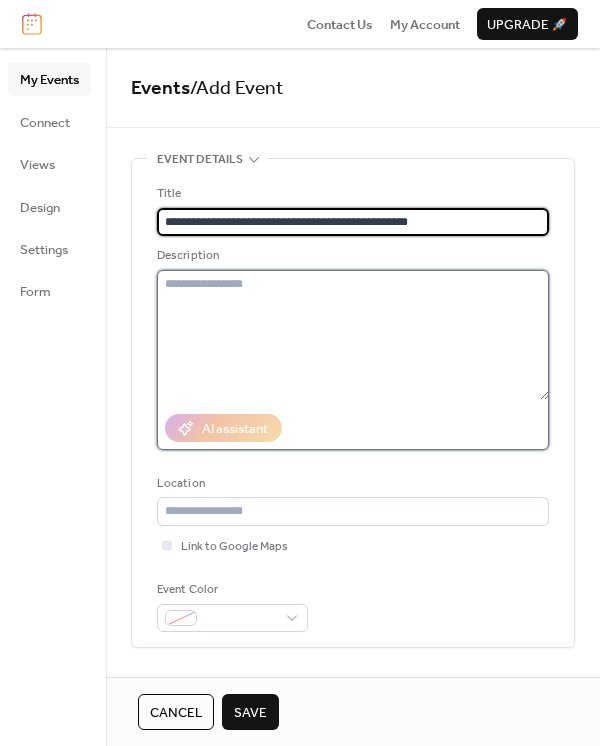 click at bounding box center [353, 335] 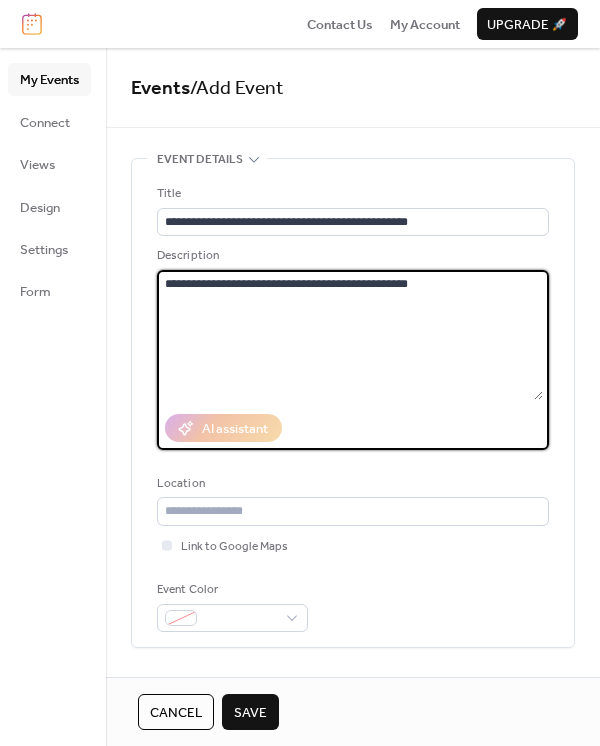 paste on "**********" 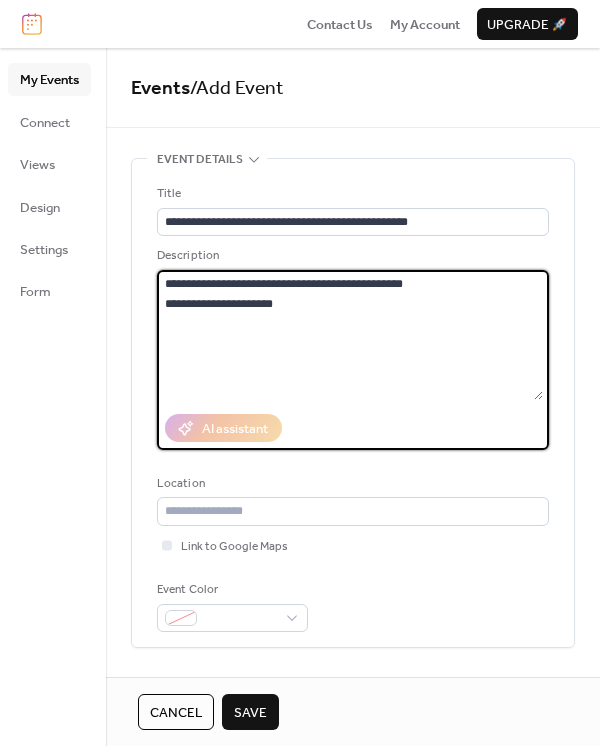 click on "**********" at bounding box center (350, 335) 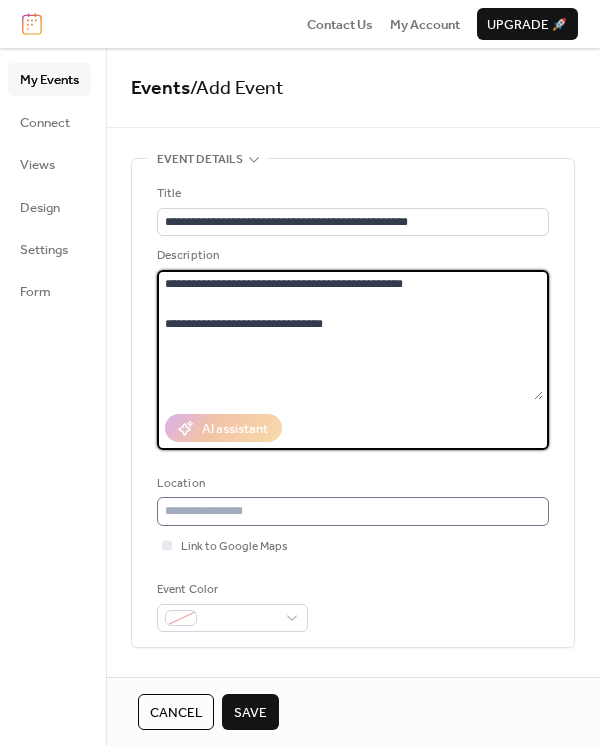 type on "**********" 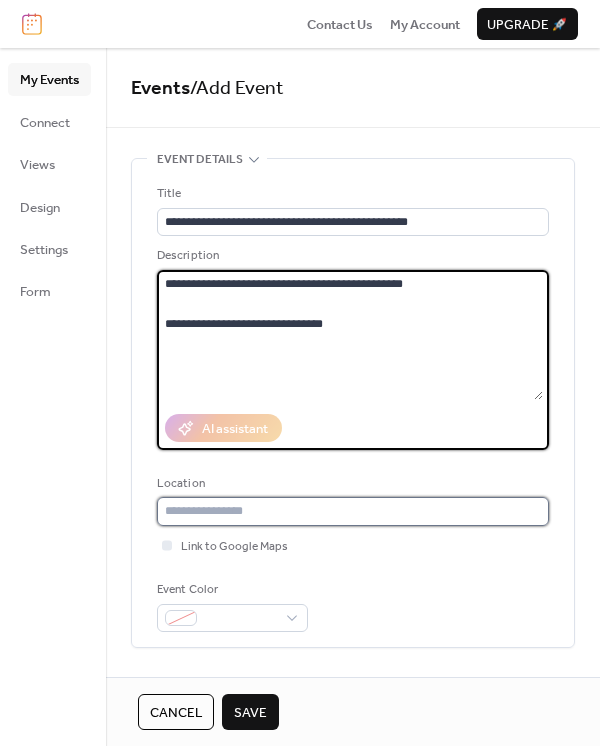click at bounding box center [353, 511] 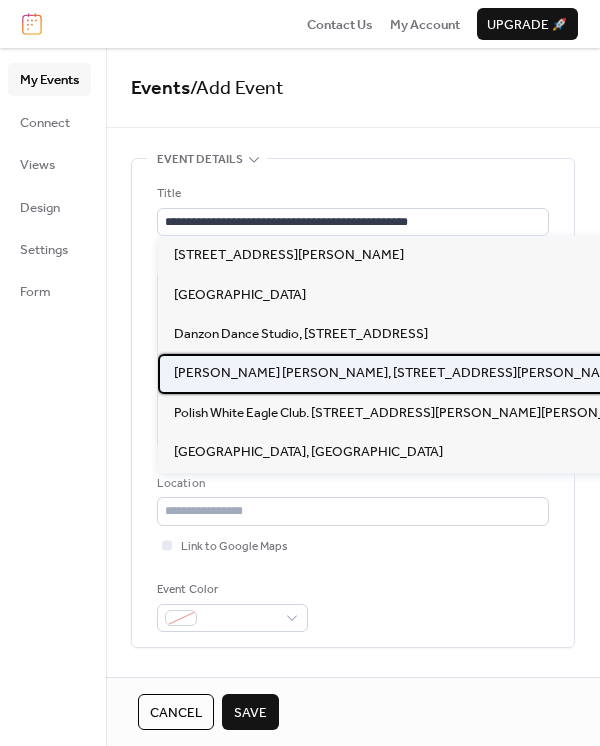 click on "Griffith Hall, 53 Stuart St, Griffith" at bounding box center (451, 373) 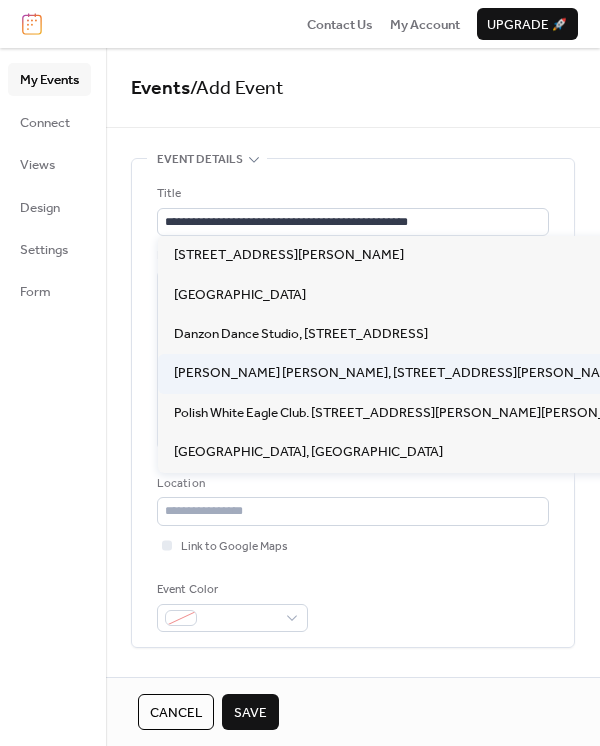type on "**********" 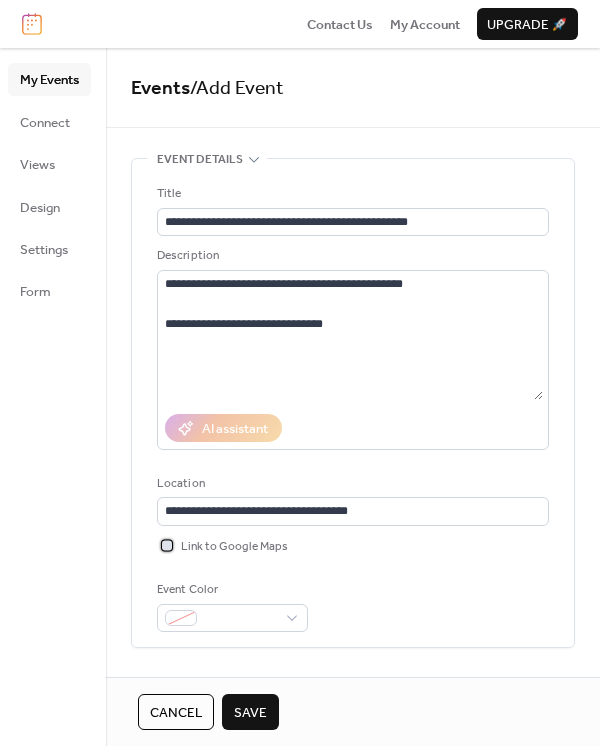 click at bounding box center [167, 545] 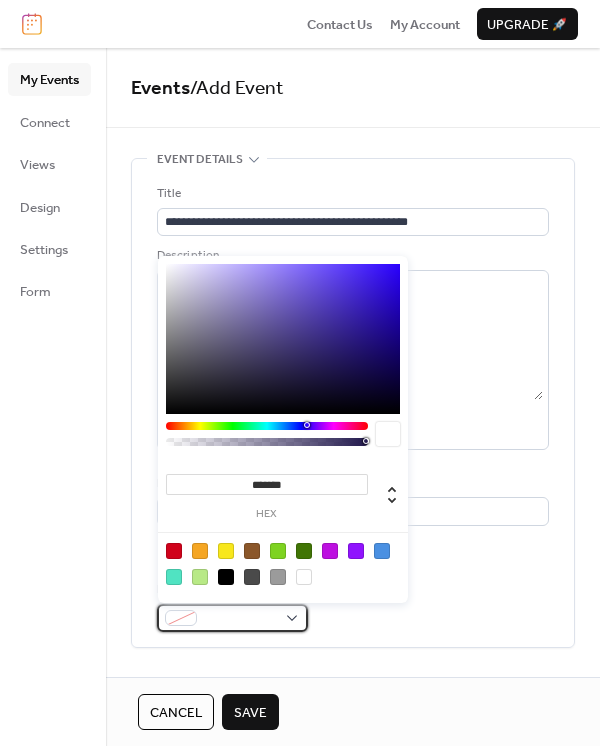 click at bounding box center [240, 619] 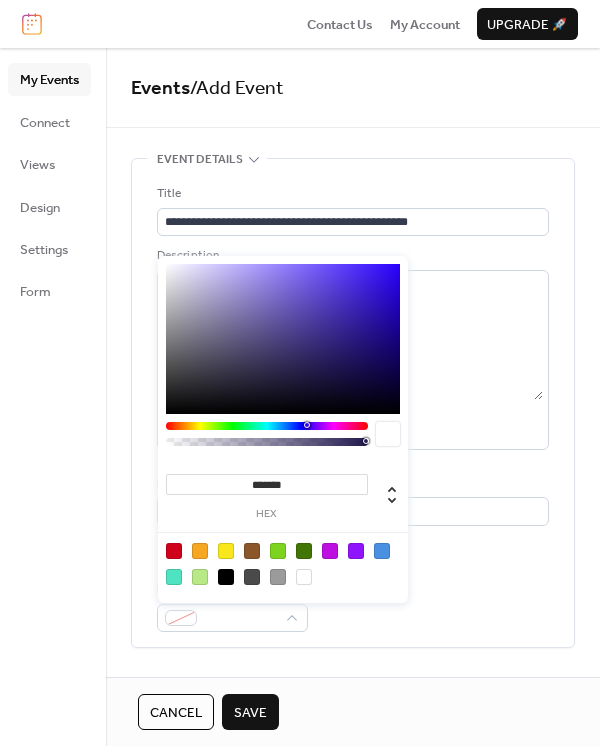 click at bounding box center [278, 551] 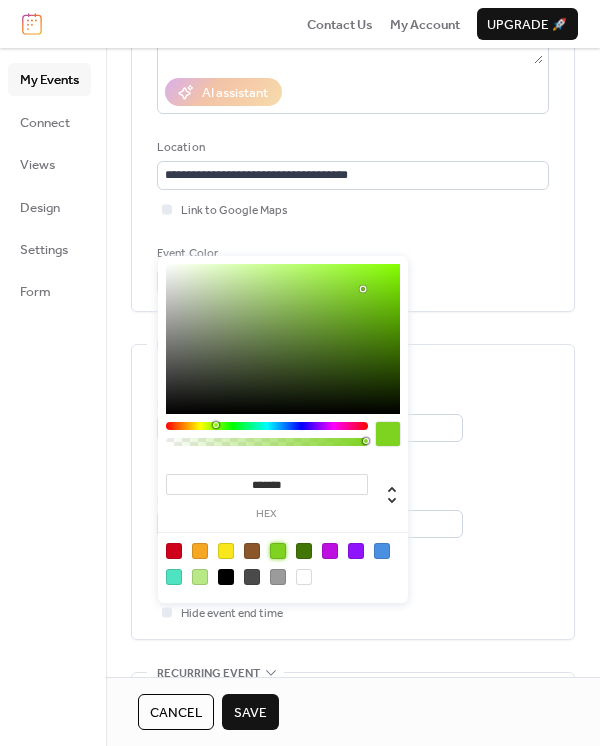 scroll, scrollTop: 368, scrollLeft: 0, axis: vertical 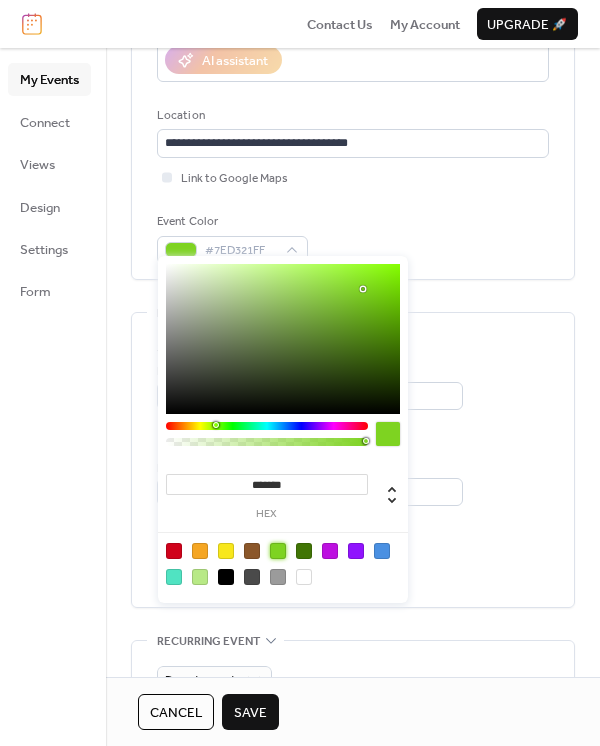 click on "**********" at bounding box center (353, 593) 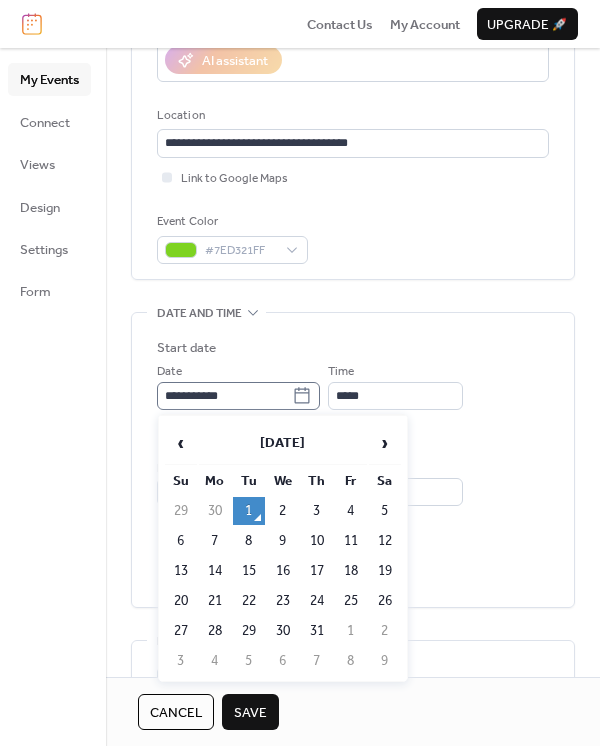 click 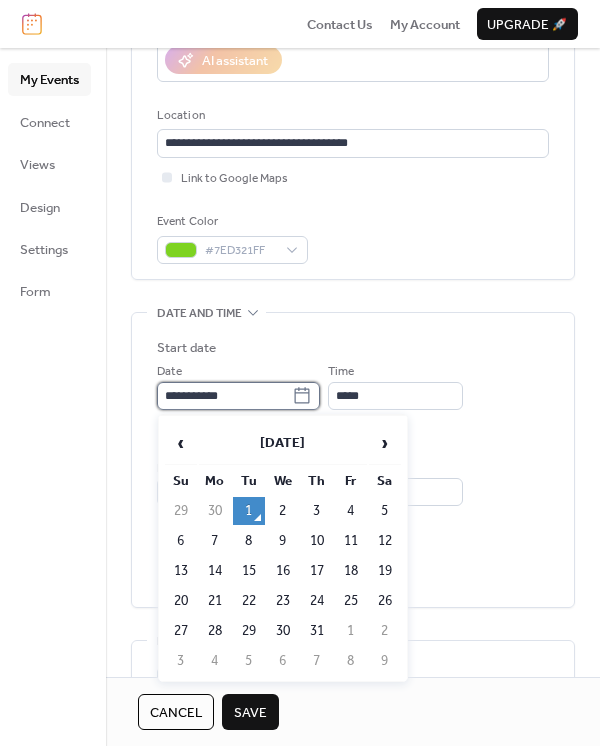 click on "**********" at bounding box center [224, 396] 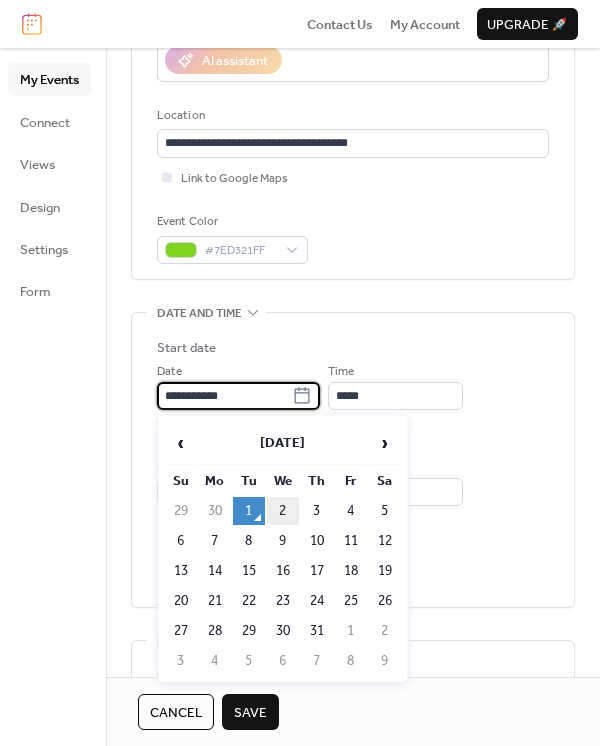 click on "2" at bounding box center (283, 511) 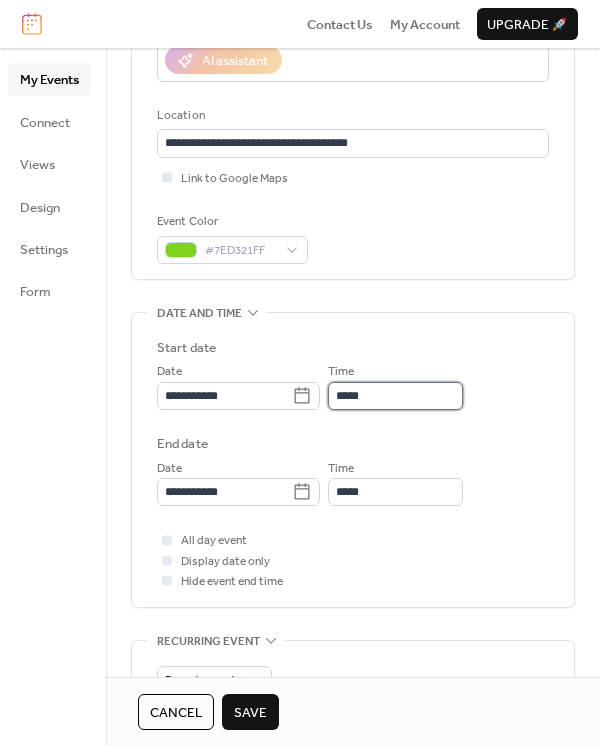 click on "*****" at bounding box center (395, 396) 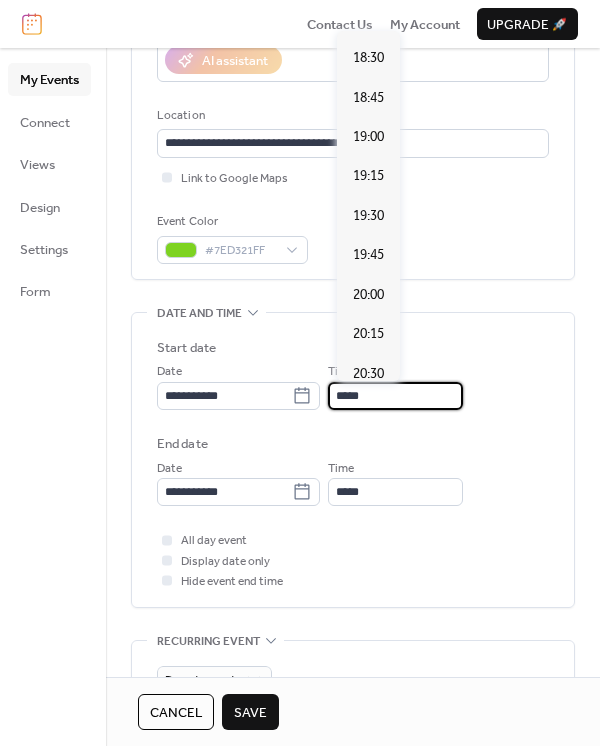 scroll, scrollTop: 2925, scrollLeft: 0, axis: vertical 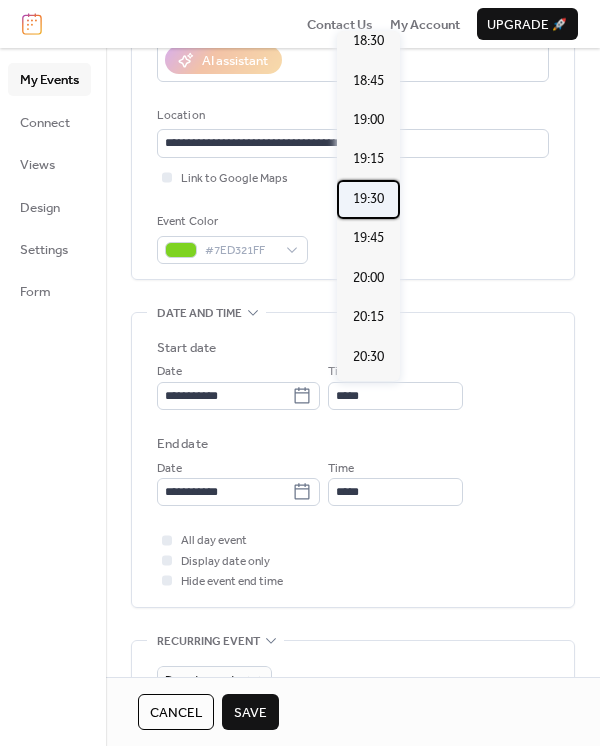 click on "19:30" at bounding box center [368, 199] 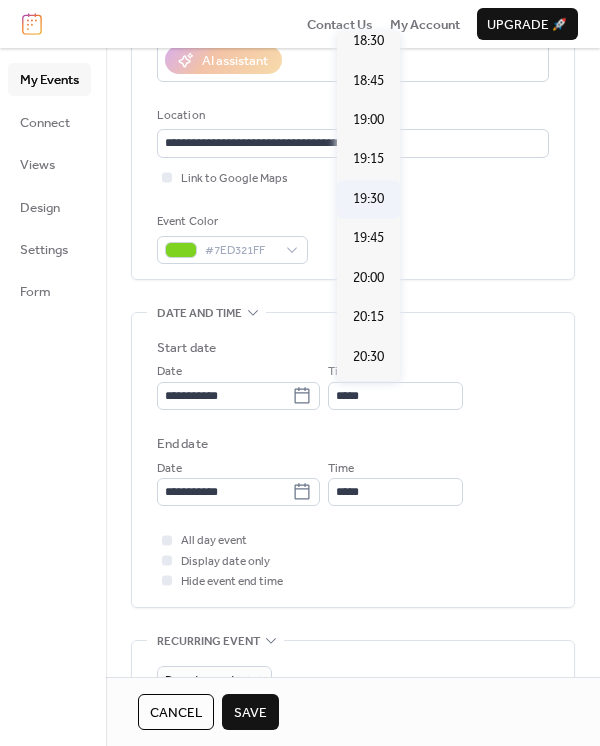 type on "*****" 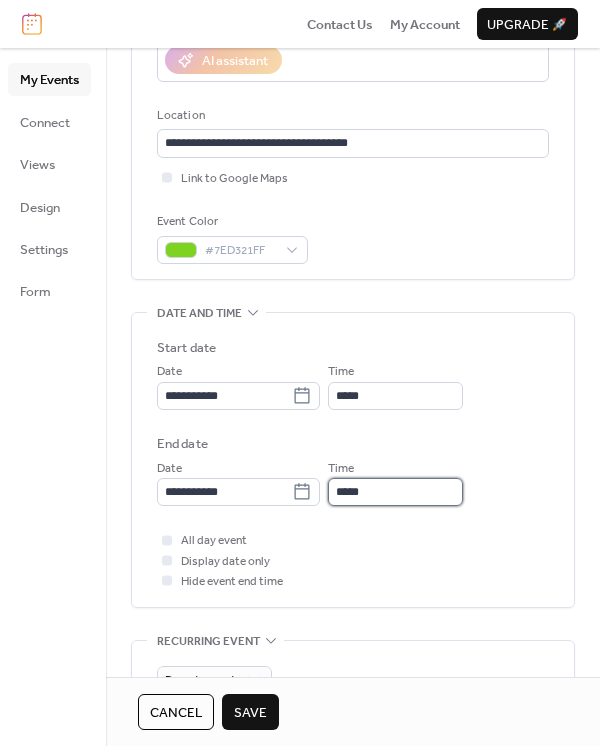 click on "*****" at bounding box center (395, 492) 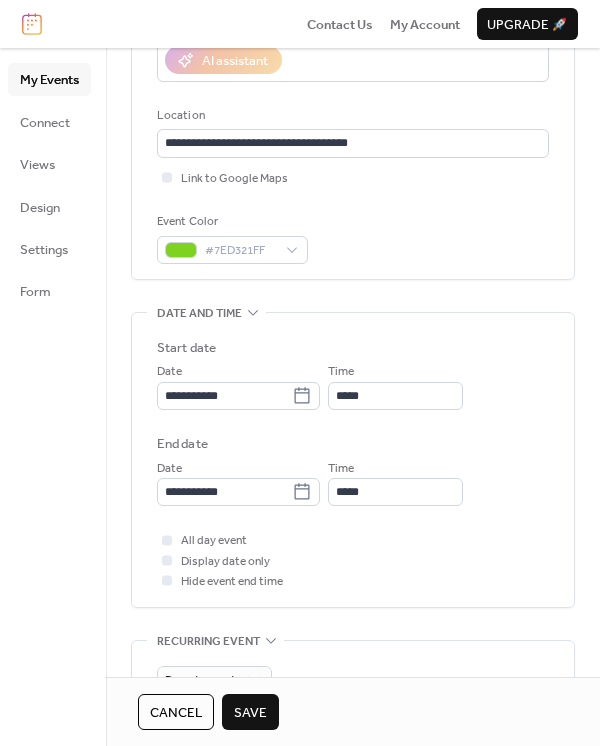 click on "All day event Display date only Hide event end time" at bounding box center (353, 560) 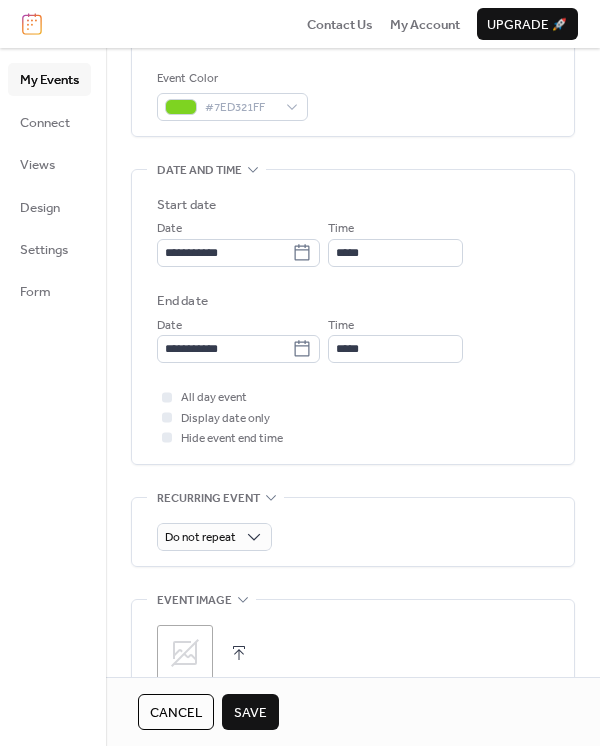 scroll, scrollTop: 536, scrollLeft: 0, axis: vertical 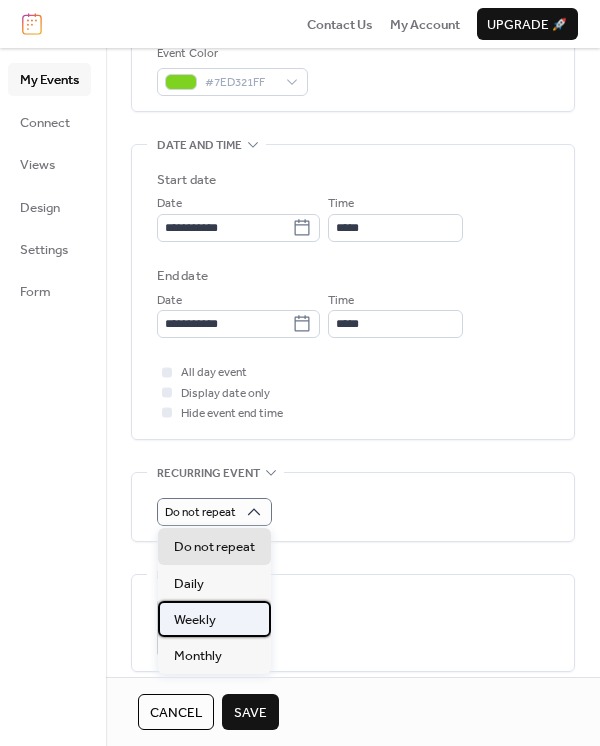 click on "Weekly" at bounding box center [195, 620] 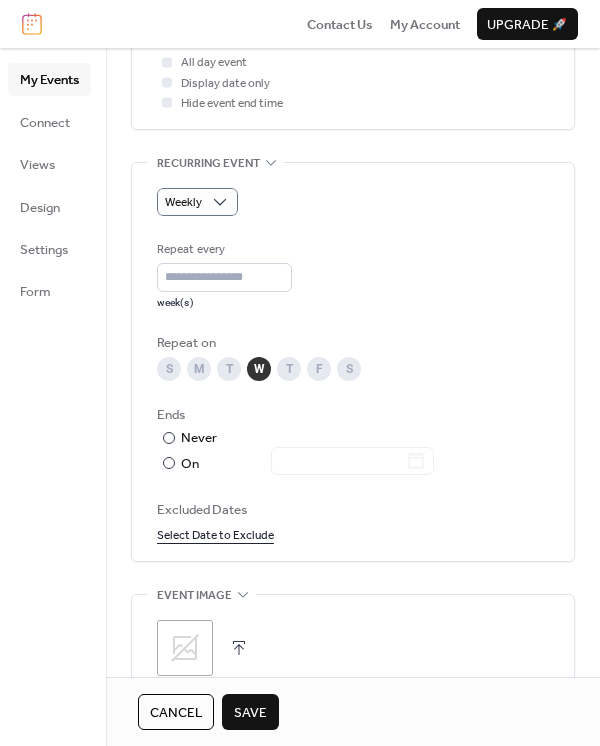 scroll, scrollTop: 847, scrollLeft: 0, axis: vertical 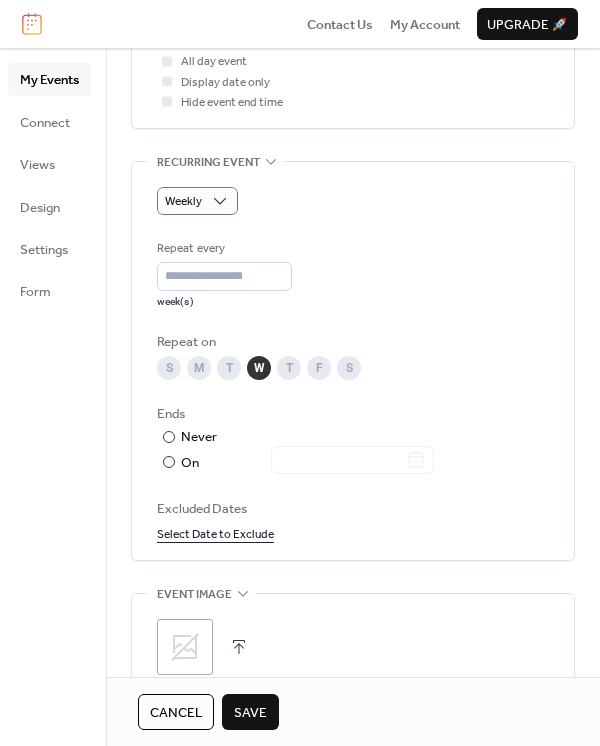 click 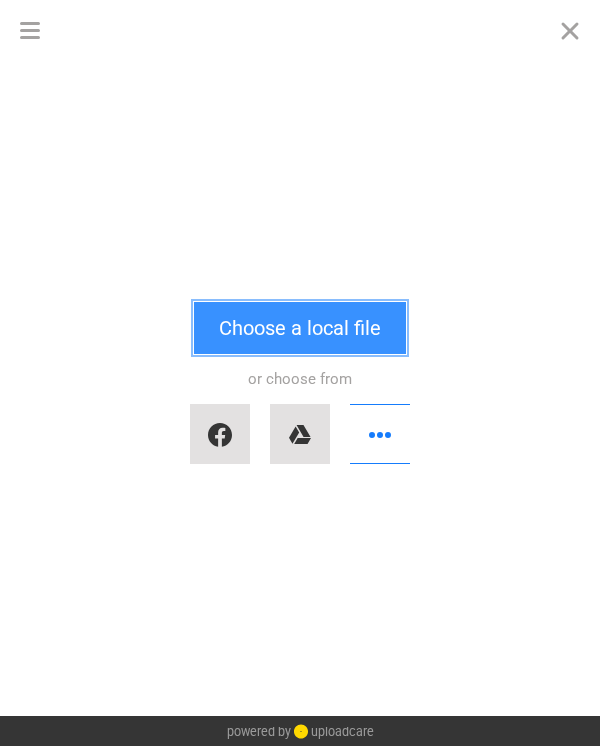 click on "Choose a local file" at bounding box center [300, 328] 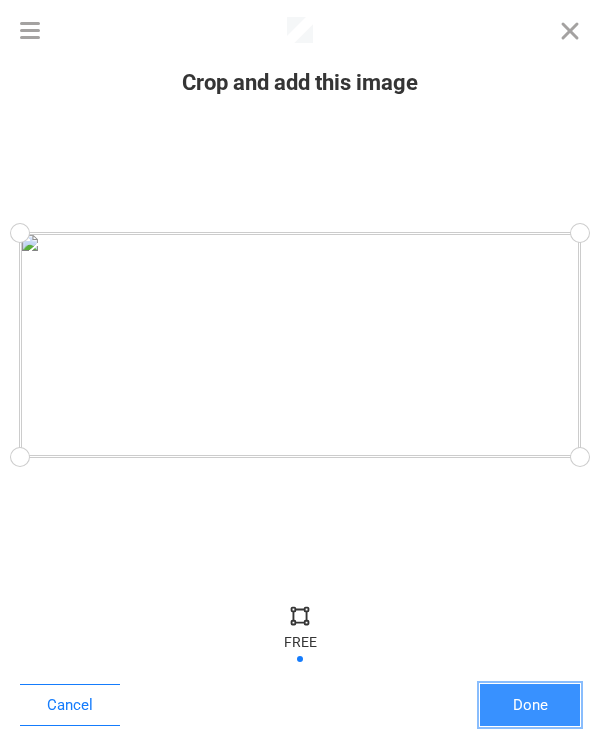 click on "Done" at bounding box center (530, 705) 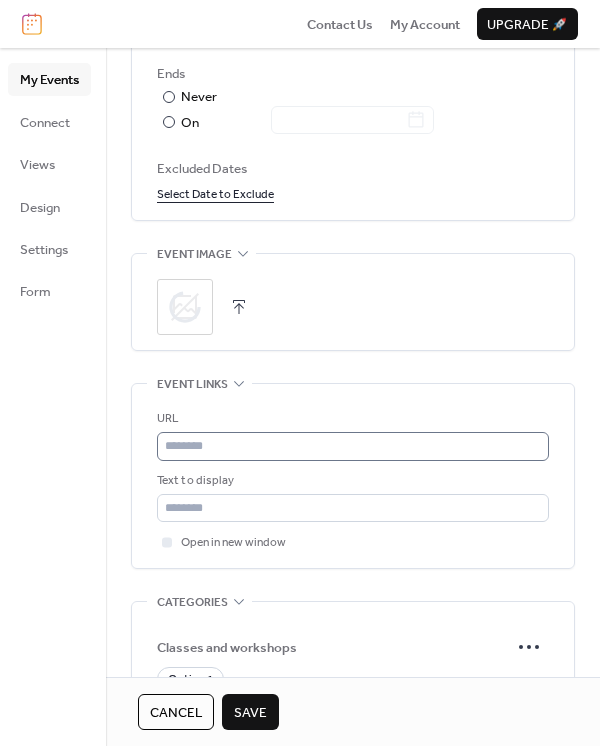 scroll, scrollTop: 1188, scrollLeft: 0, axis: vertical 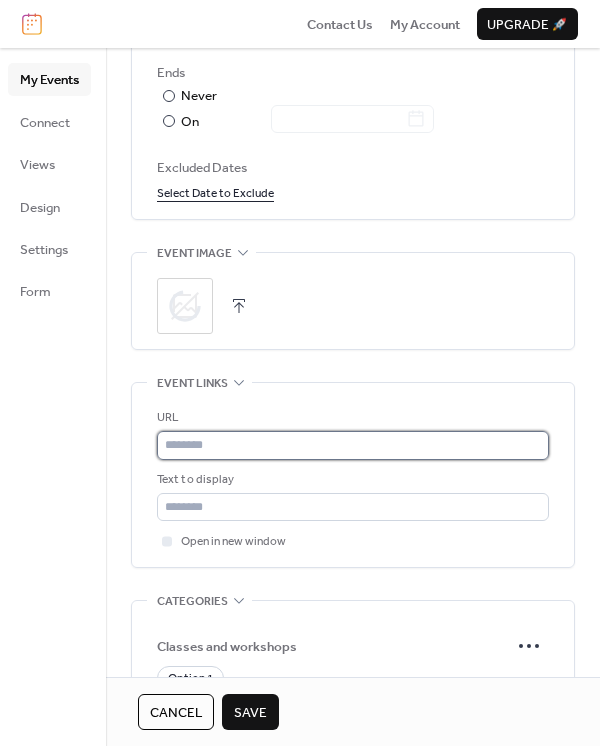 click at bounding box center (353, 445) 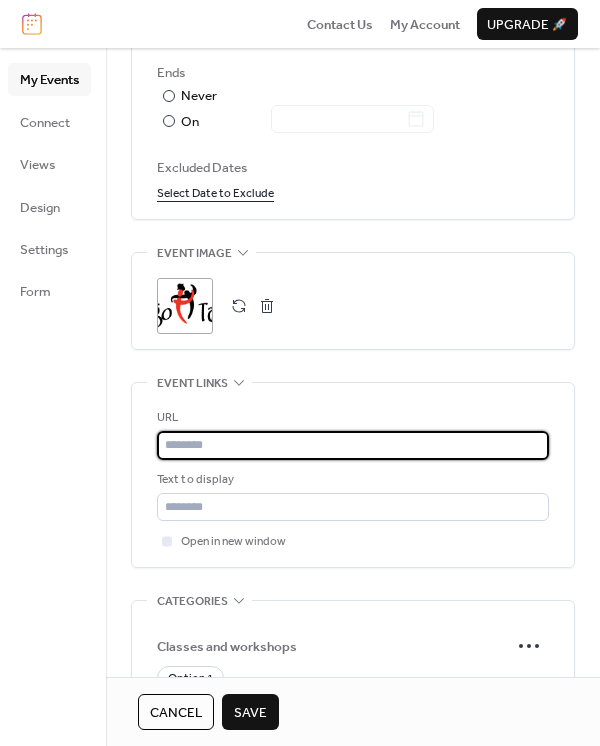paste on "**********" 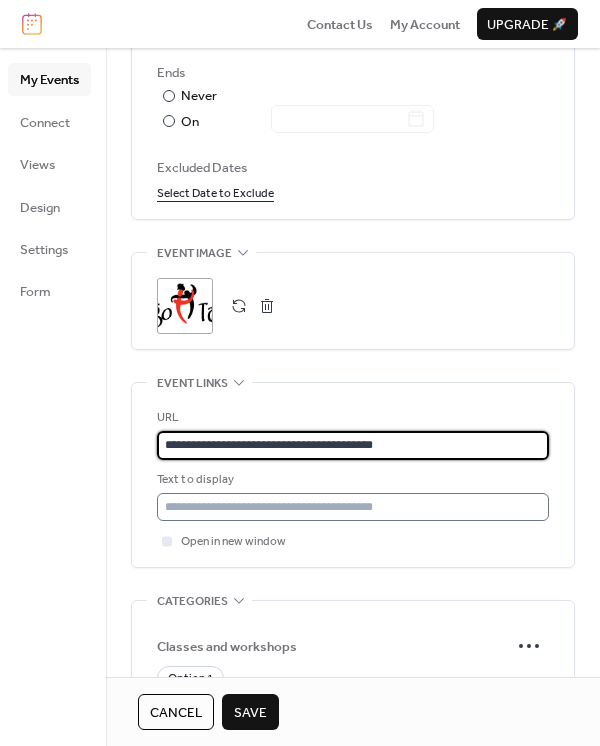 type on "**********" 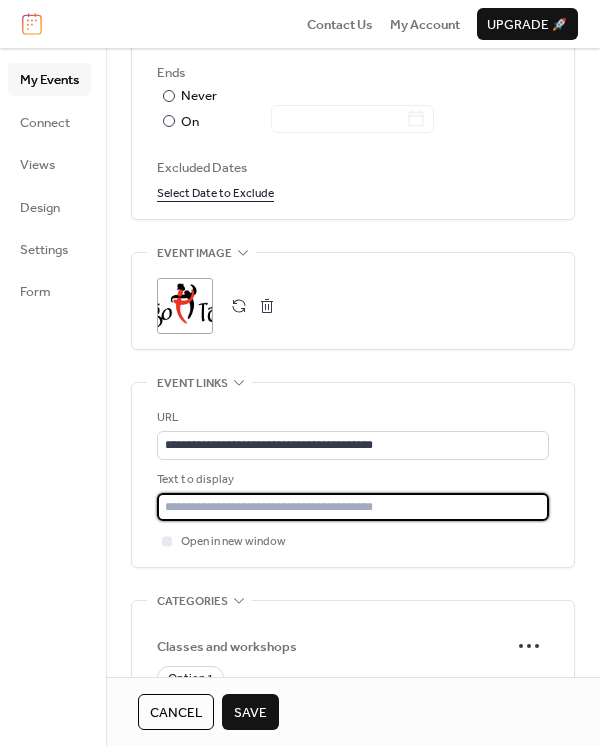 click at bounding box center [353, 507] 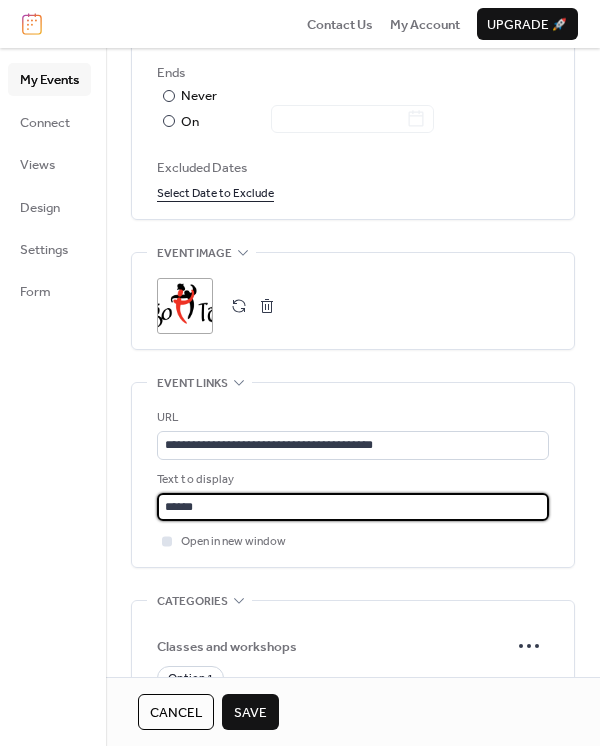 type on "**********" 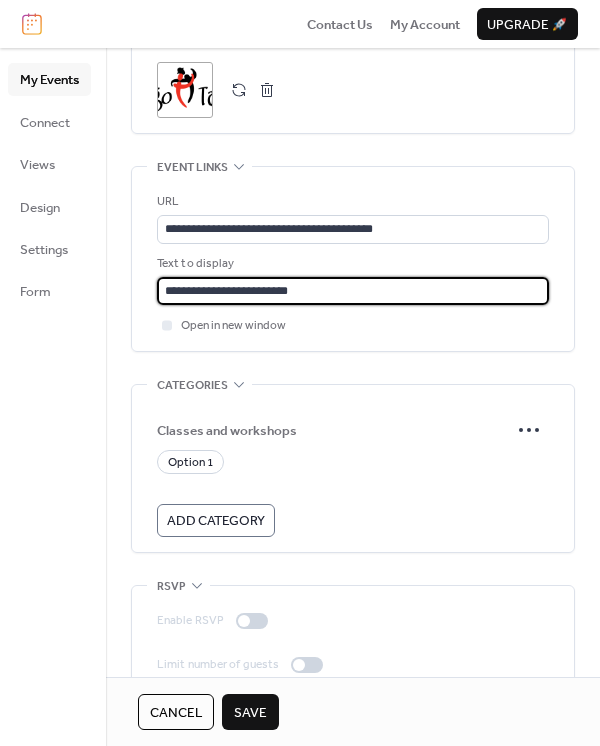 scroll, scrollTop: 1435, scrollLeft: 0, axis: vertical 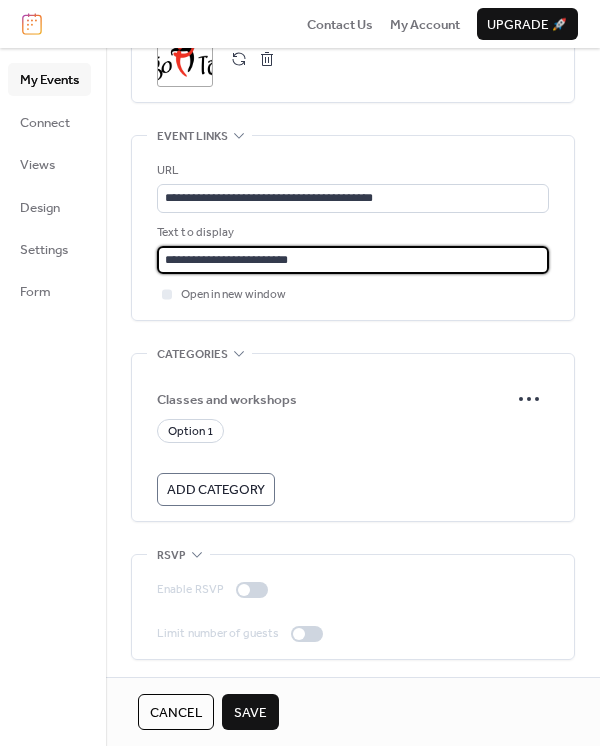 click on "Save" at bounding box center [250, 713] 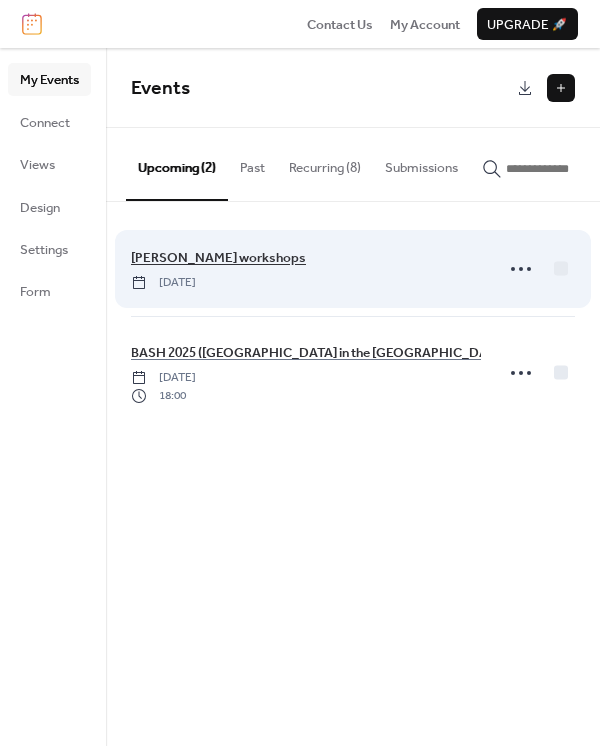 click on "[PERSON_NAME] workshops" at bounding box center [218, 258] 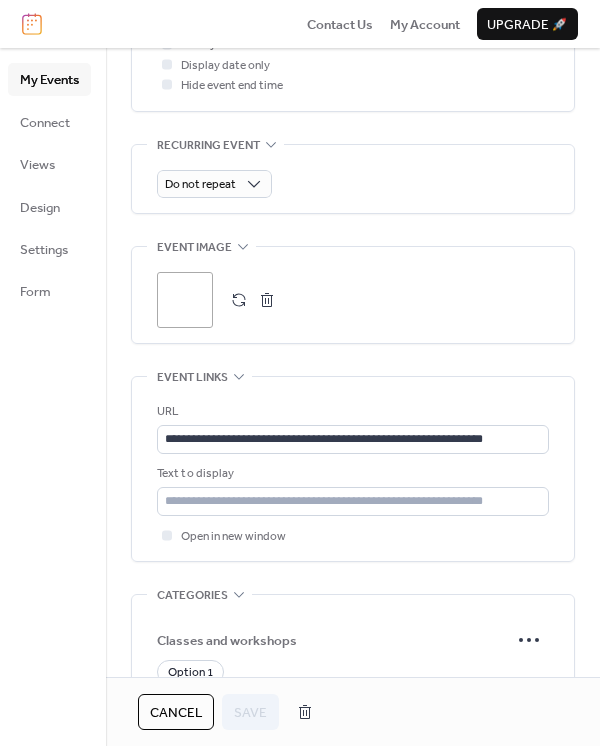 scroll, scrollTop: 868, scrollLeft: 0, axis: vertical 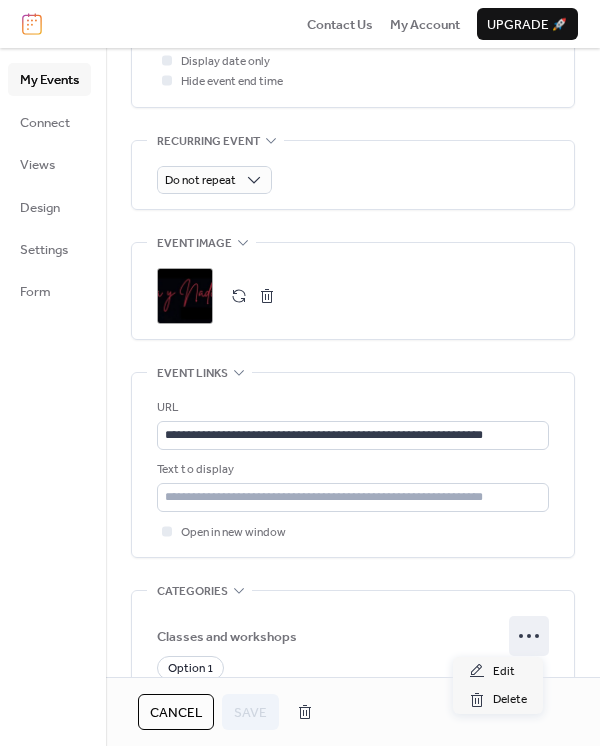 click 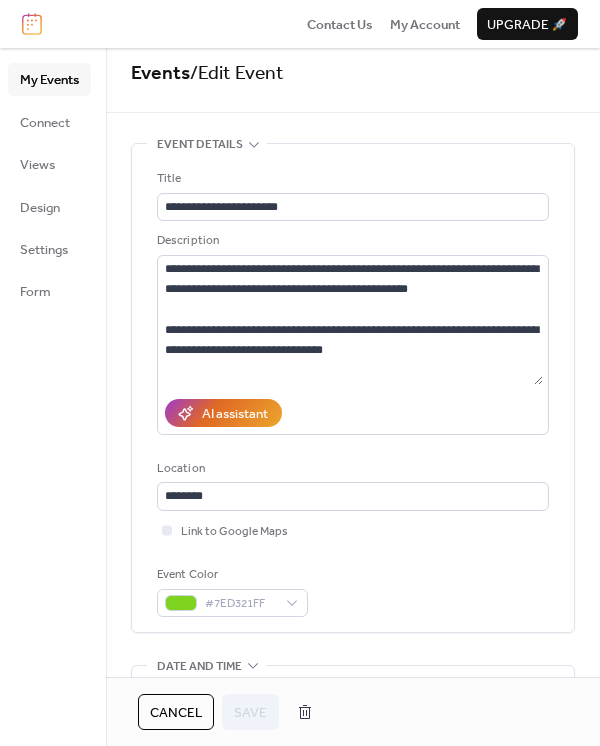 scroll, scrollTop: 0, scrollLeft: 0, axis: both 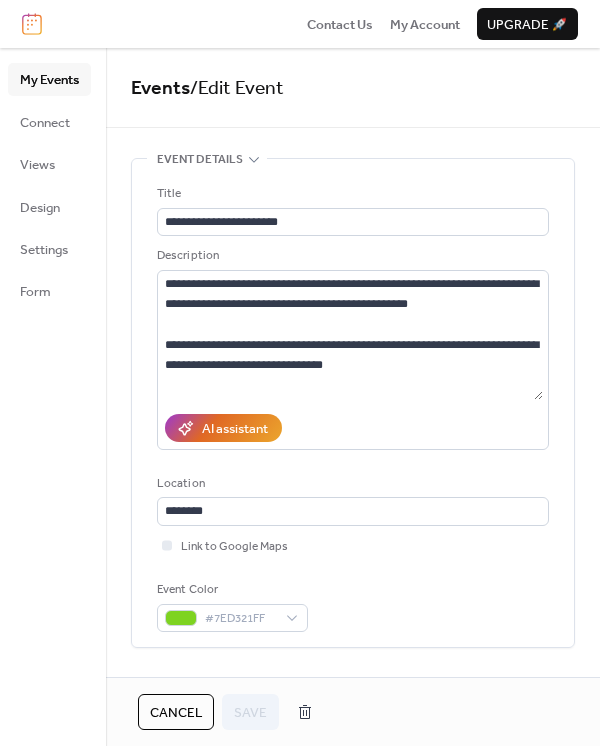 click on "My Events" at bounding box center (49, 80) 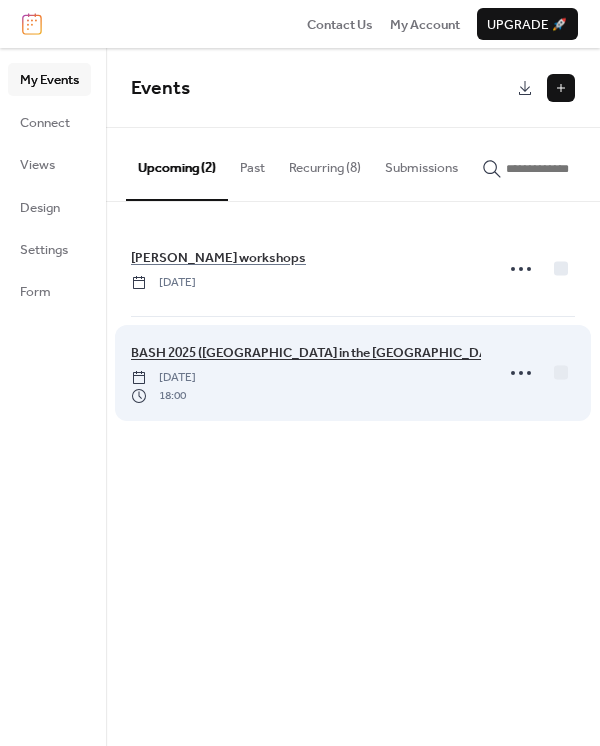 click on "BASH 2025 ([GEOGRAPHIC_DATA] in the [GEOGRAPHIC_DATA])" at bounding box center [321, 353] 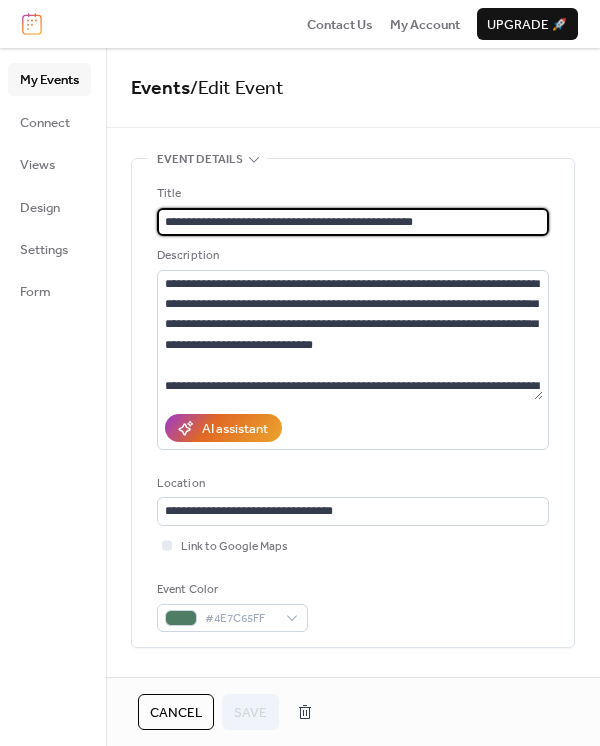 scroll, scrollTop: 20, scrollLeft: 0, axis: vertical 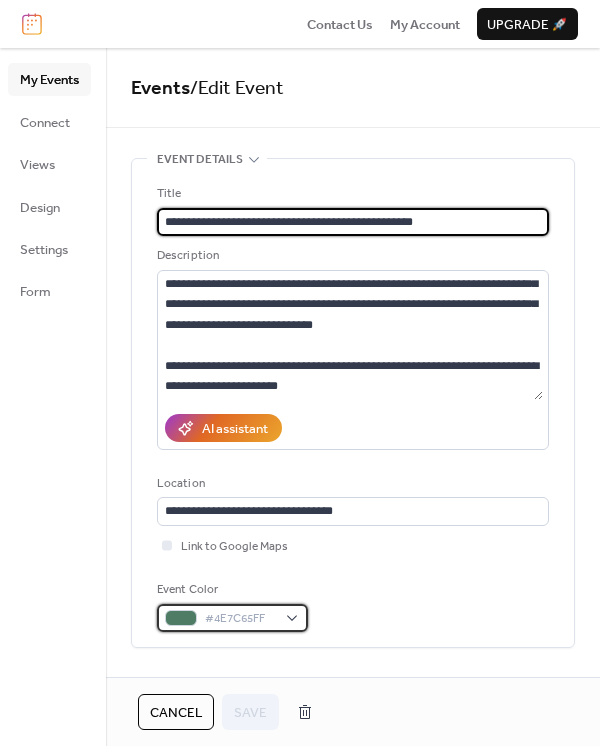 click on "#4E7C65FF" at bounding box center [232, 618] 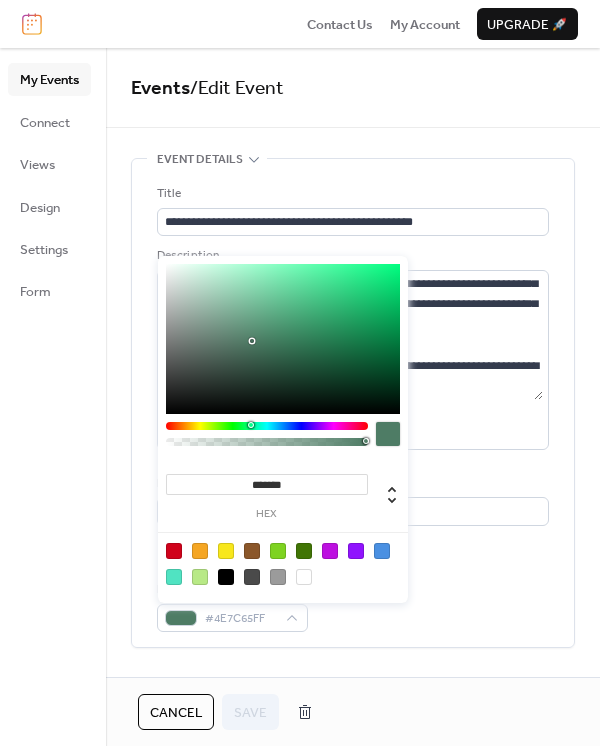 click at bounding box center (330, 551) 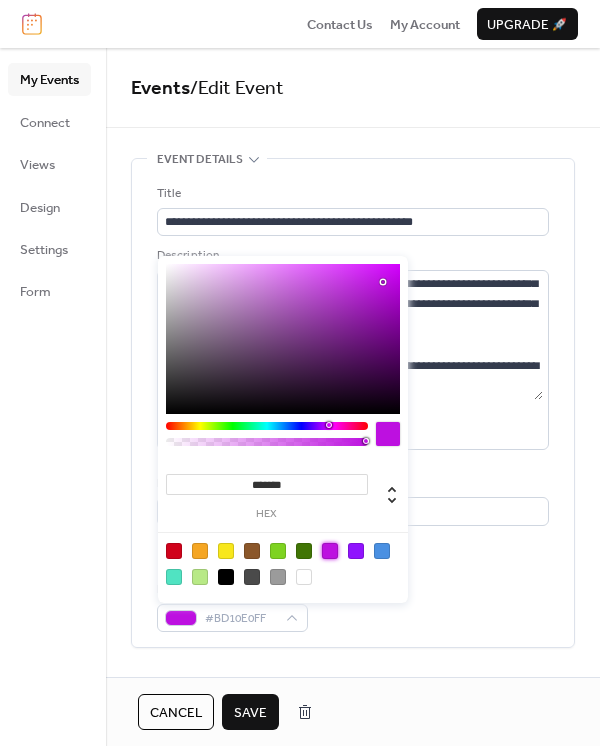 click on "AI assistant" at bounding box center (353, 428) 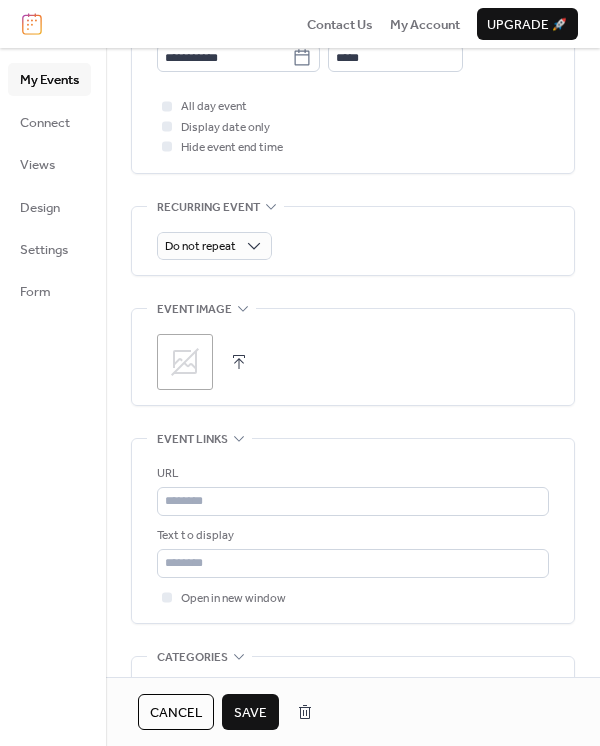 scroll, scrollTop: 804, scrollLeft: 0, axis: vertical 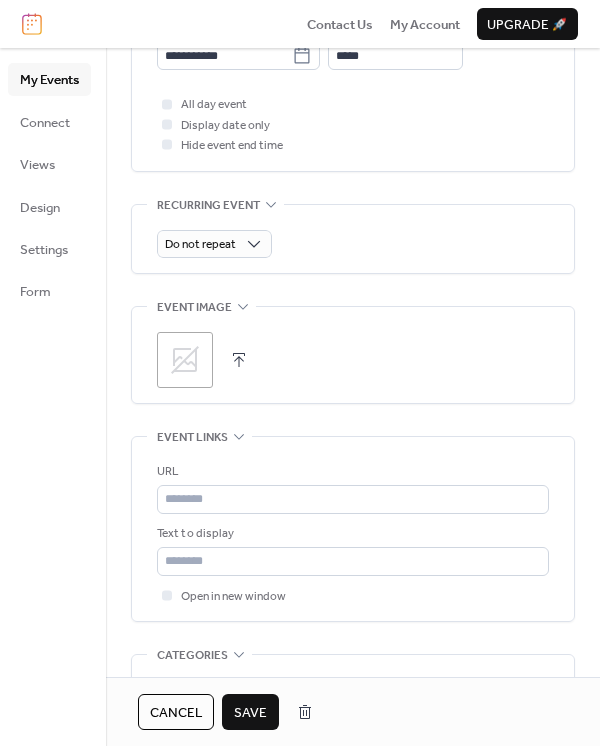 click 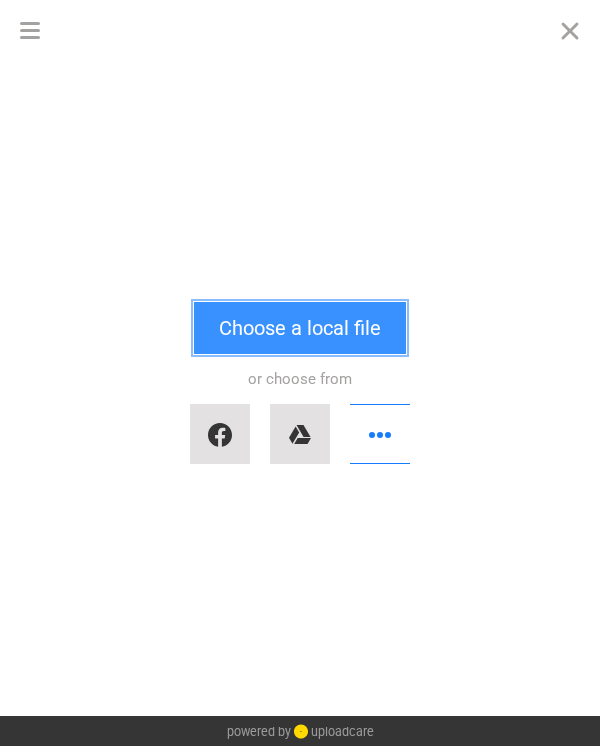 click on "Choose a local file" at bounding box center [300, 328] 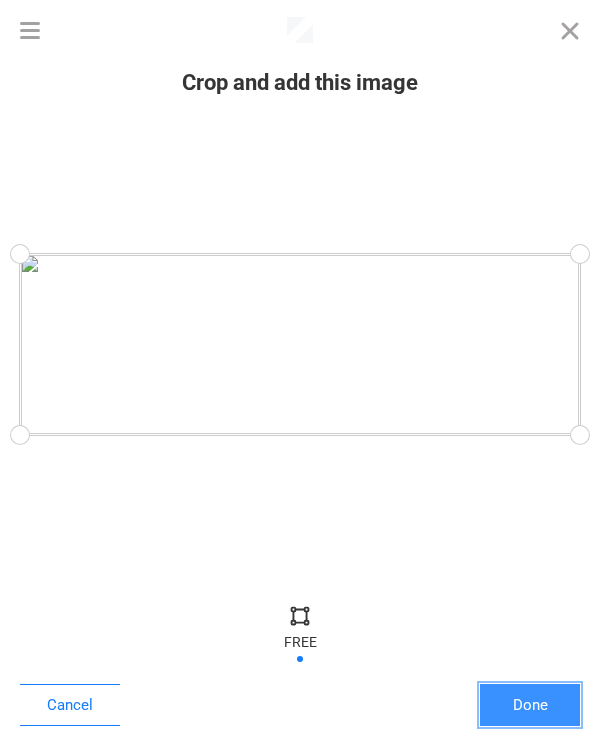 click on "Done" at bounding box center (530, 705) 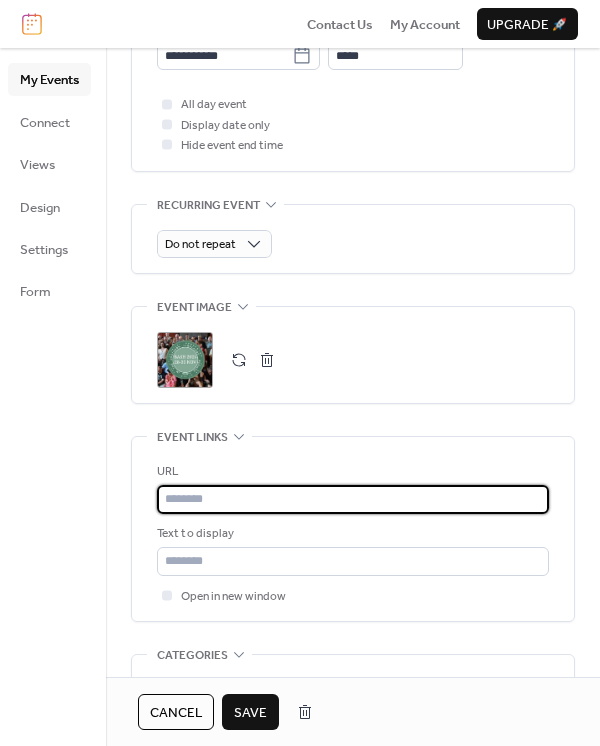 click at bounding box center [353, 499] 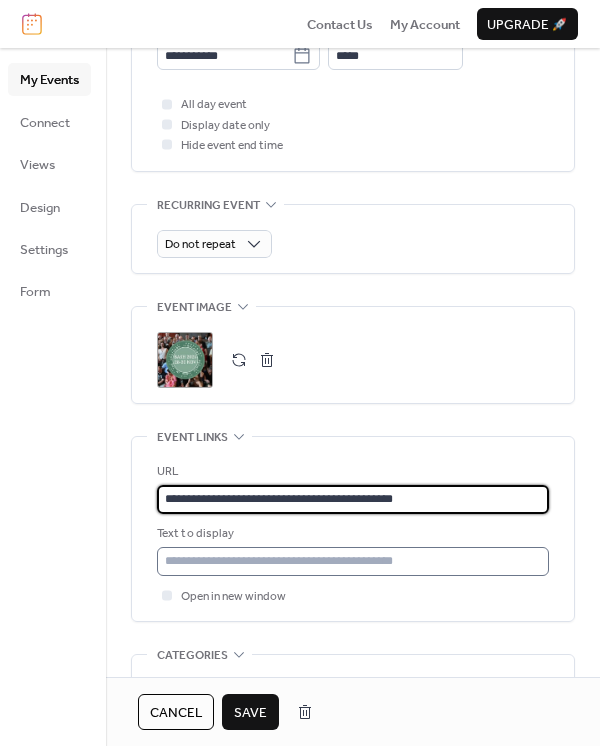 type on "**********" 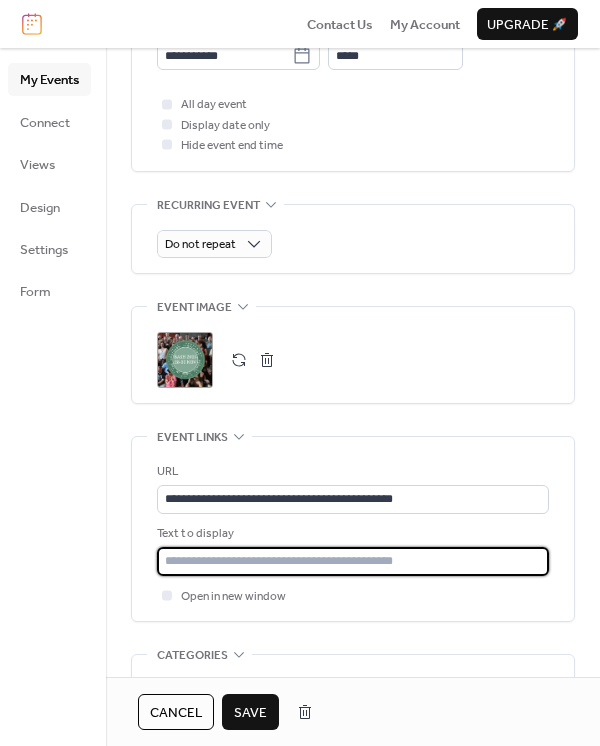 click at bounding box center [353, 561] 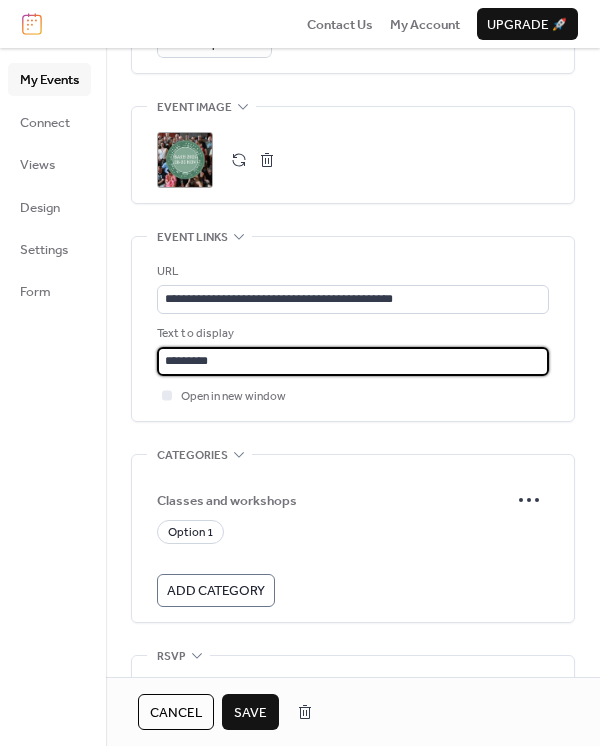scroll, scrollTop: 1006, scrollLeft: 0, axis: vertical 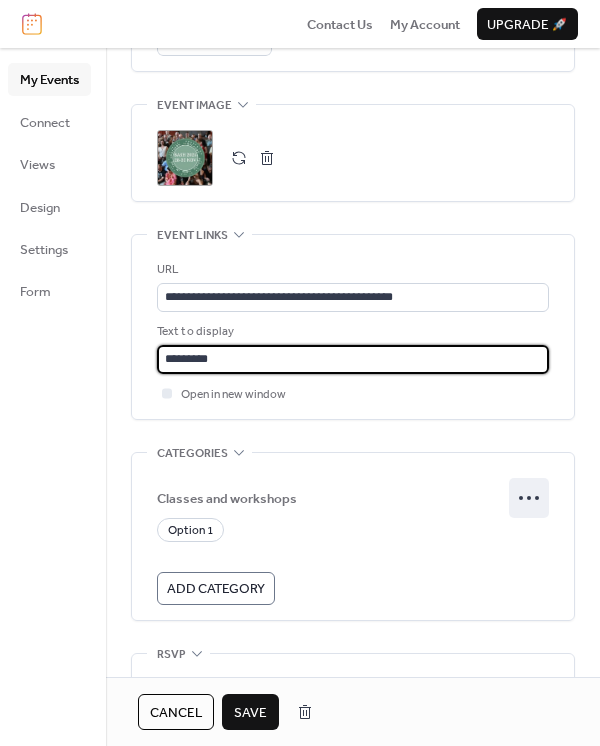 type on "*********" 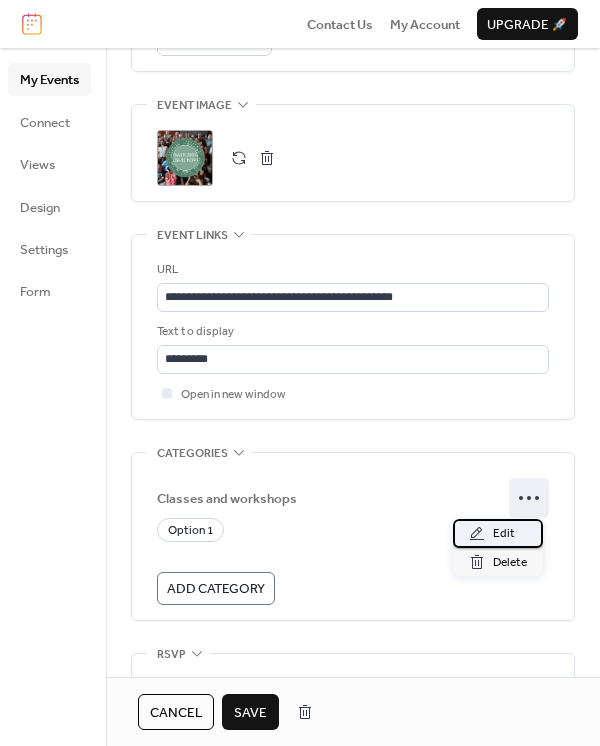 click on "Edit" at bounding box center [504, 534] 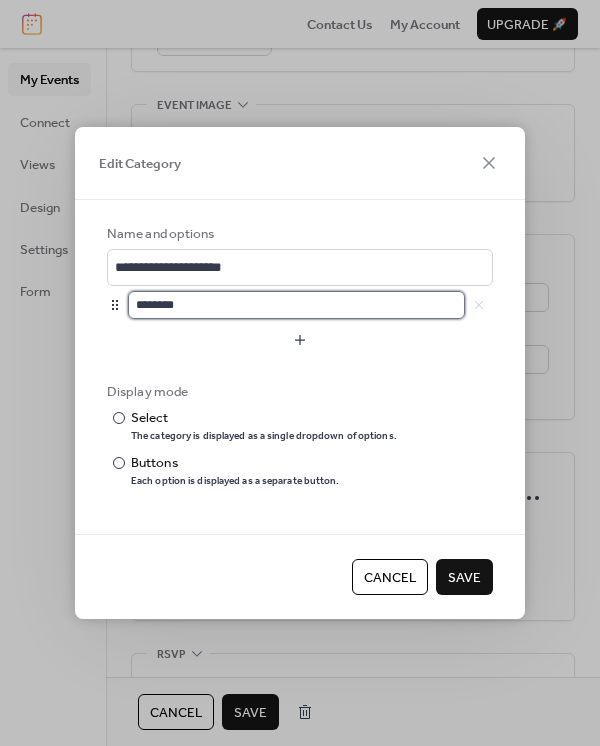 click on "********" at bounding box center [296, 305] 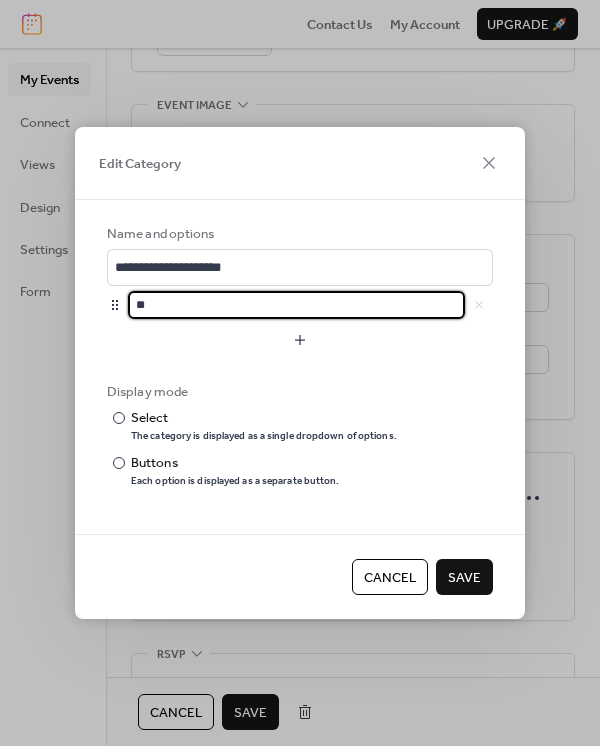 type on "*" 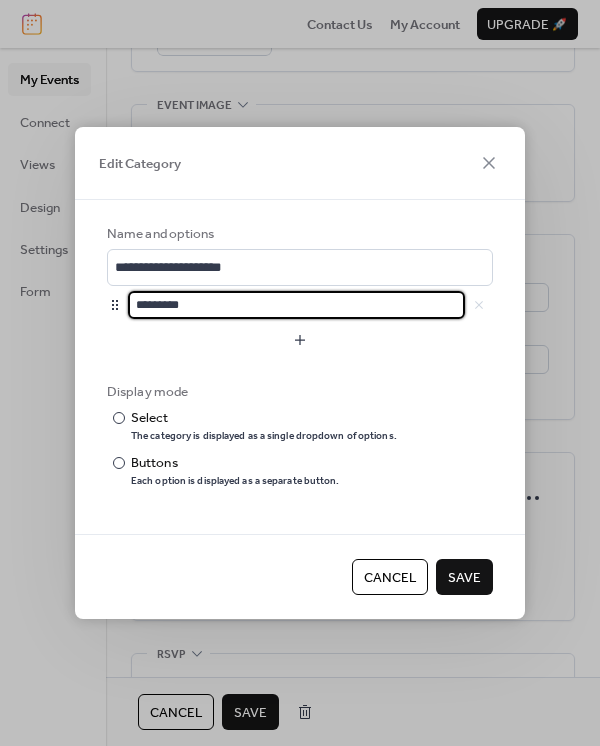 type on "*********" 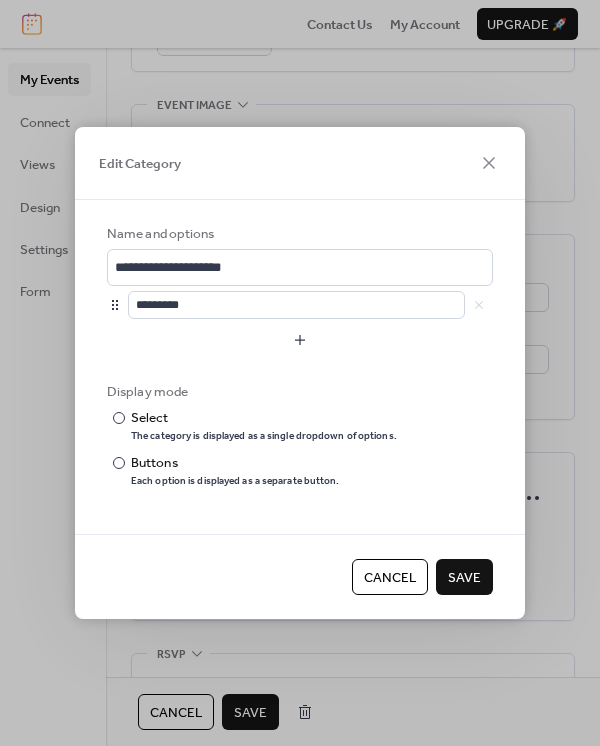 click on "Save" at bounding box center (464, 578) 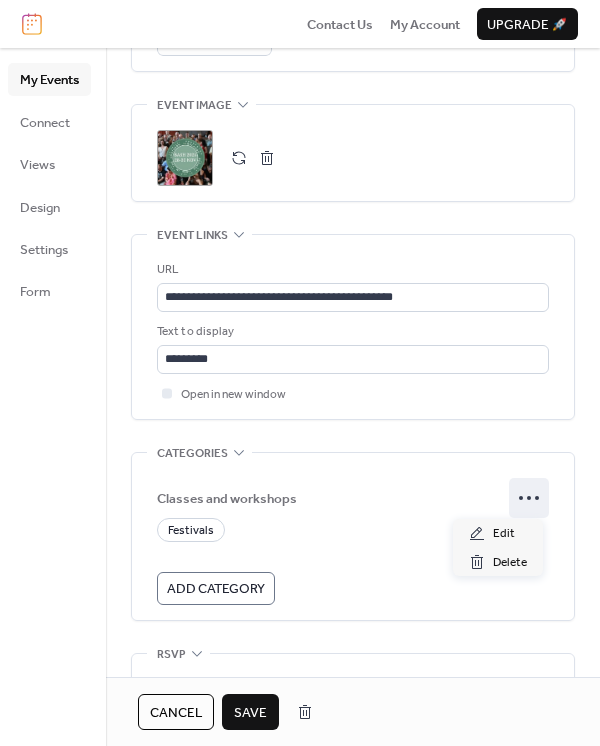 click 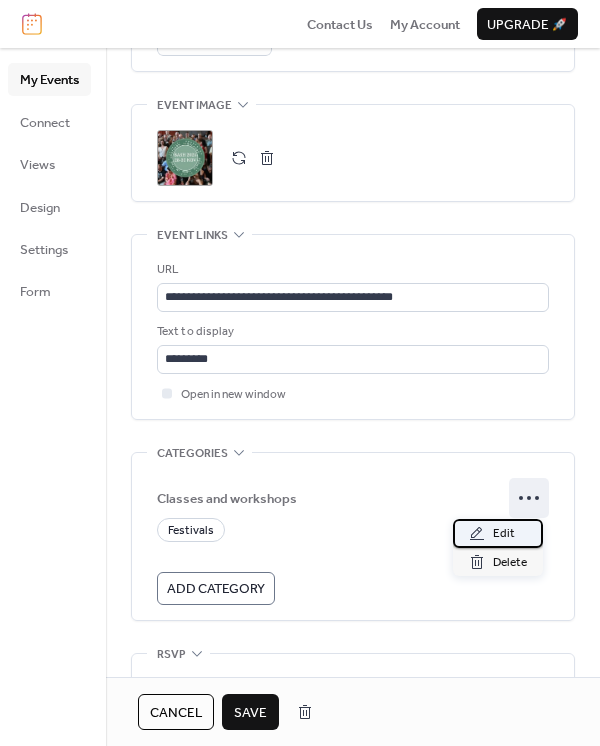 click on "Edit" at bounding box center [504, 534] 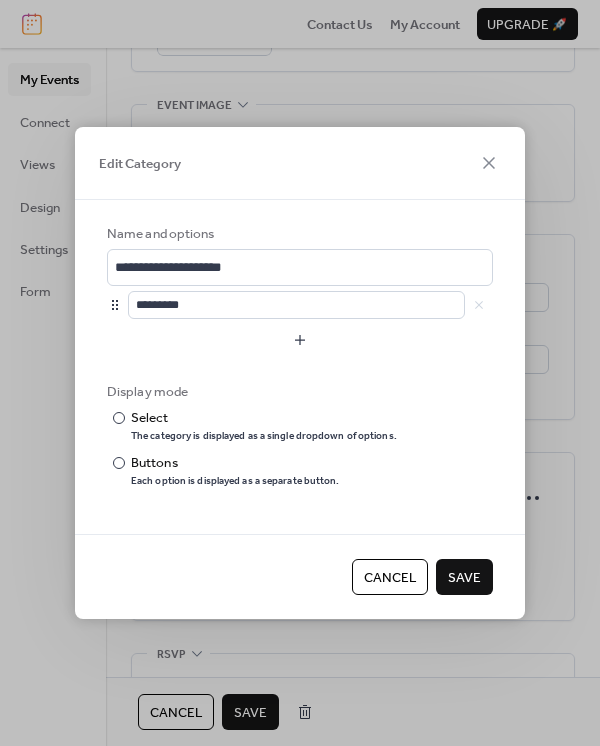 click on "*********" at bounding box center [310, 305] 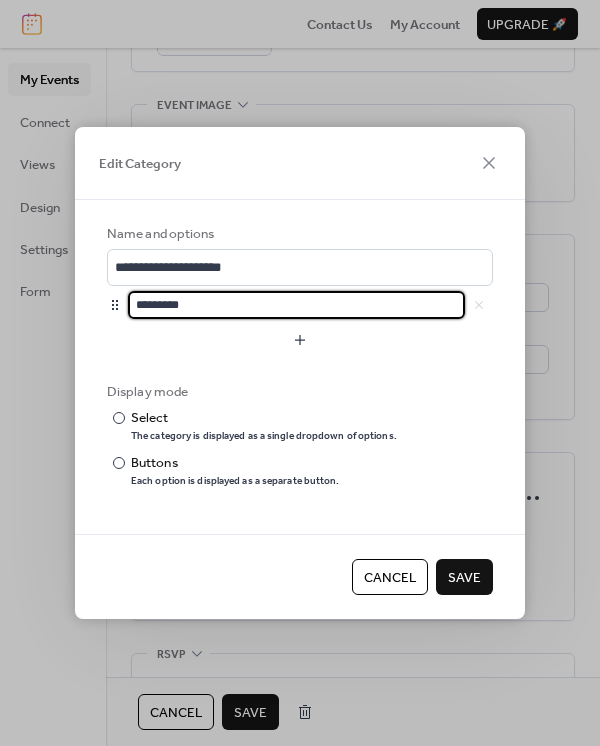 click on "*********" at bounding box center [296, 305] 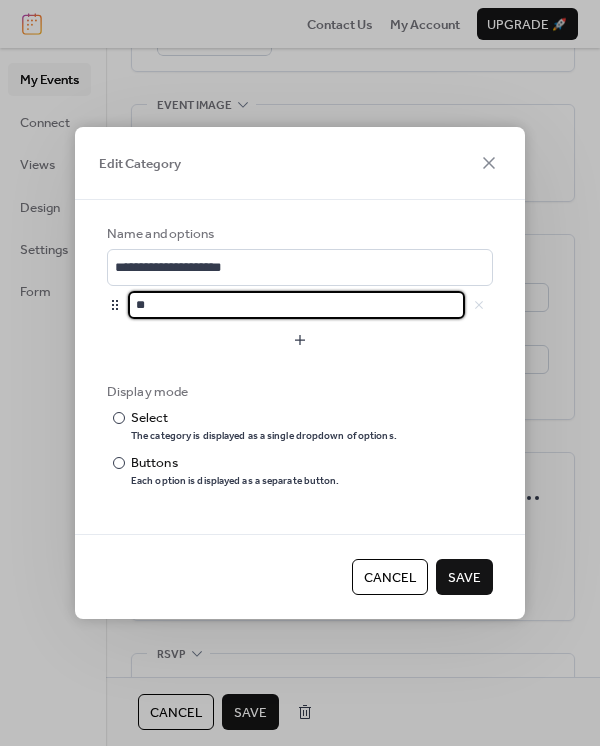 type on "*" 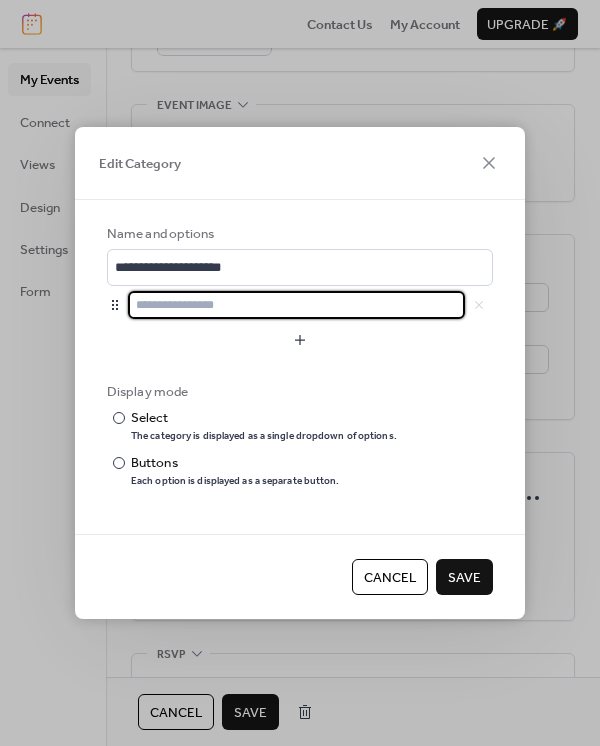 type 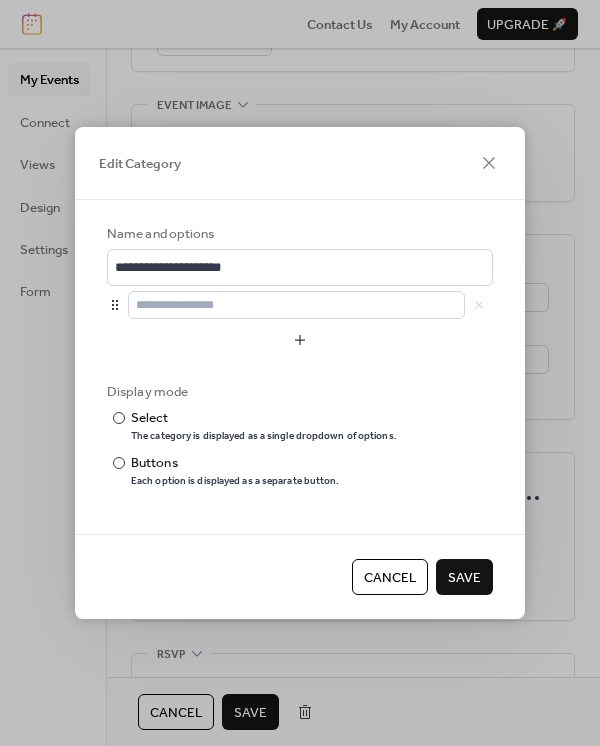 click at bounding box center (310, 305) 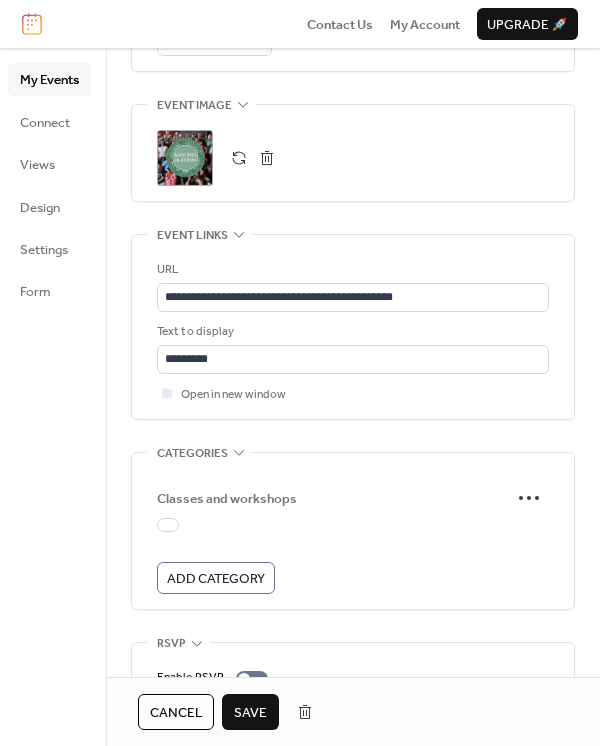click on "Add Category" at bounding box center (216, 579) 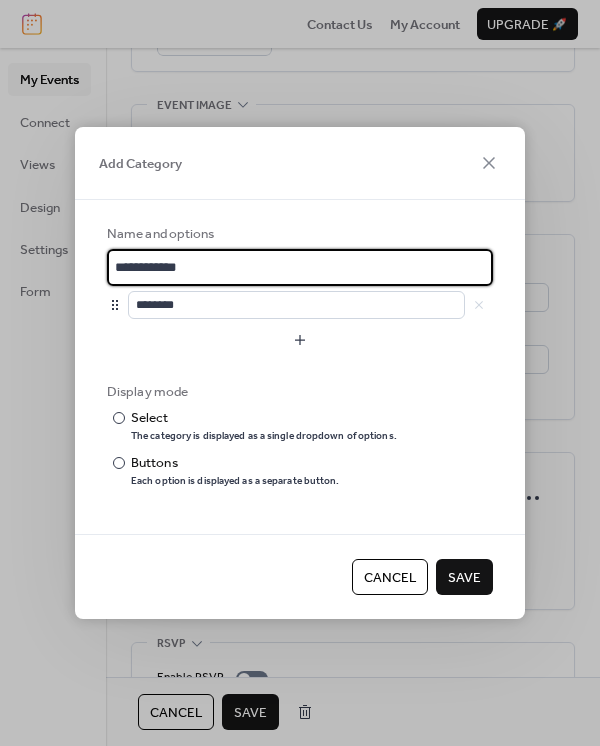 drag, startPoint x: 205, startPoint y: 259, endPoint x: 70, endPoint y: 259, distance: 135 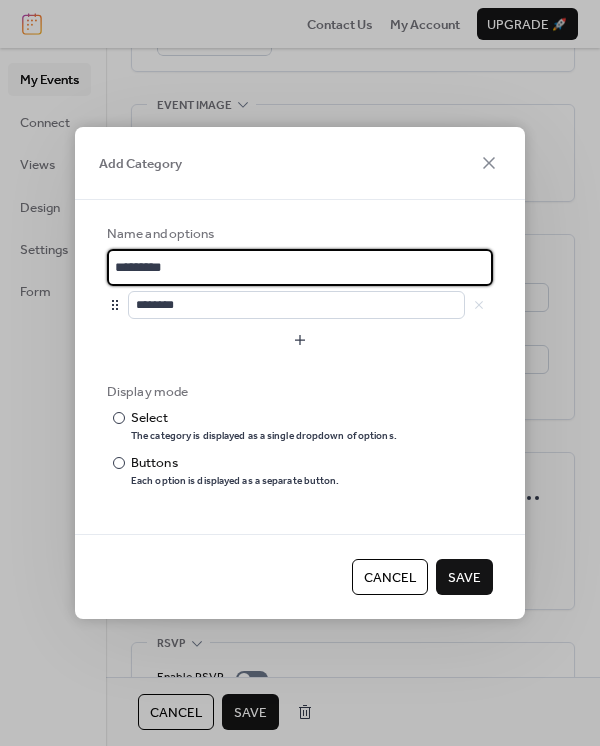 type on "*********" 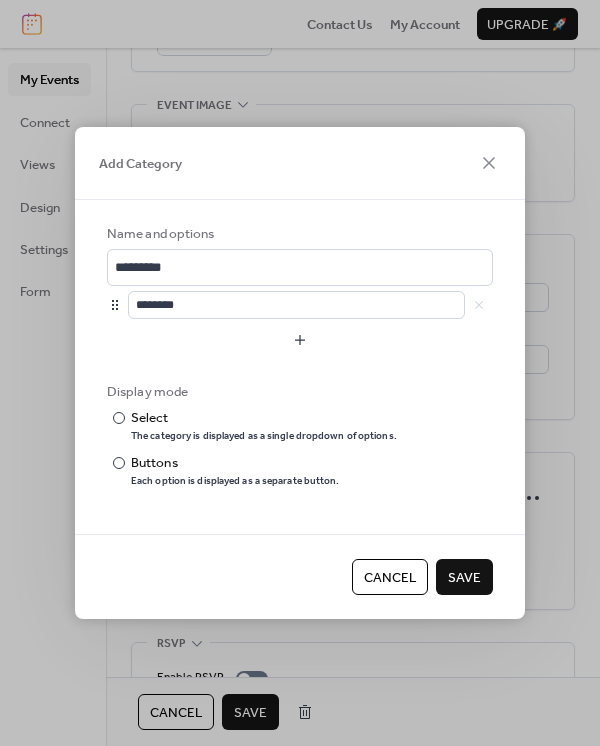 click on "Save" at bounding box center (464, 578) 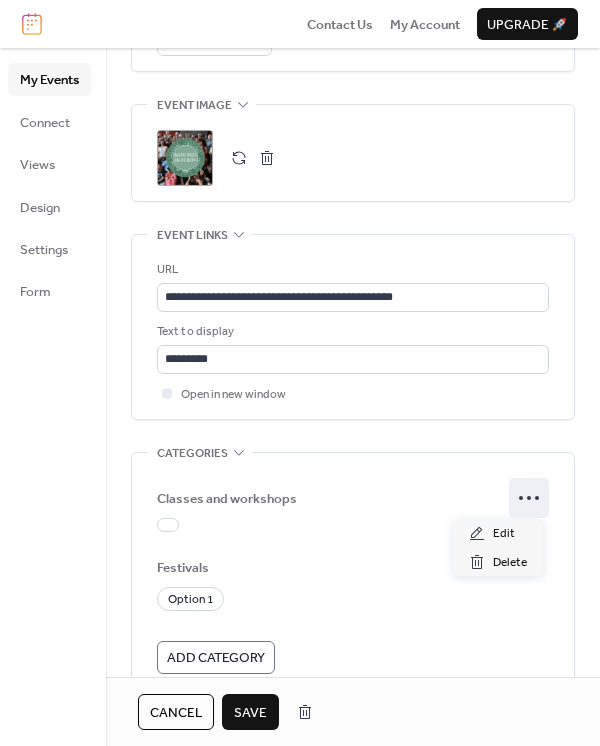click 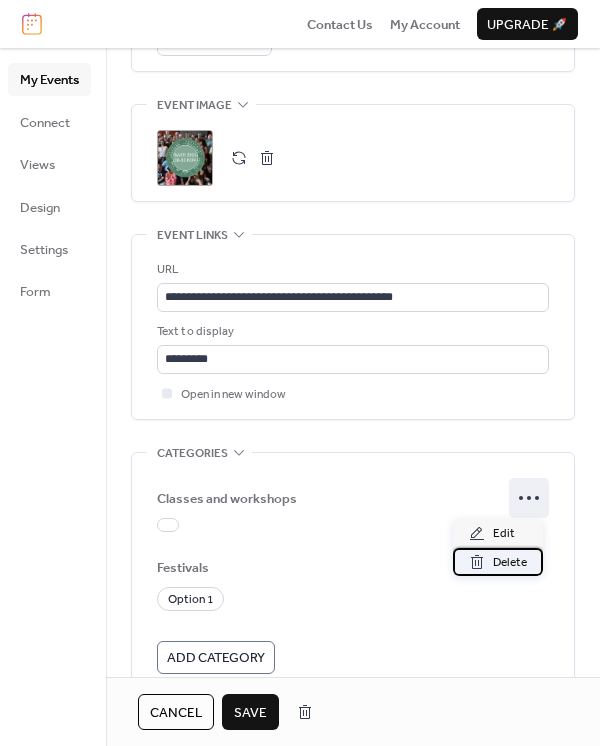 click on "Delete" at bounding box center [510, 563] 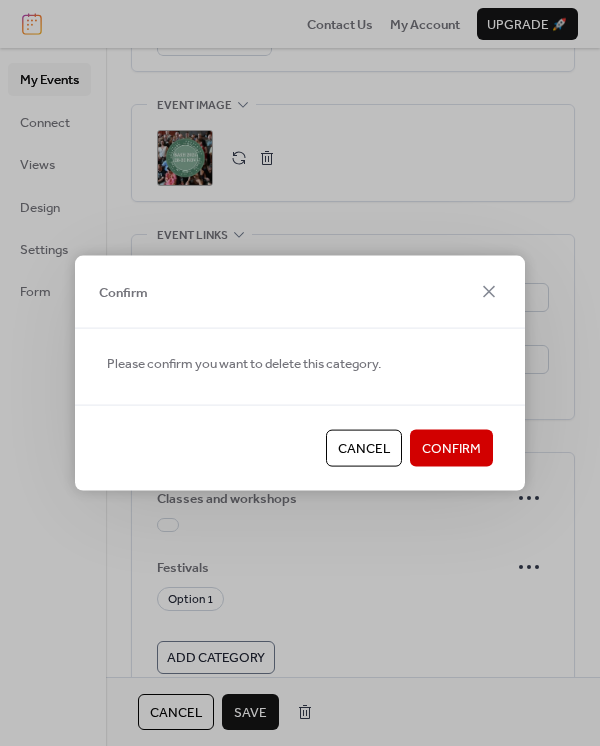 click on "Confirm" at bounding box center (451, 449) 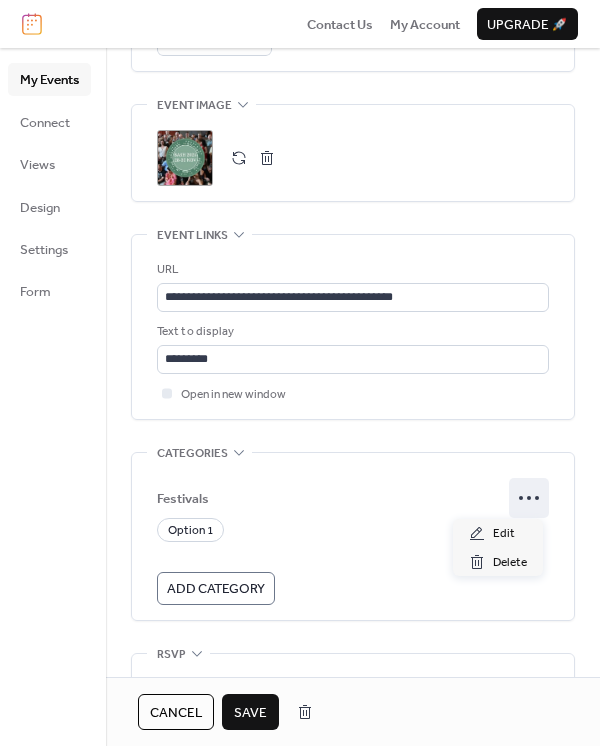 click 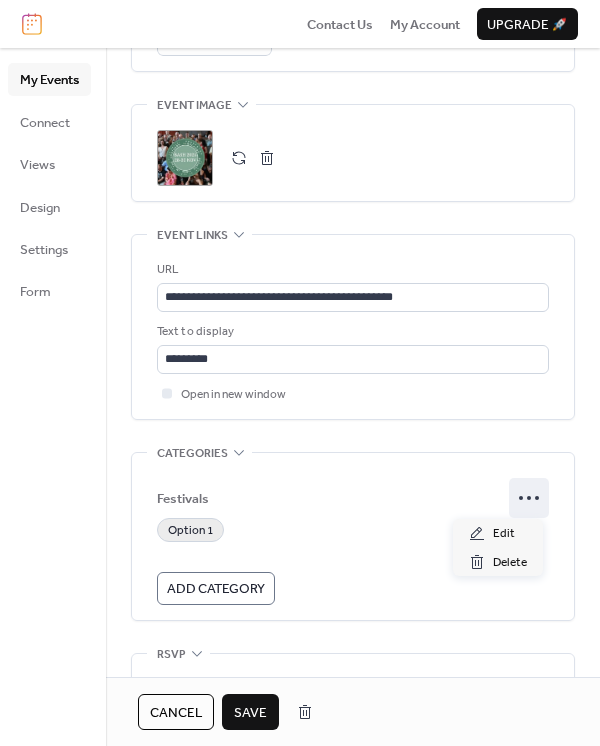 click on "Option 1" at bounding box center (190, 531) 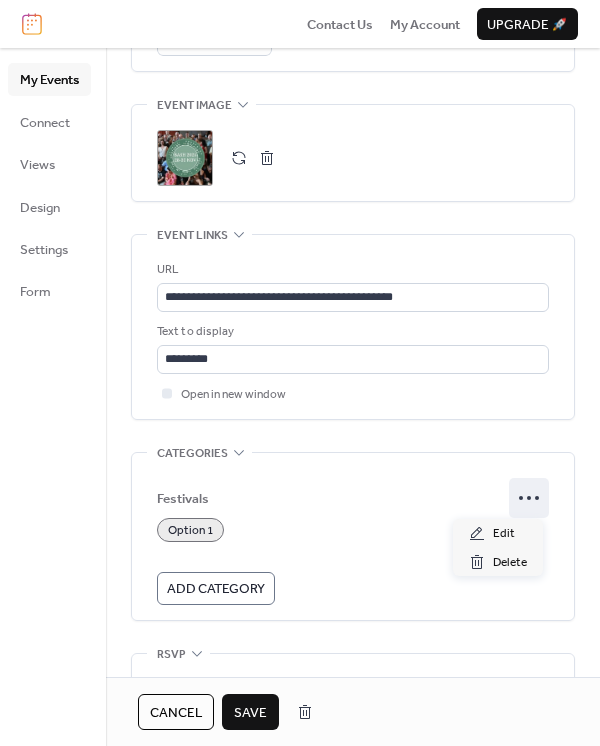 click 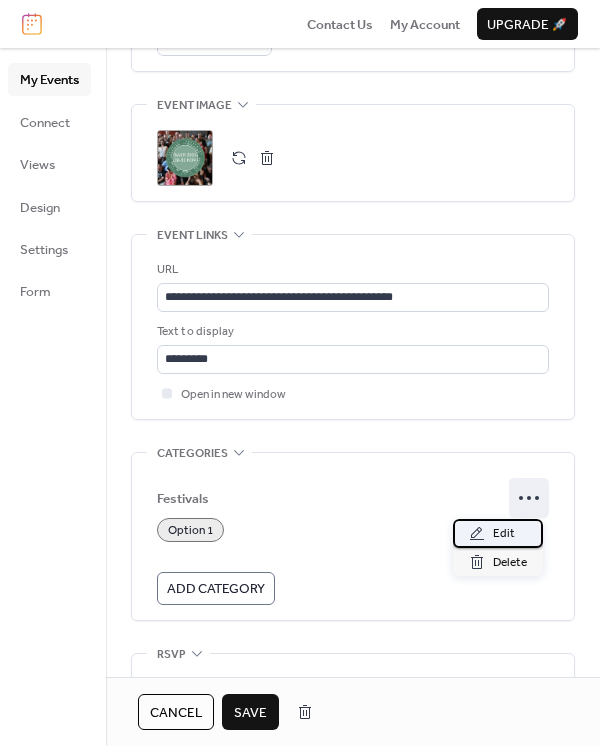 click on "Edit" at bounding box center (498, 533) 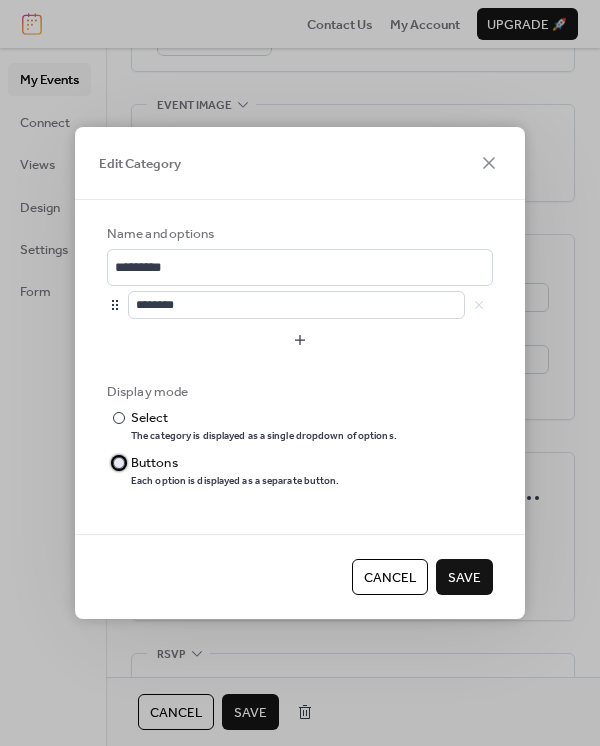 click at bounding box center [119, 463] 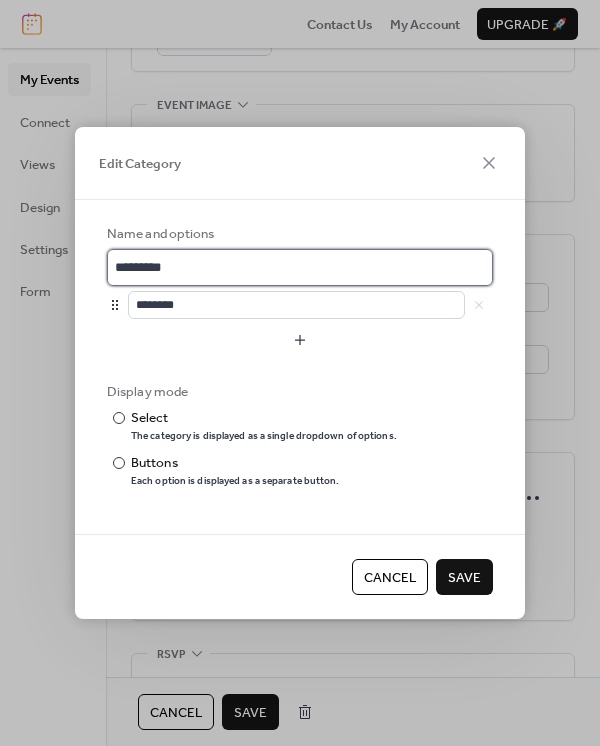 click on "*********" at bounding box center [300, 267] 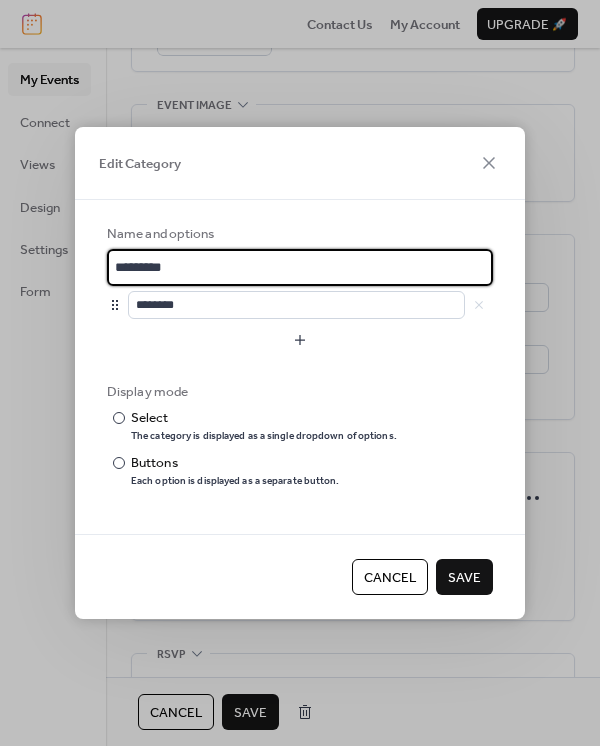 click on "Save" at bounding box center (464, 578) 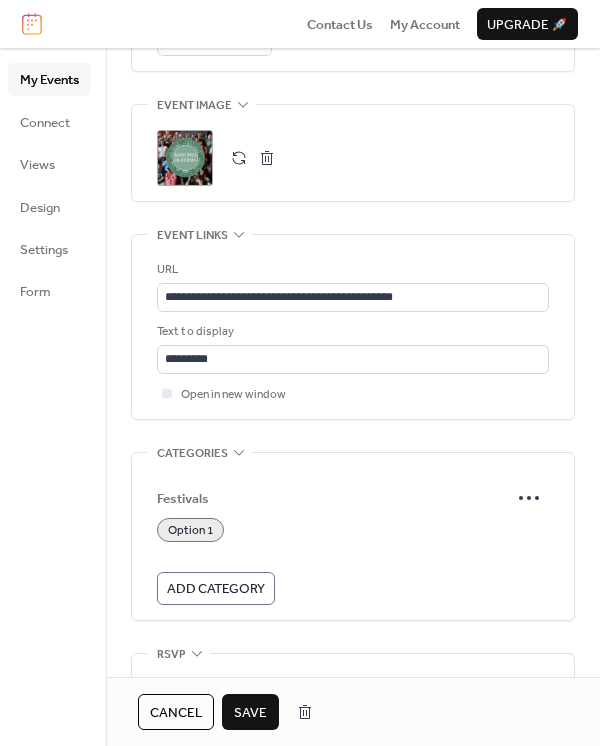 click on "Option 1" at bounding box center [190, 531] 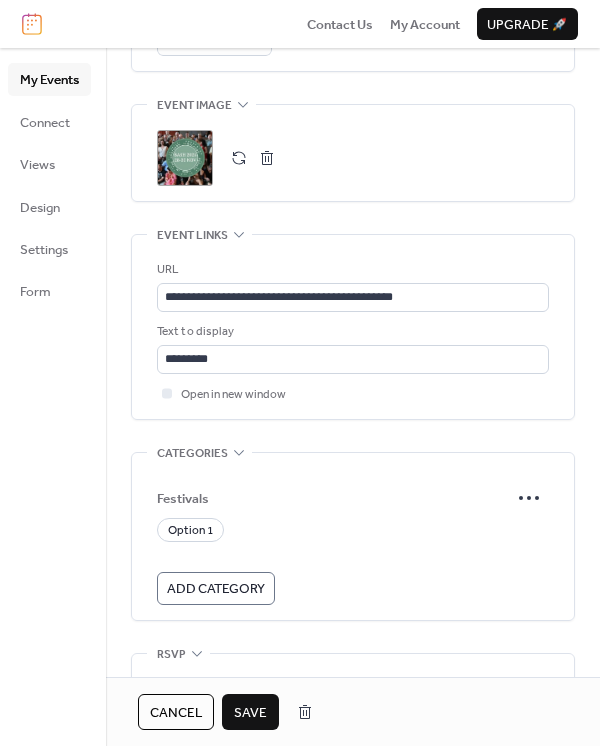 click on "Add Category" at bounding box center [216, 589] 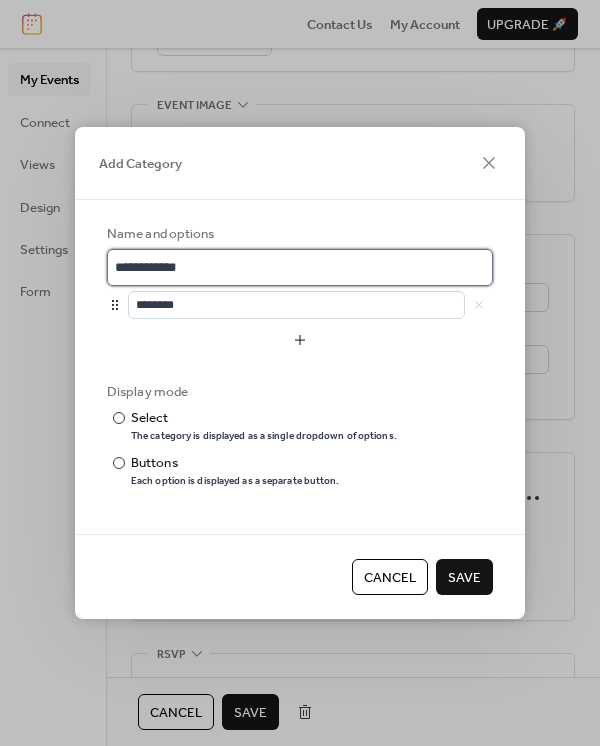 click on "**********" at bounding box center [300, 267] 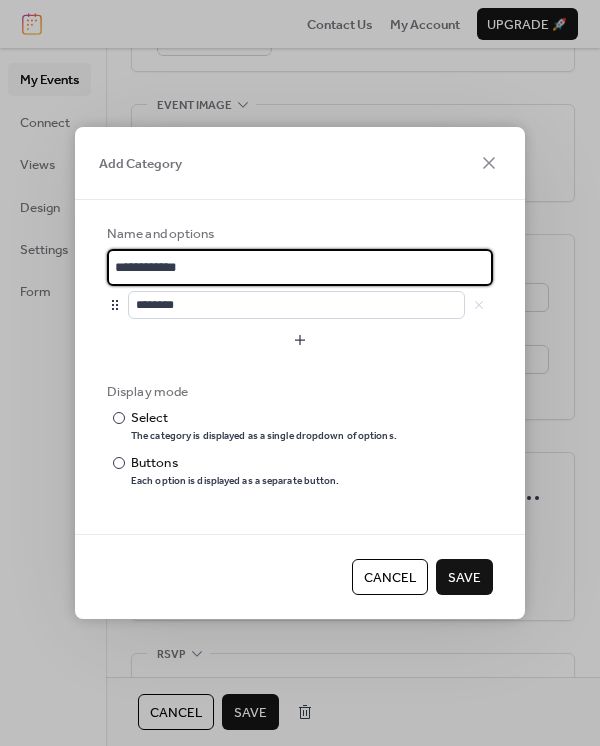 scroll, scrollTop: 2, scrollLeft: 0, axis: vertical 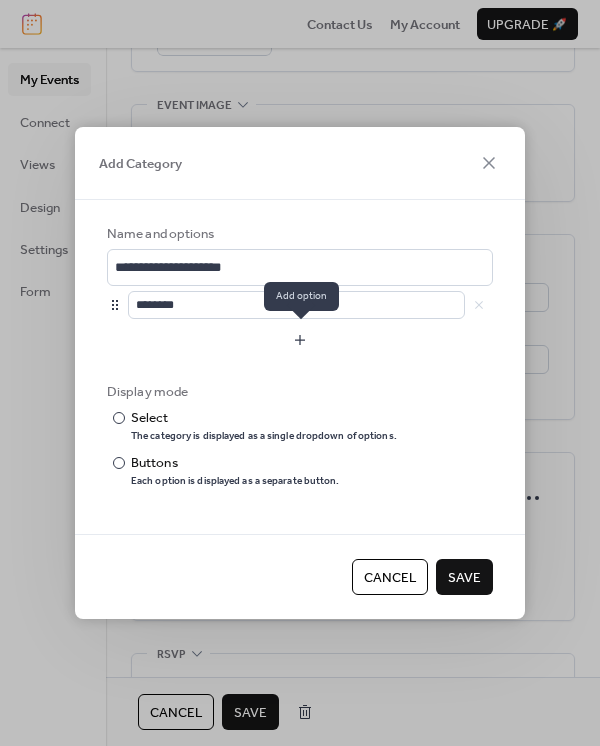 click at bounding box center (300, 340) 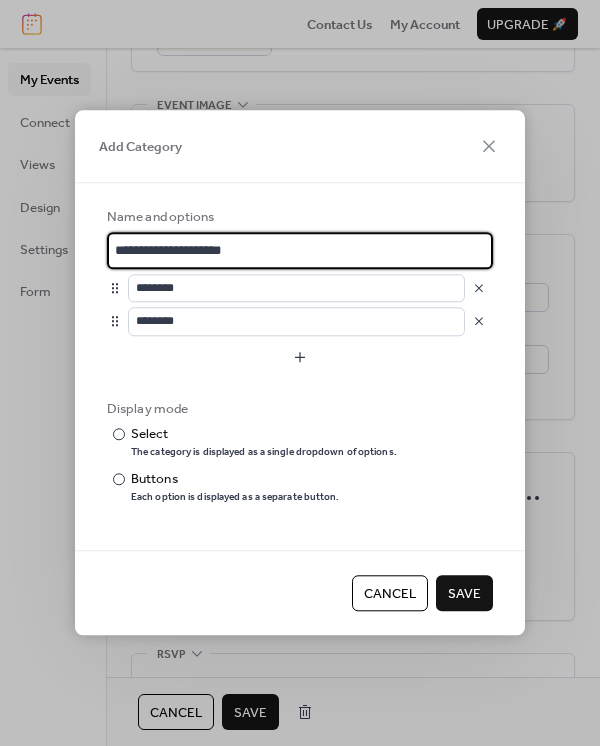 drag, startPoint x: 262, startPoint y: 246, endPoint x: 39, endPoint y: 245, distance: 223.00224 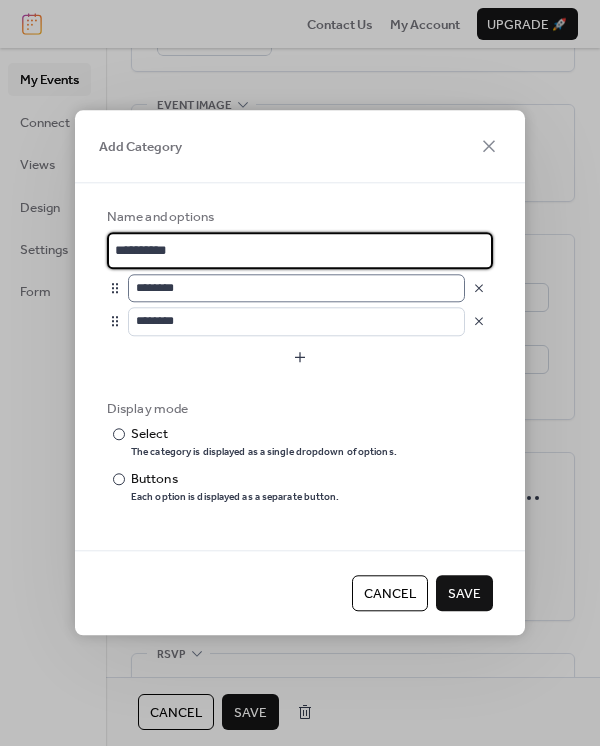 type on "**********" 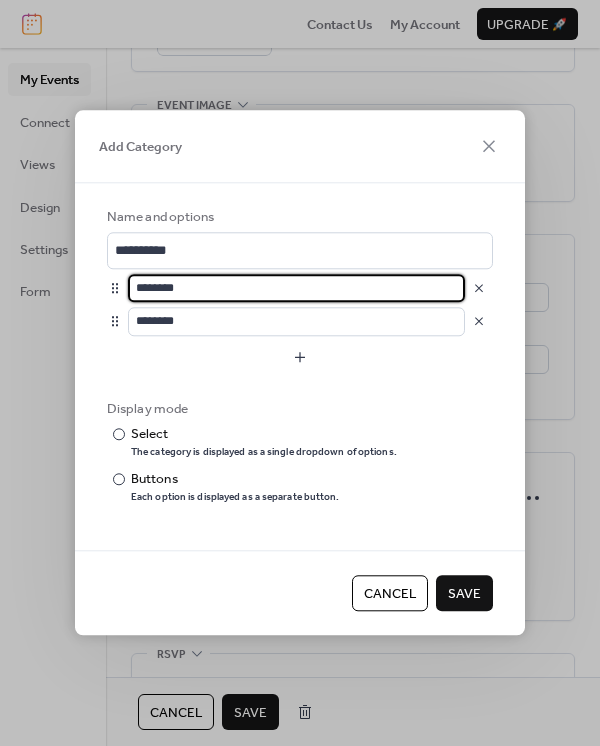 drag, startPoint x: 205, startPoint y: 283, endPoint x: 86, endPoint y: 275, distance: 119.26861 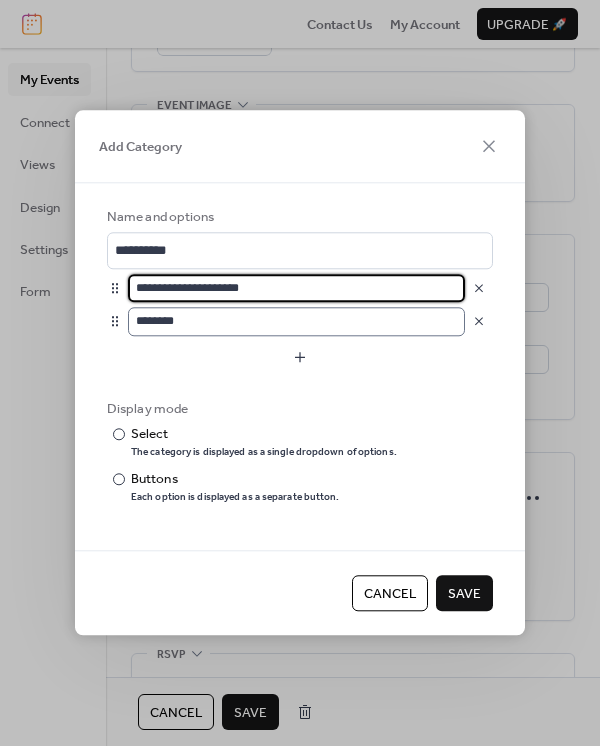 type on "**********" 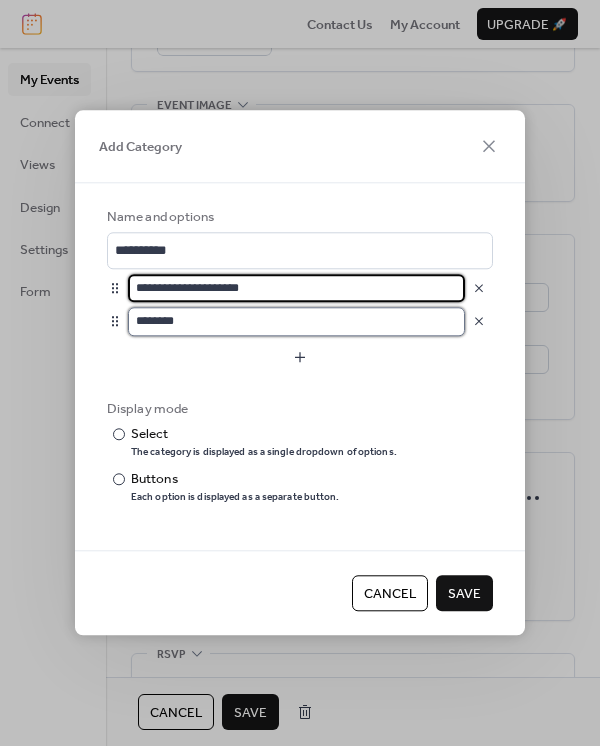 click on "********" at bounding box center (296, 321) 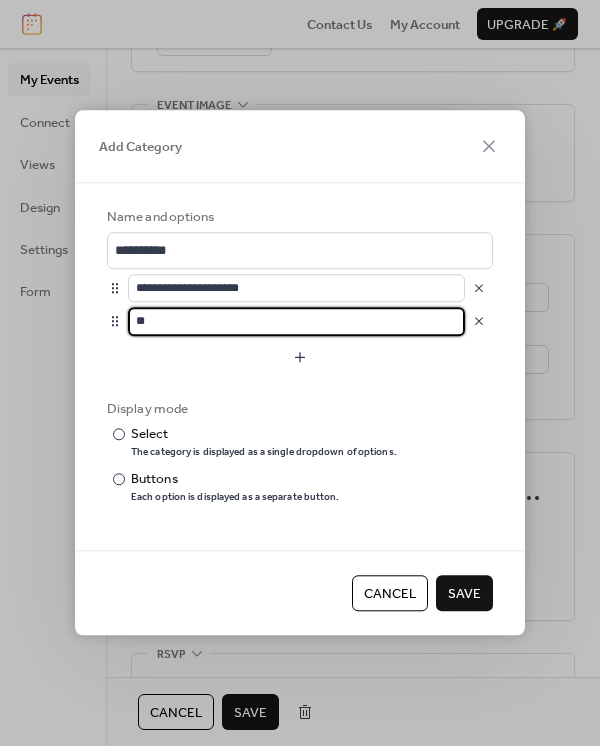 type on "*" 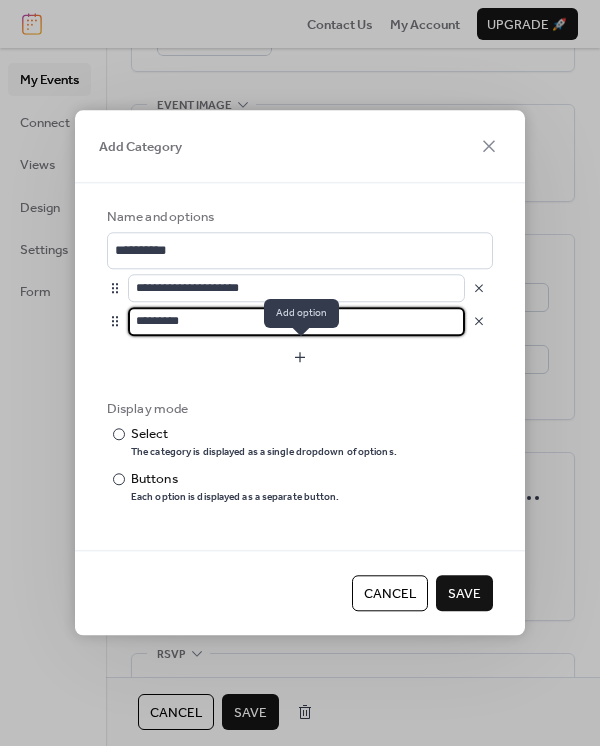 type on "*********" 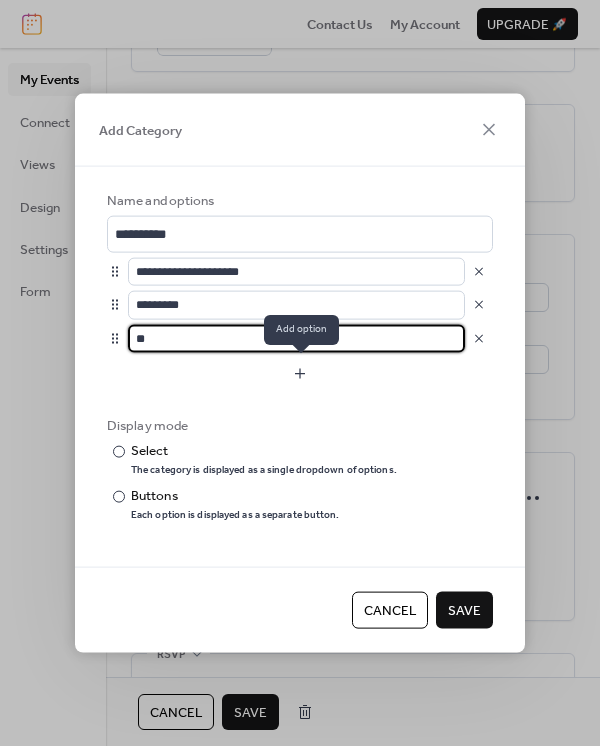 type on "*" 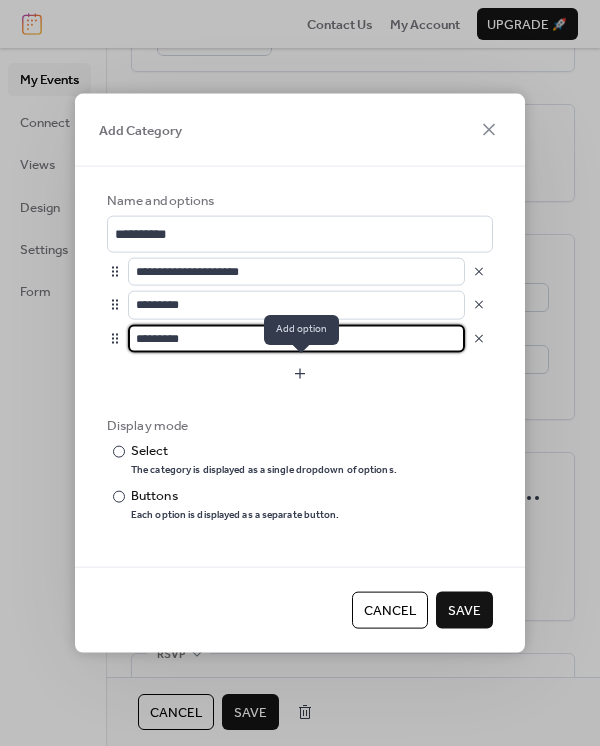 type on "*********" 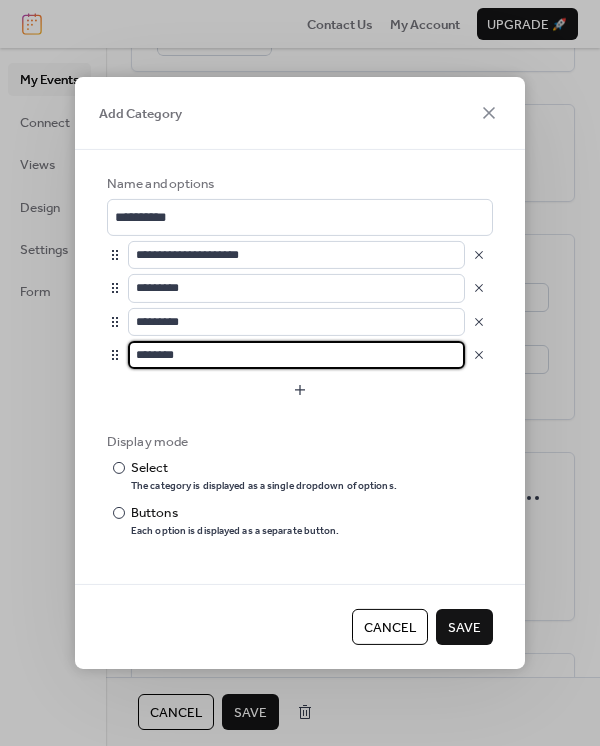 drag, startPoint x: 184, startPoint y: 351, endPoint x: 24, endPoint y: 327, distance: 161.79 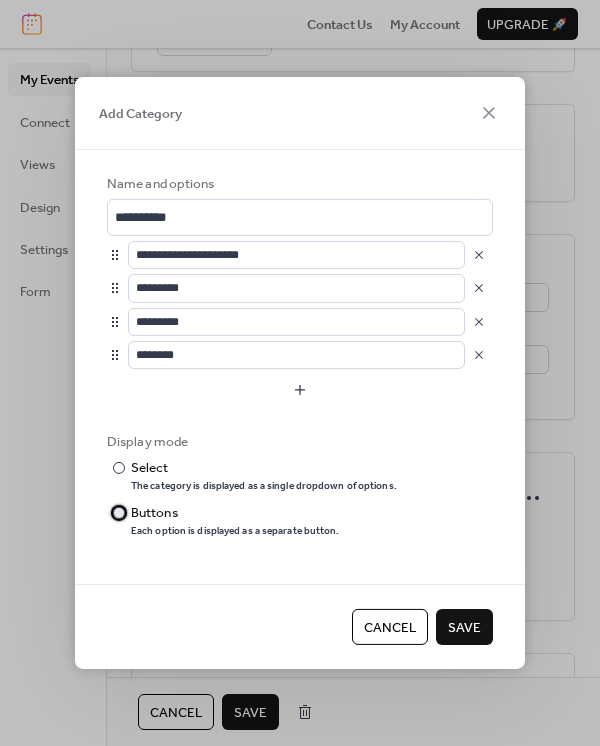 click at bounding box center (119, 513) 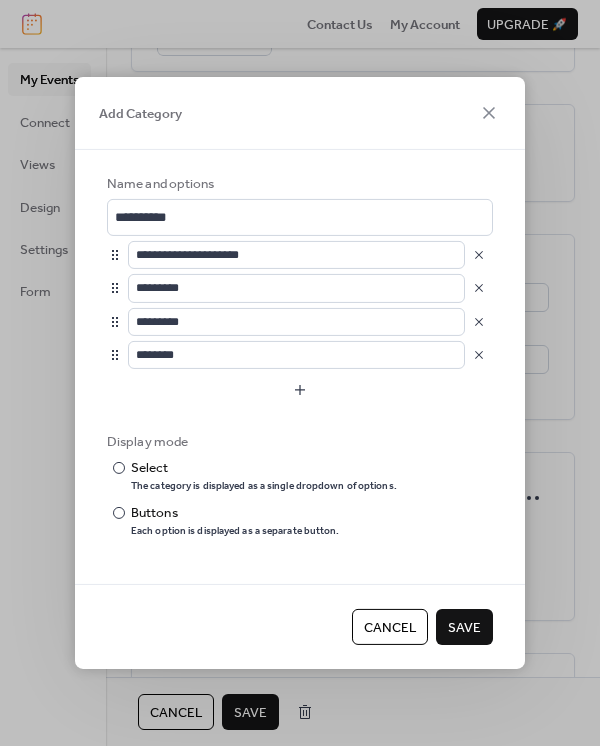 click on "Save" at bounding box center [464, 628] 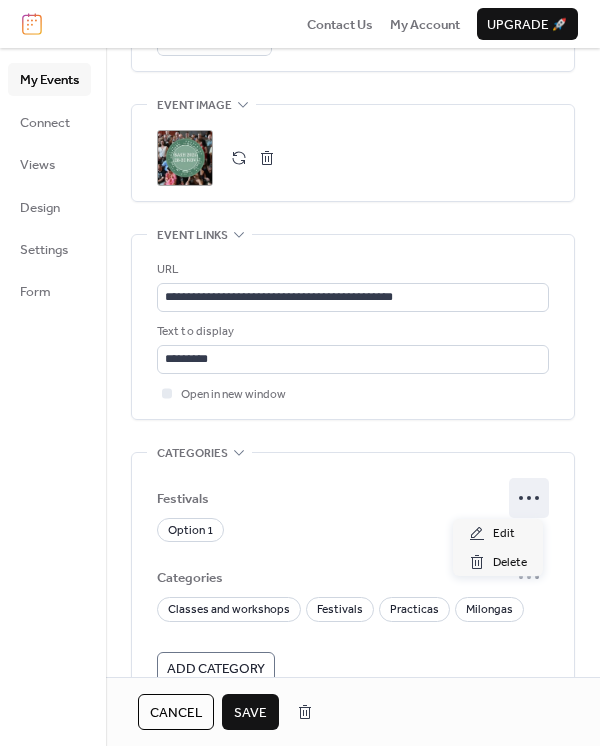 click 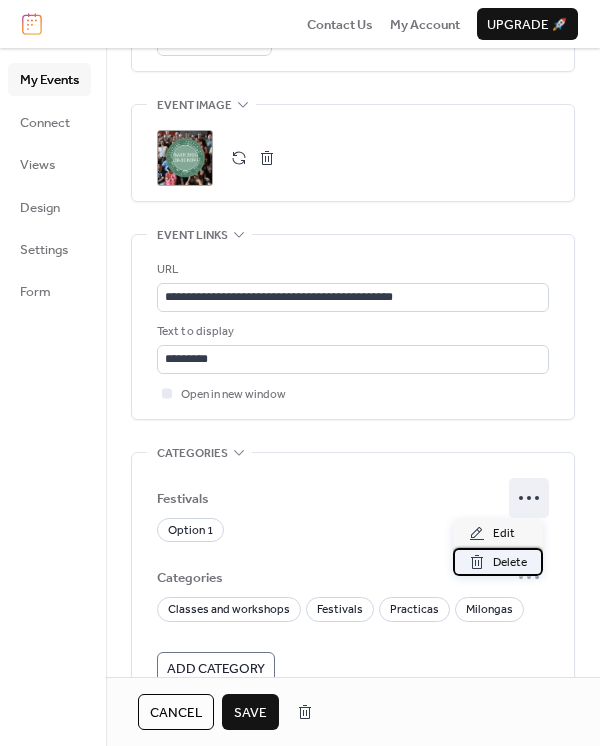 click on "Delete" at bounding box center [510, 563] 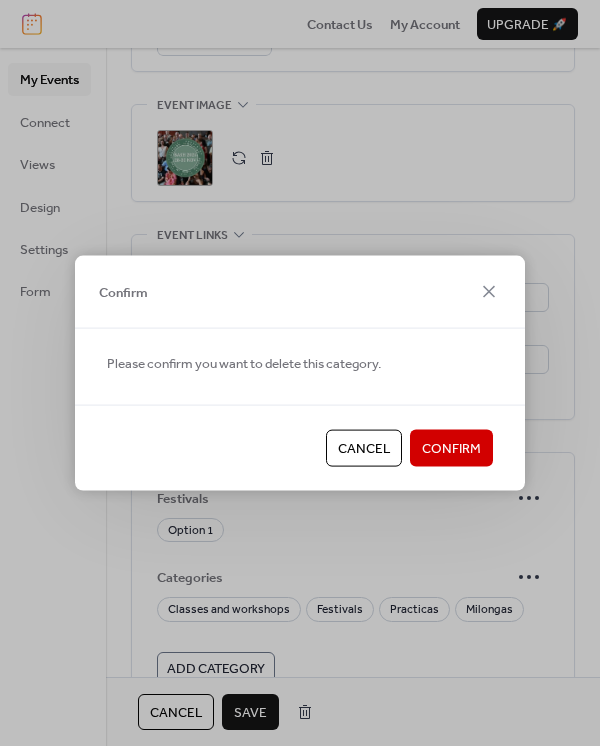 click on "Confirm" at bounding box center (451, 449) 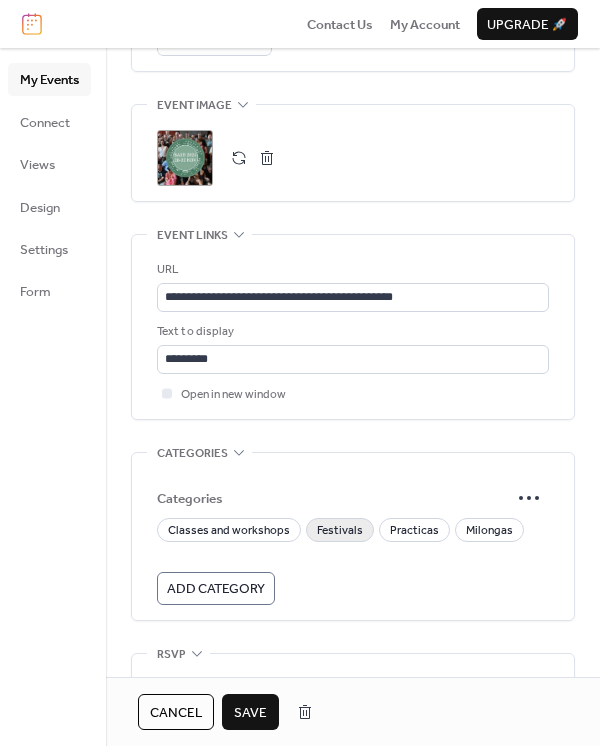 click on "Festivals" at bounding box center (340, 531) 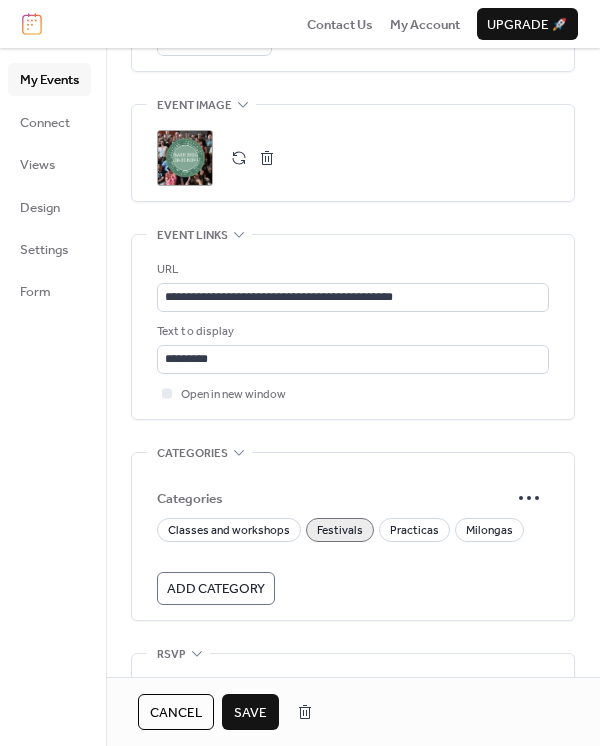 scroll, scrollTop: 1105, scrollLeft: 0, axis: vertical 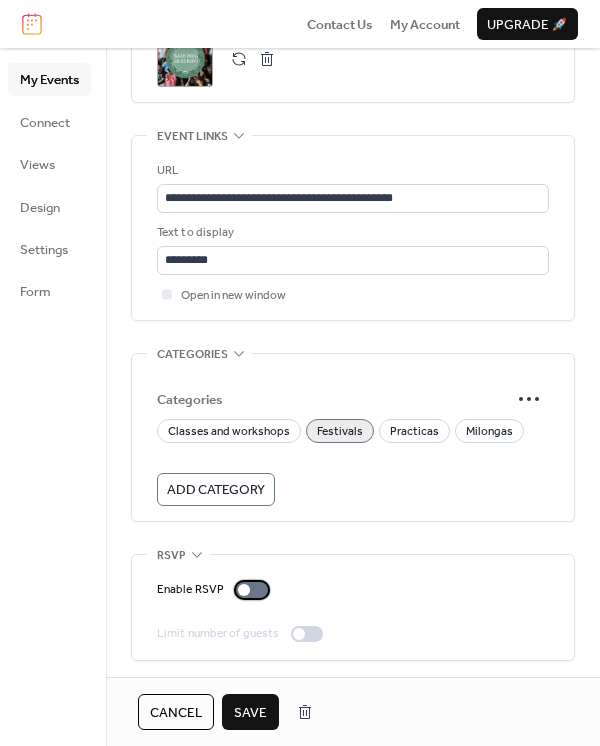 click at bounding box center (252, 590) 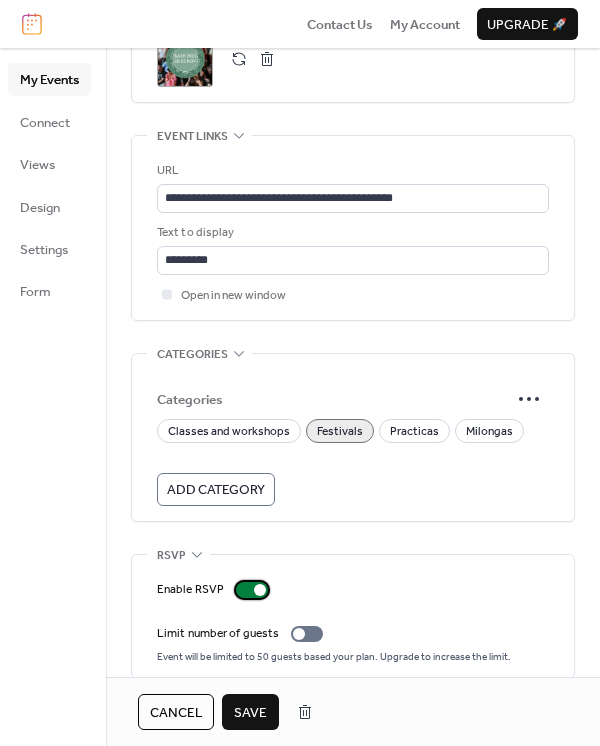 click at bounding box center [252, 590] 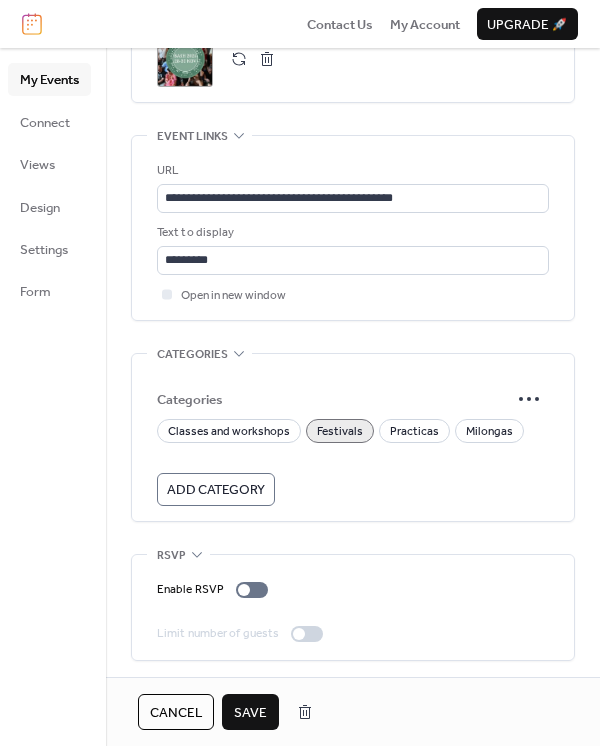 click on "Save" at bounding box center [250, 713] 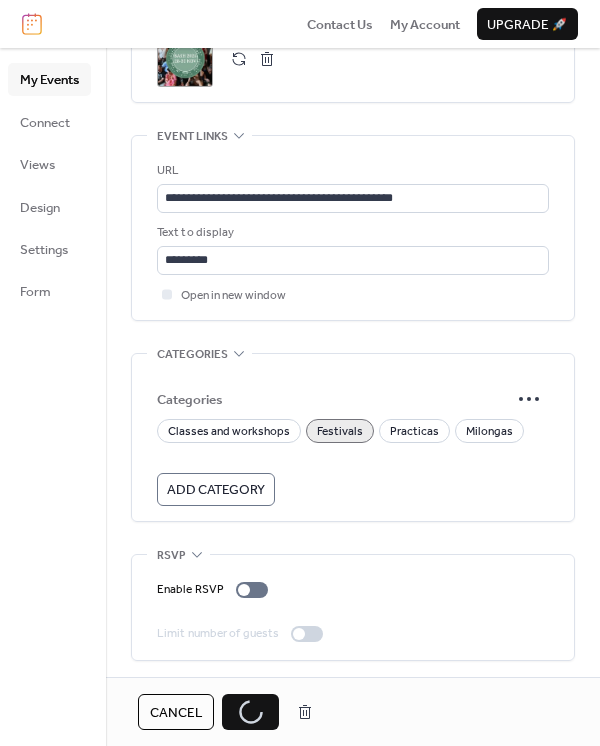 click on "Cancel Save" at bounding box center (230, 712) 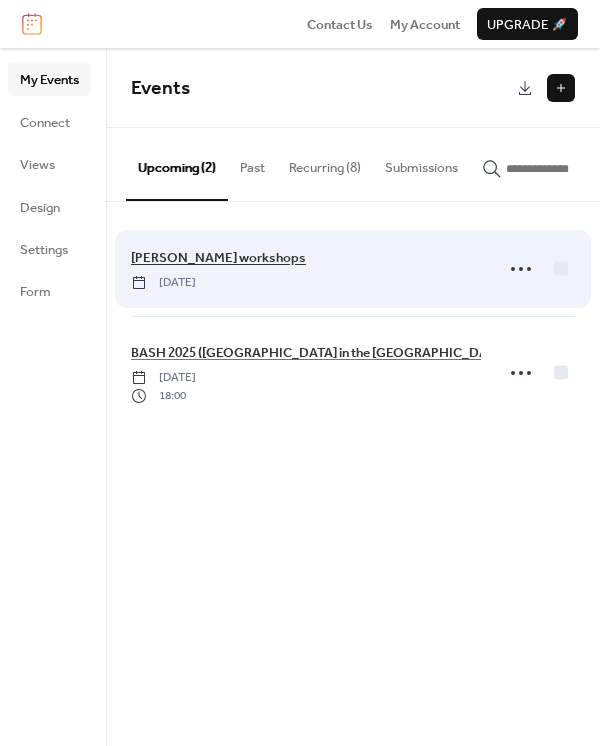 click on "[PERSON_NAME] workshops" at bounding box center [218, 258] 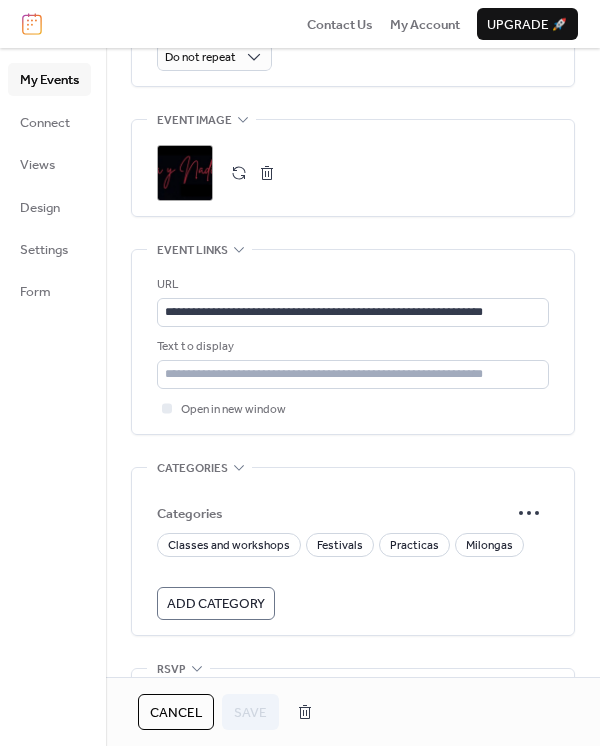 scroll, scrollTop: 1008, scrollLeft: 0, axis: vertical 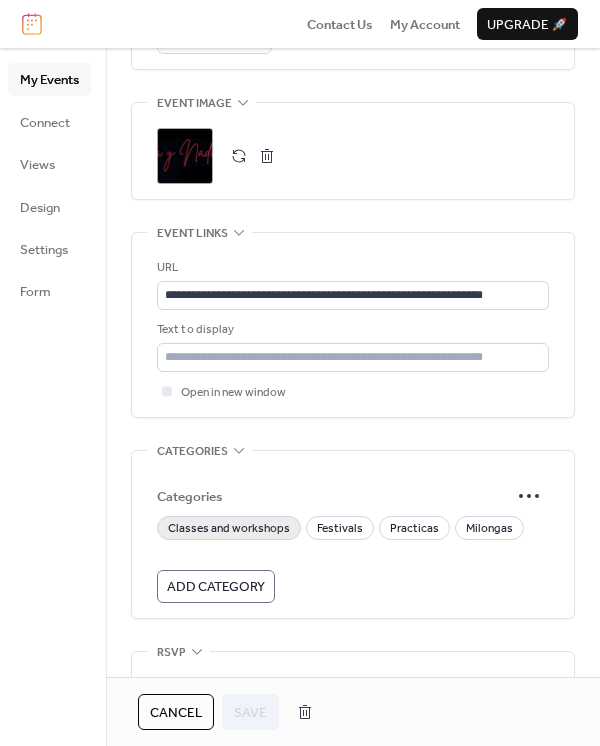 click on "Classes and workshops" at bounding box center [229, 529] 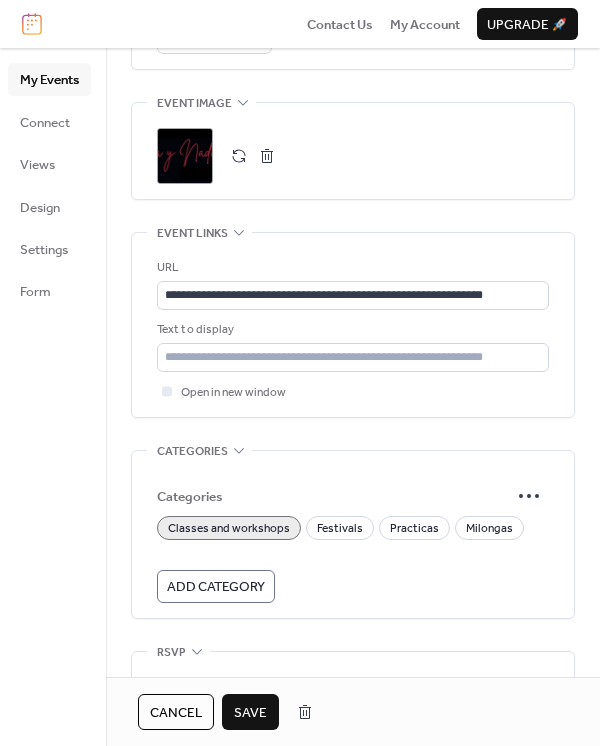click on "Save" at bounding box center (250, 713) 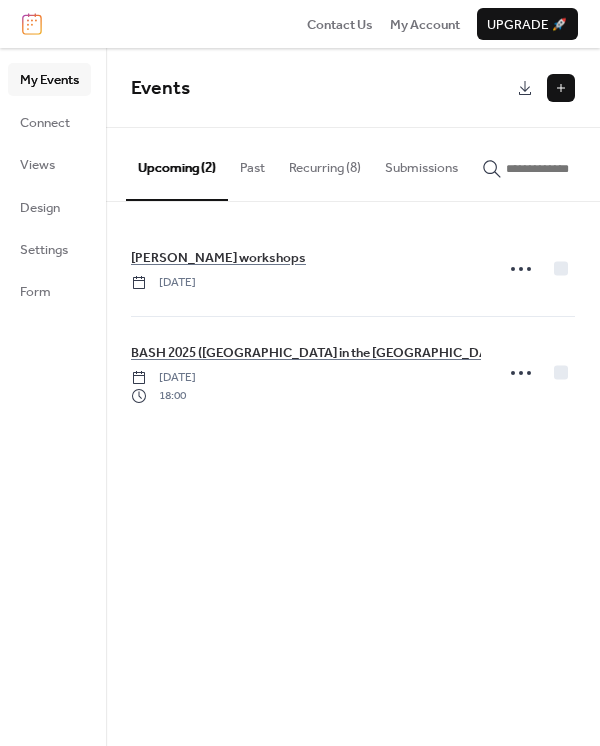 click on "Recurring  (8)" at bounding box center [325, 163] 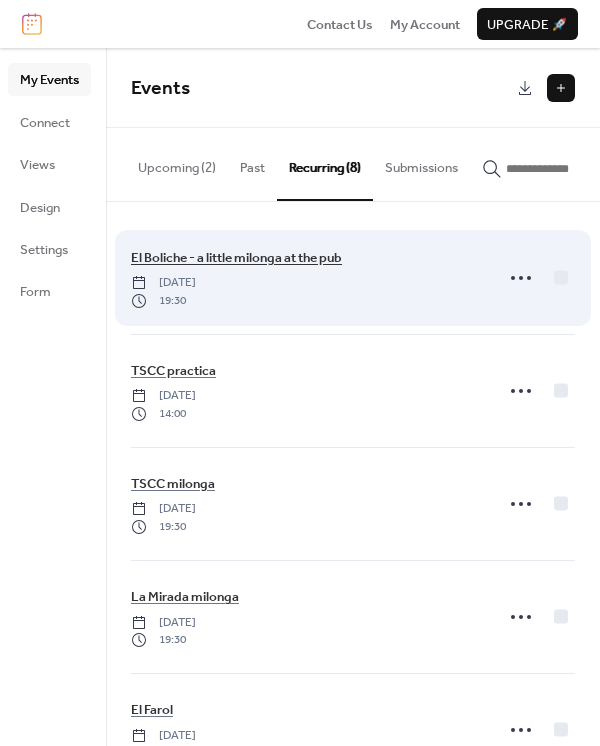 click on "El Boliche - a little milonga at the pub" at bounding box center [236, 258] 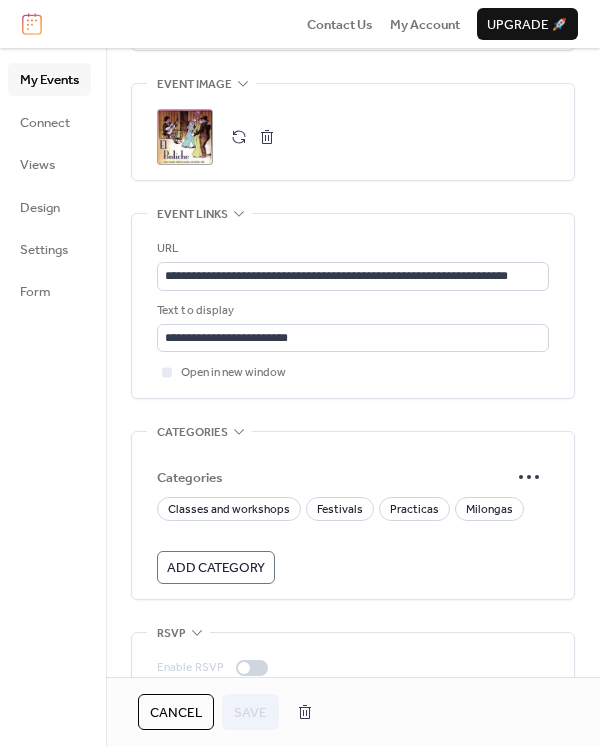 scroll, scrollTop: 1391, scrollLeft: 0, axis: vertical 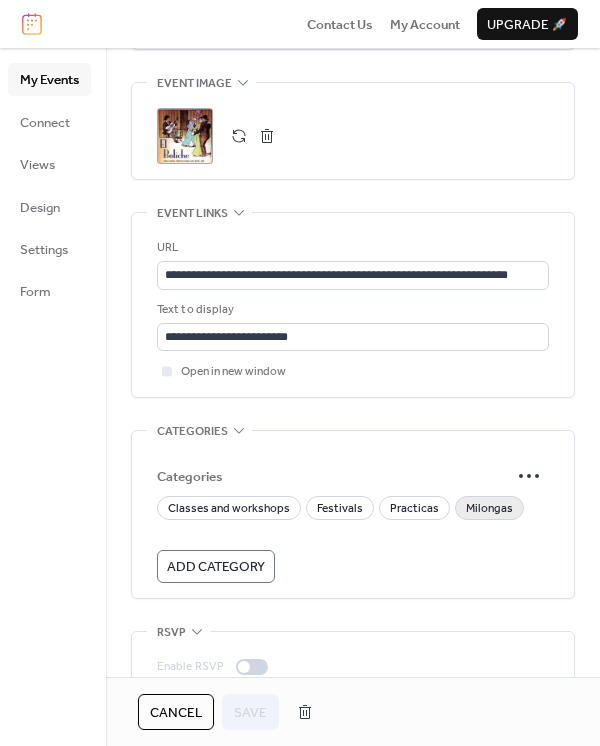 click on "Milongas" at bounding box center (489, 509) 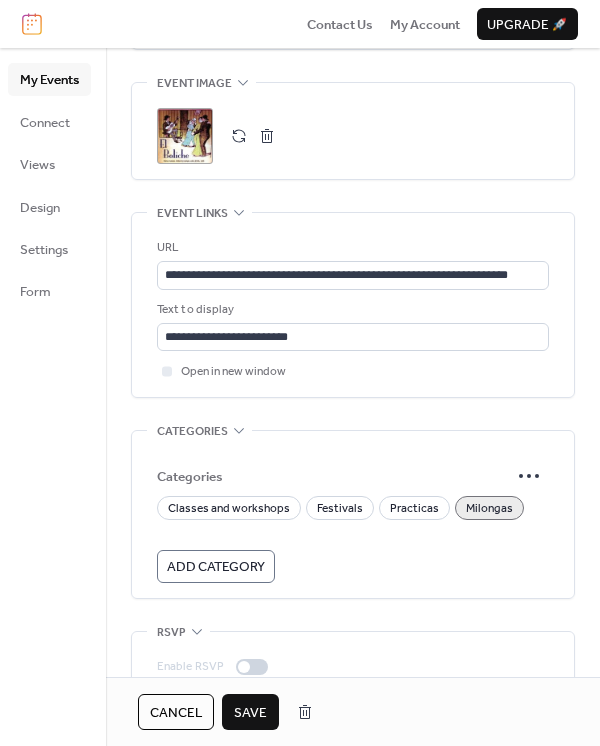 click on "Save" at bounding box center (250, 713) 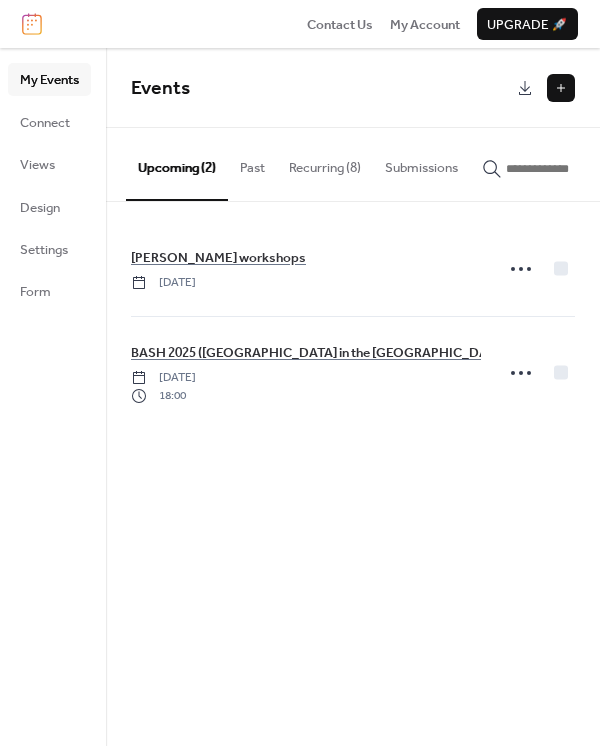 click on "Recurring  (8)" at bounding box center [325, 163] 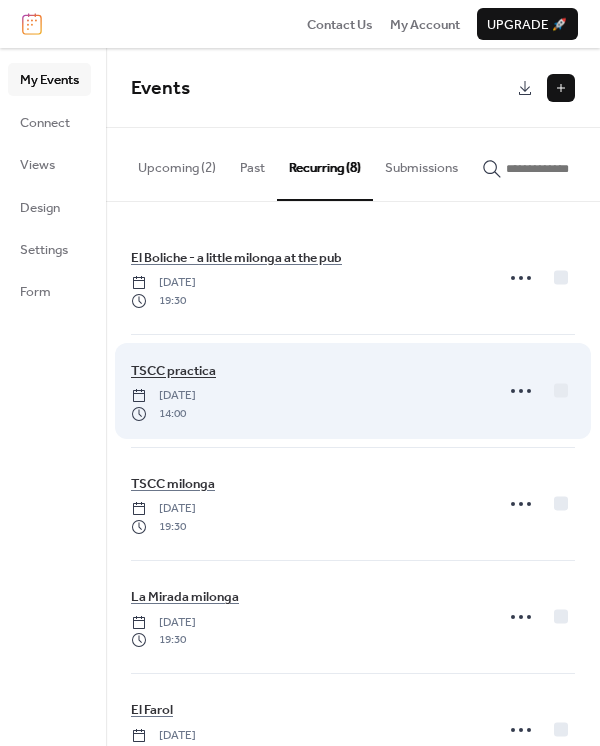 click on "TSCC practica" at bounding box center [173, 371] 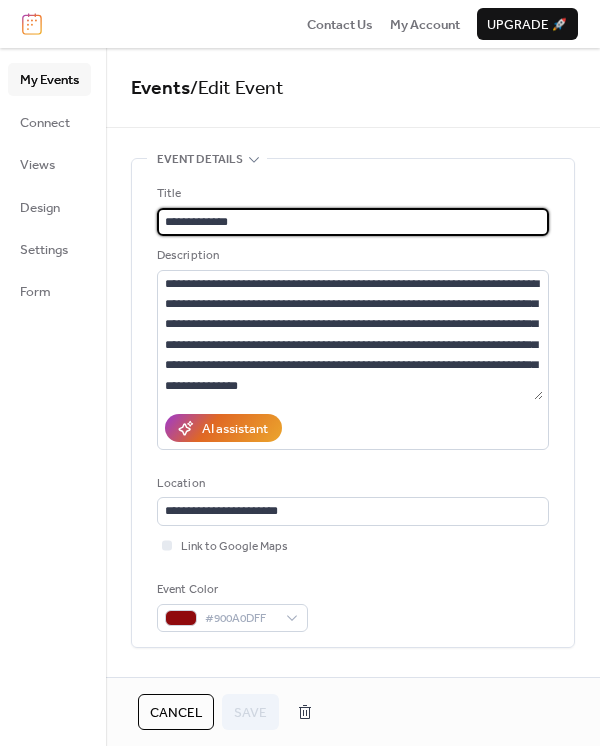 scroll, scrollTop: 60, scrollLeft: 0, axis: vertical 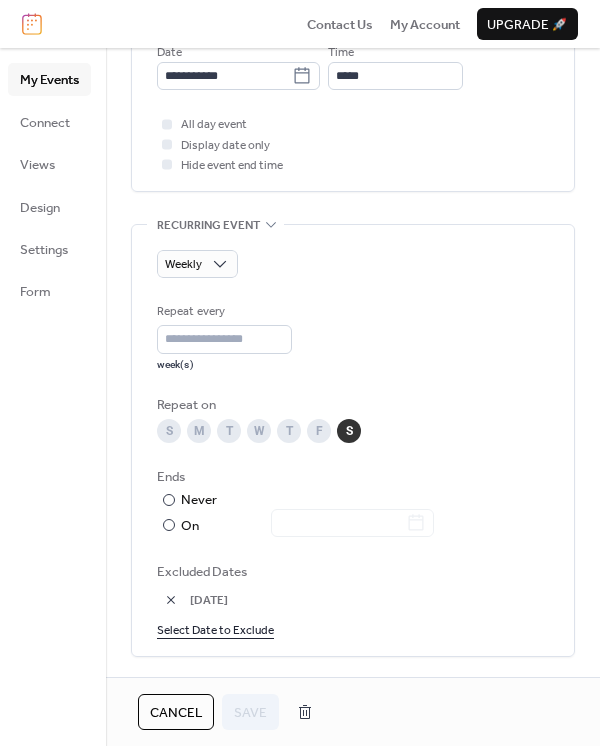 click on "Select Date to Exclude" at bounding box center [215, 629] 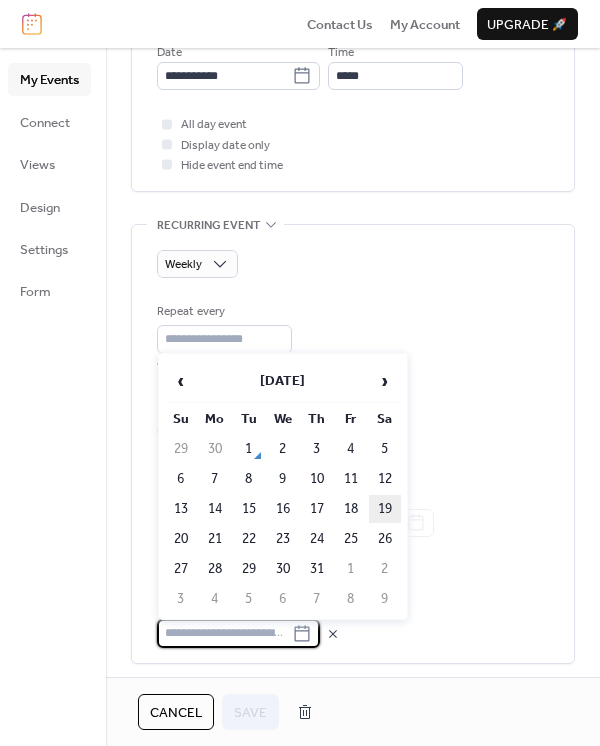 click on "19" at bounding box center (385, 509) 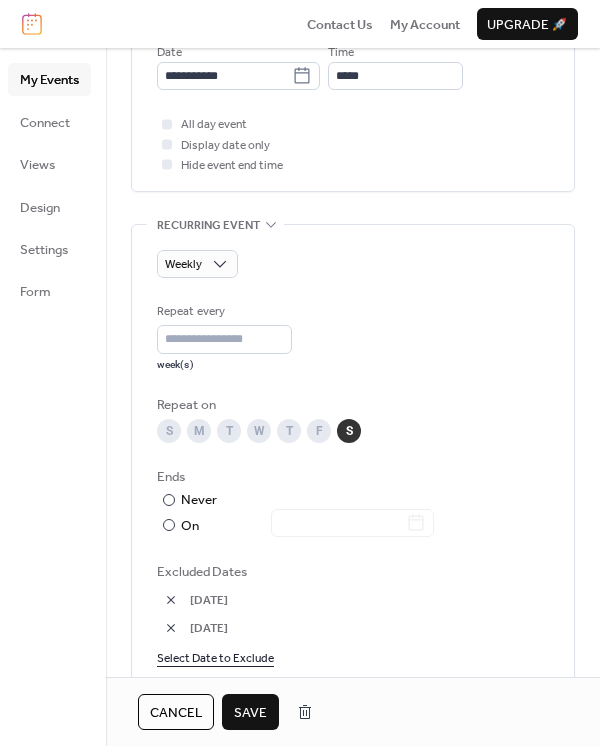 click on "Select Date to Exclude" at bounding box center (215, 657) 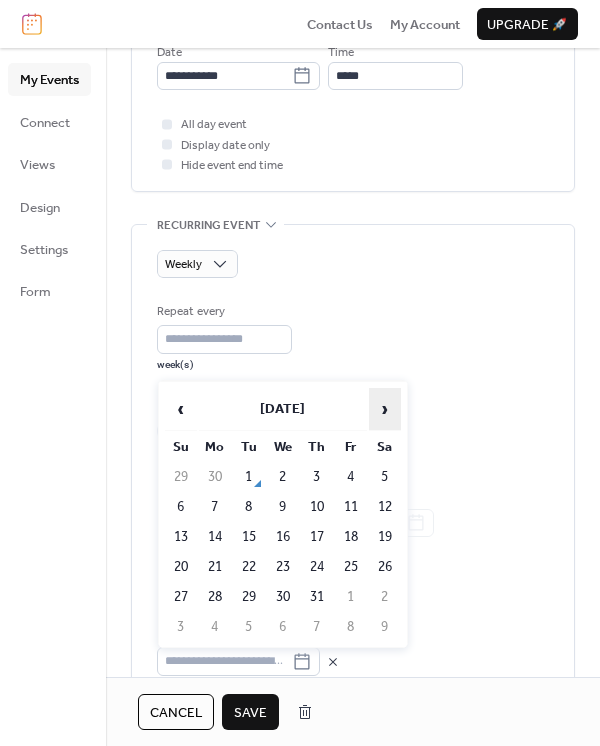 click on "›" at bounding box center (385, 409) 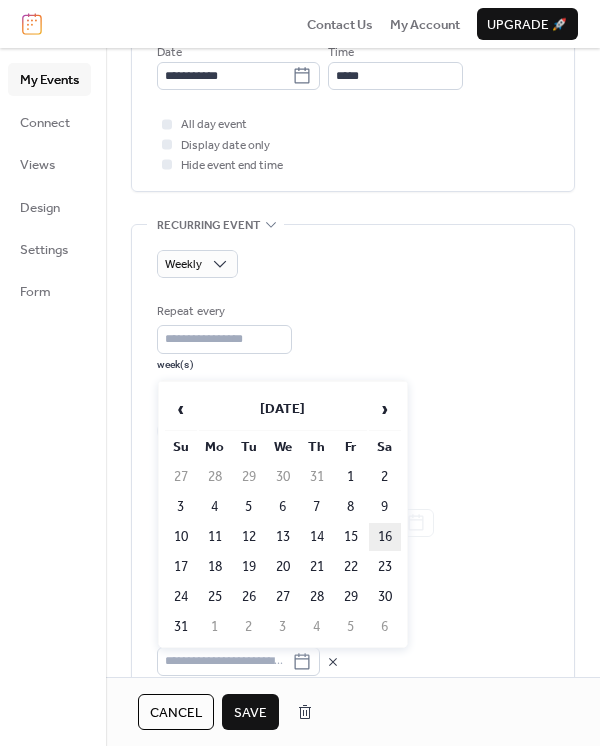 click on "16" at bounding box center (385, 537) 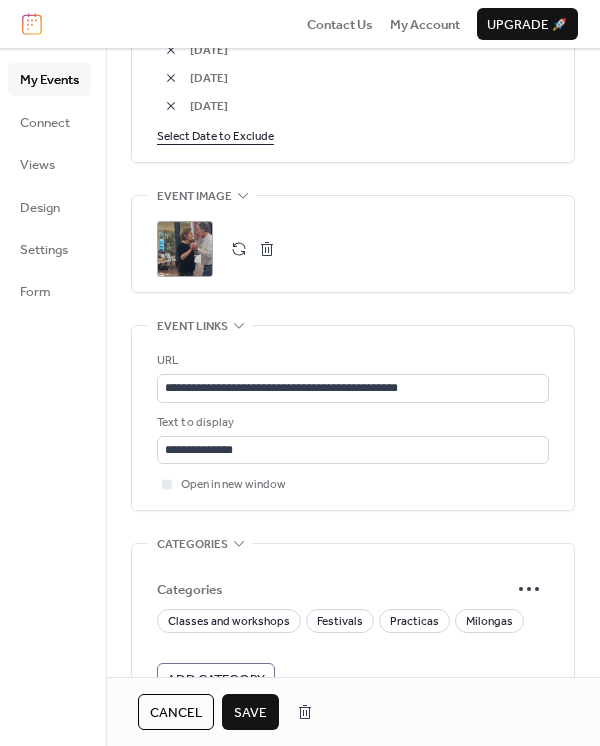 scroll, scrollTop: 1384, scrollLeft: 0, axis: vertical 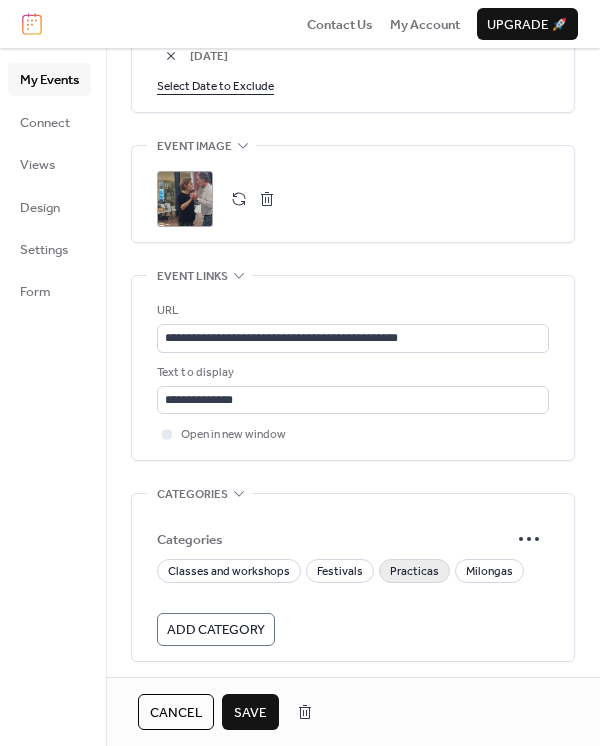 click on "Practicas" at bounding box center [414, 572] 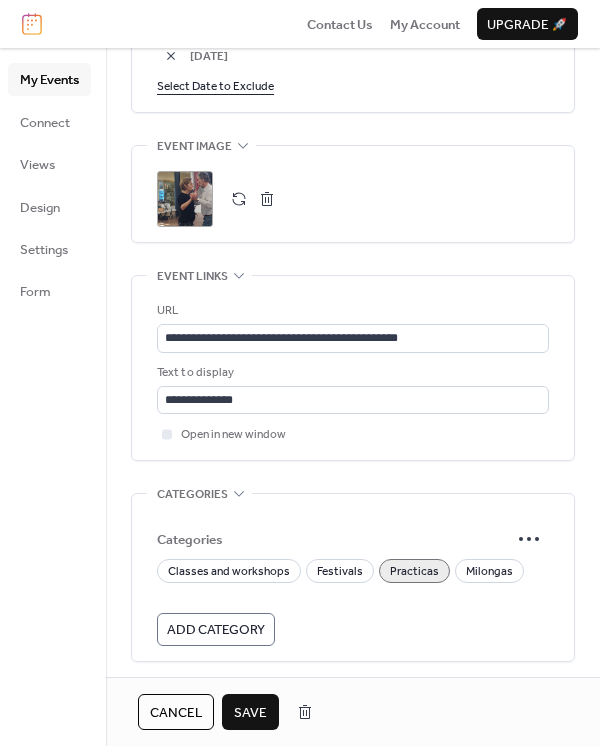 click on "Save" at bounding box center [250, 713] 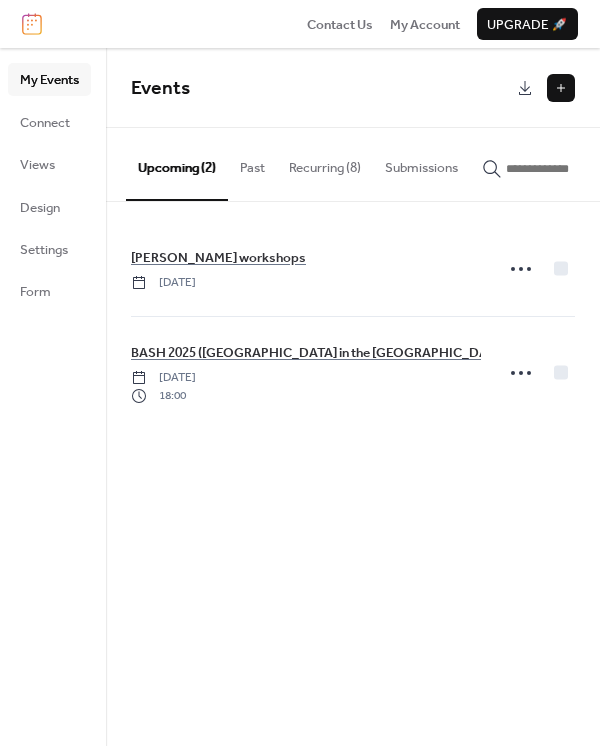 click on "Recurring  (8)" at bounding box center [325, 163] 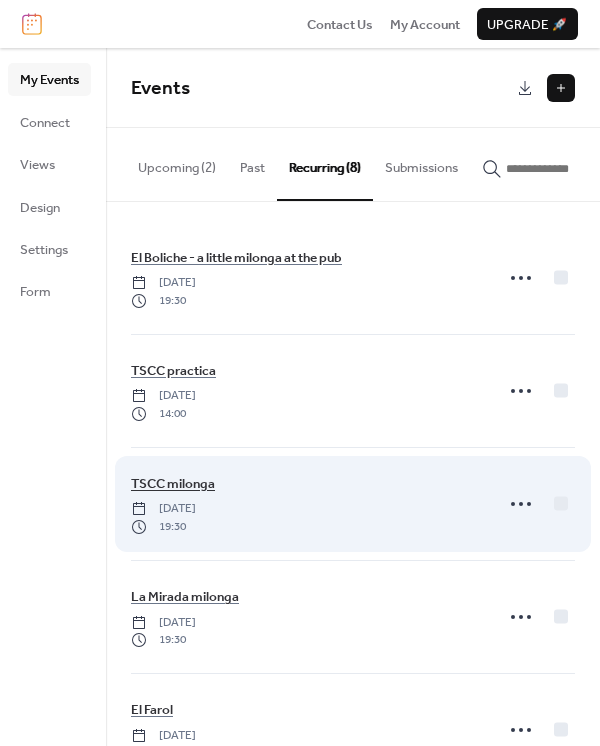 click on "TSCC milonga" at bounding box center [173, 484] 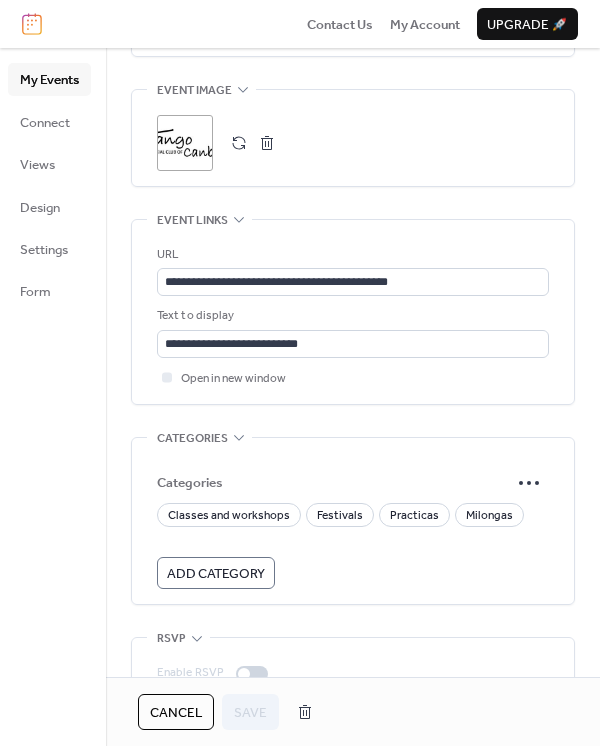 scroll, scrollTop: 1379, scrollLeft: 0, axis: vertical 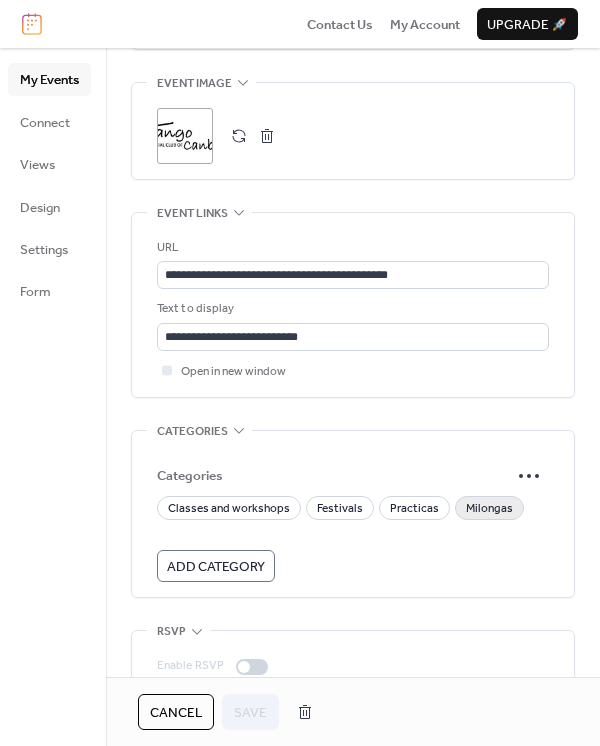 click on "Milongas" at bounding box center [489, 509] 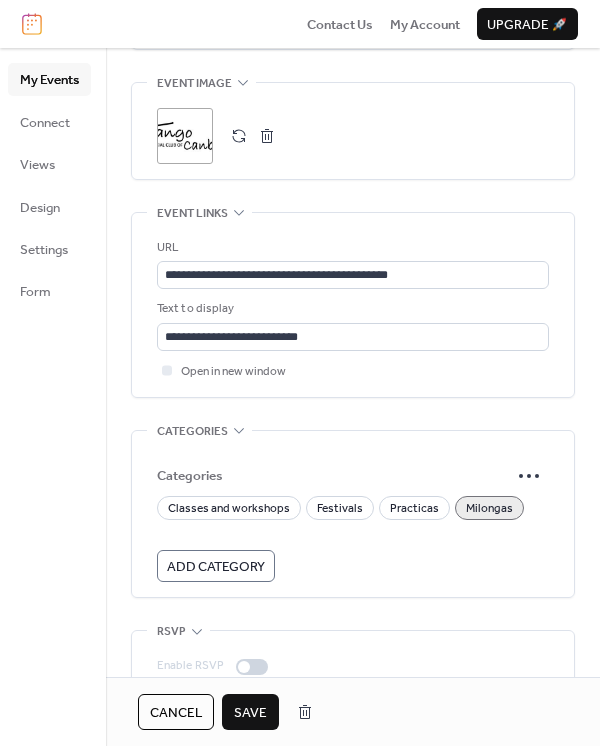 drag, startPoint x: 252, startPoint y: 711, endPoint x: 237, endPoint y: 723, distance: 19.209373 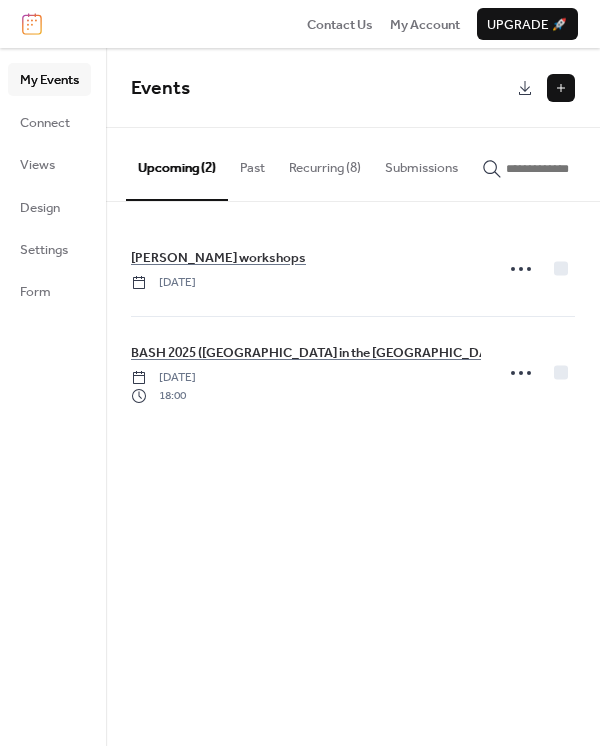 click on "Recurring  (8)" at bounding box center [325, 163] 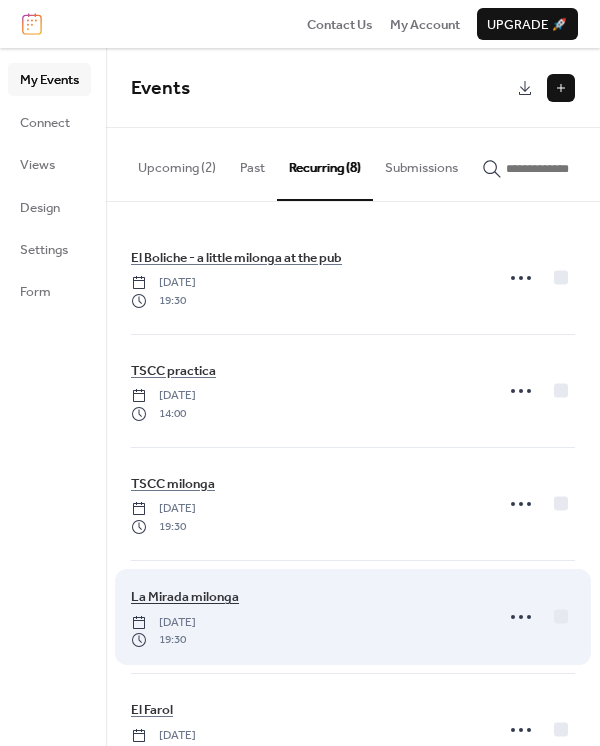 click on "La Mirada milonga" at bounding box center (185, 597) 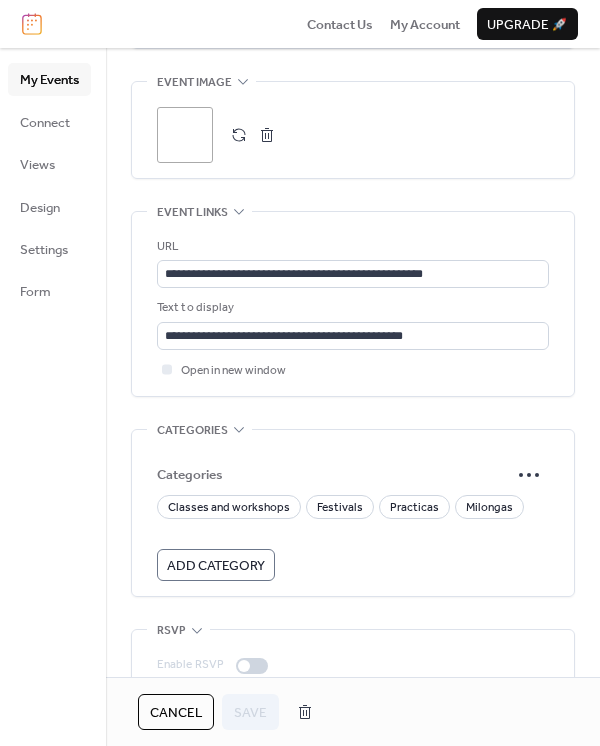 scroll, scrollTop: 1384, scrollLeft: 0, axis: vertical 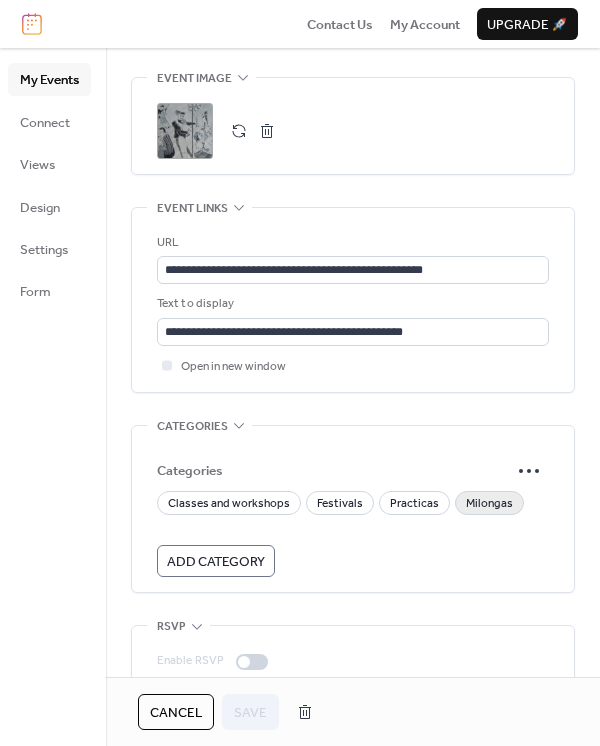 click on "Milongas" at bounding box center [489, 504] 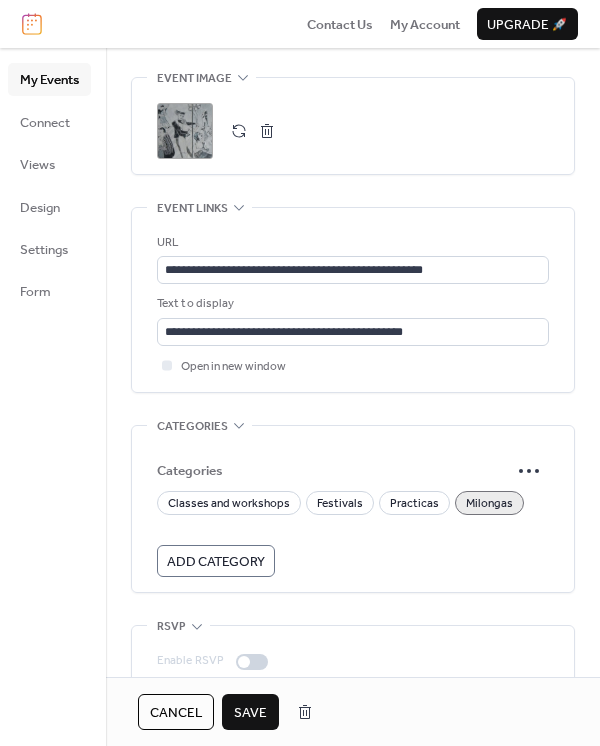 click on "Save" at bounding box center (250, 713) 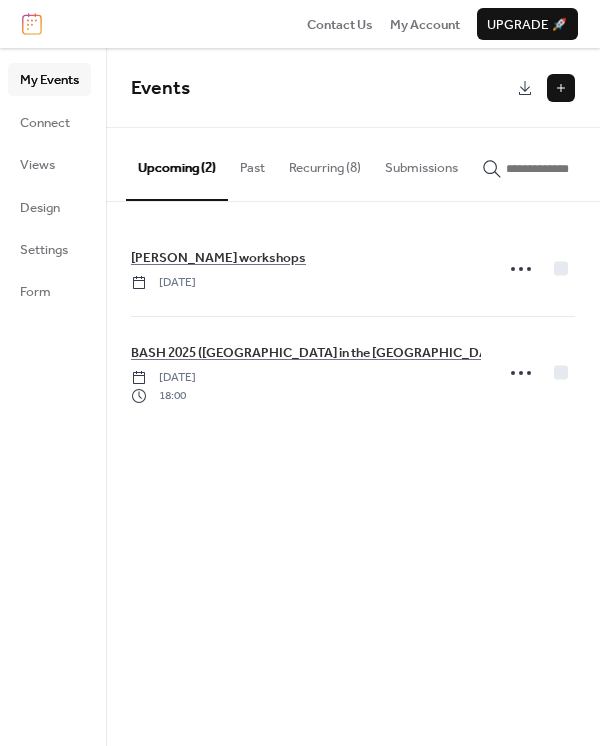 click on "Recurring  (8)" at bounding box center (325, 163) 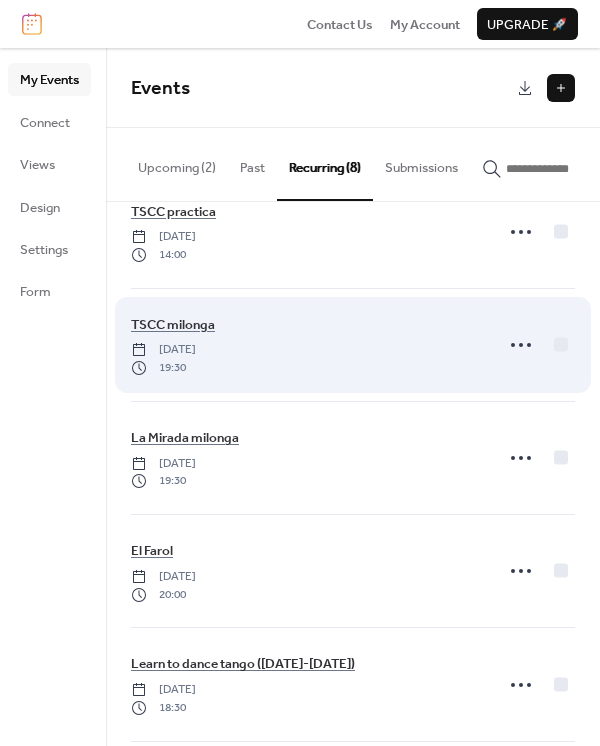 scroll, scrollTop: 160, scrollLeft: 0, axis: vertical 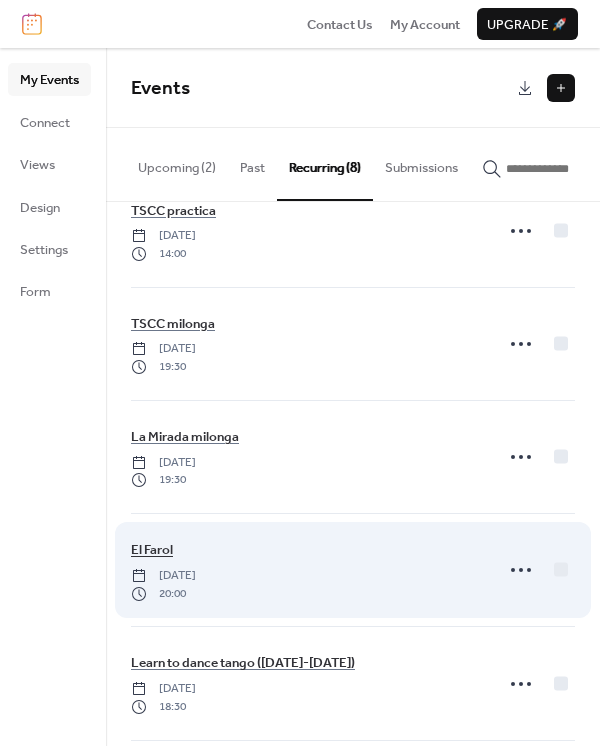click on "El Farol" at bounding box center (152, 550) 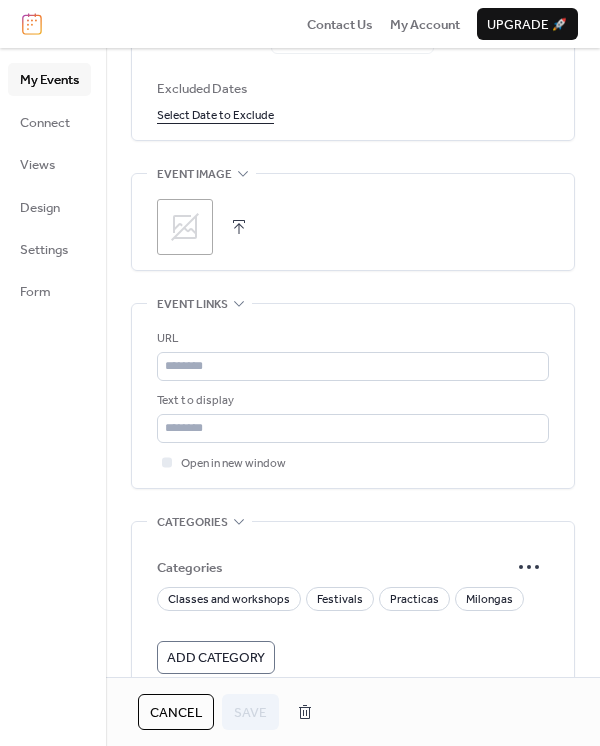 scroll, scrollTop: 1314, scrollLeft: 0, axis: vertical 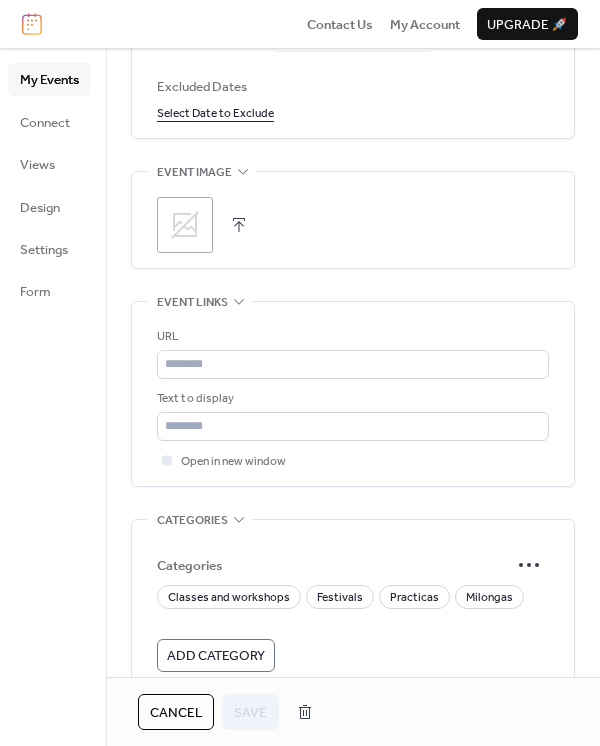 click 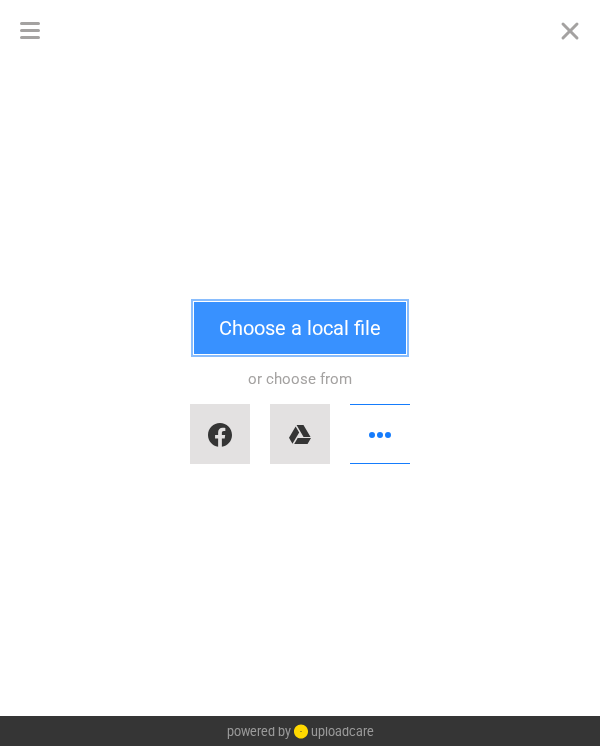 click on "Choose a local file" at bounding box center (300, 328) 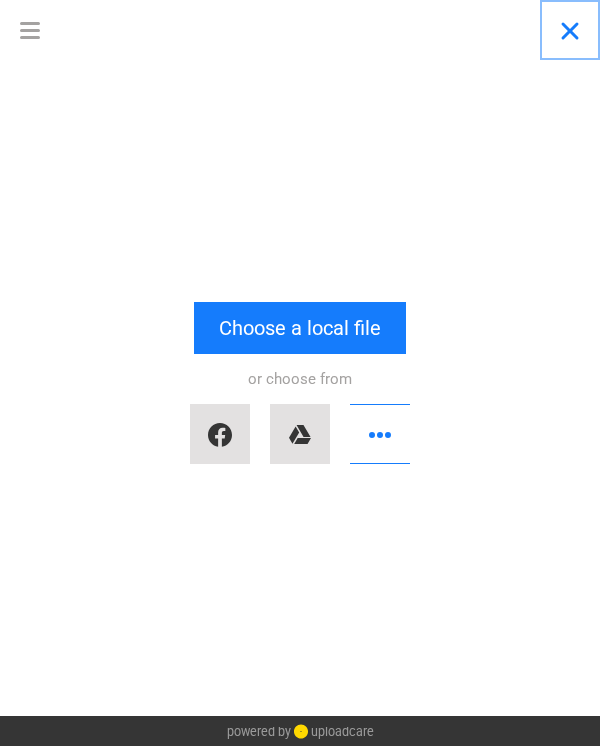 click at bounding box center (570, 30) 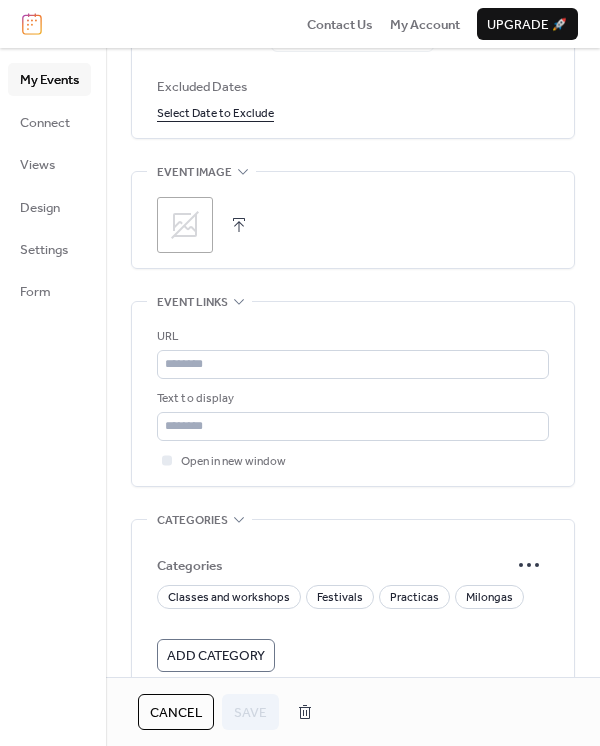 scroll, scrollTop: 1480, scrollLeft: 0, axis: vertical 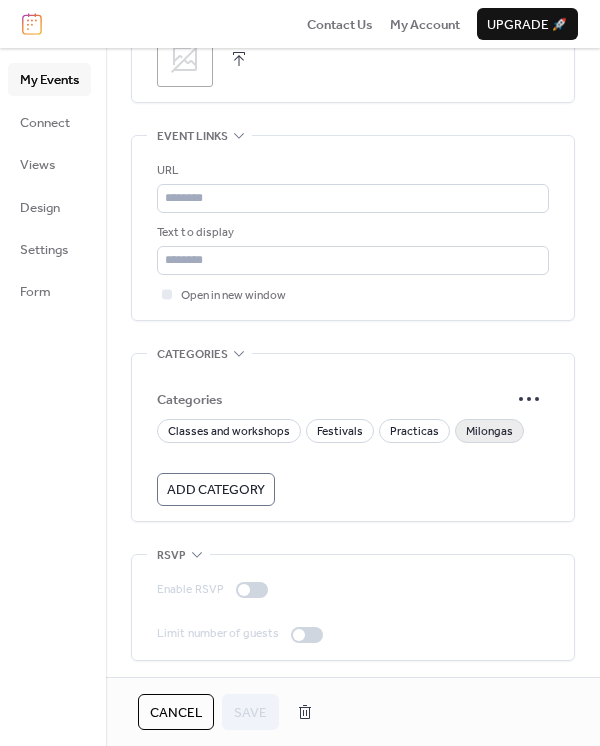 click on "Milongas" at bounding box center (489, 432) 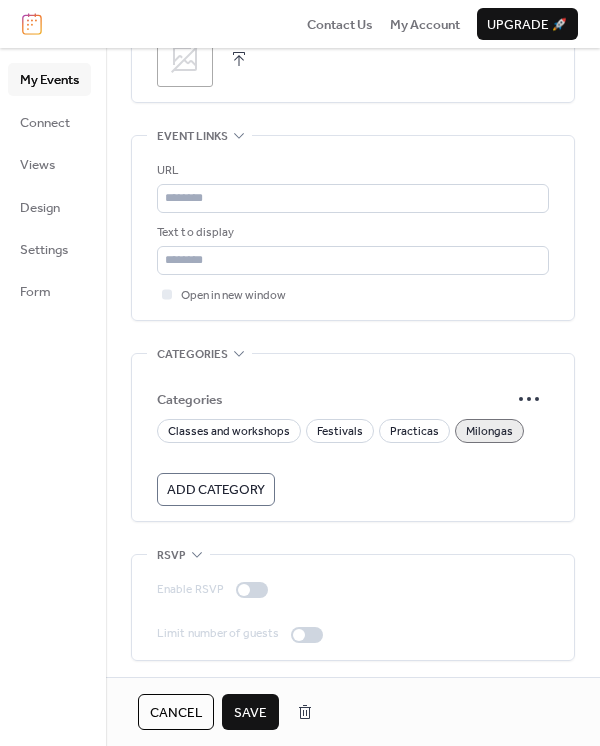 click on "Save" at bounding box center (250, 713) 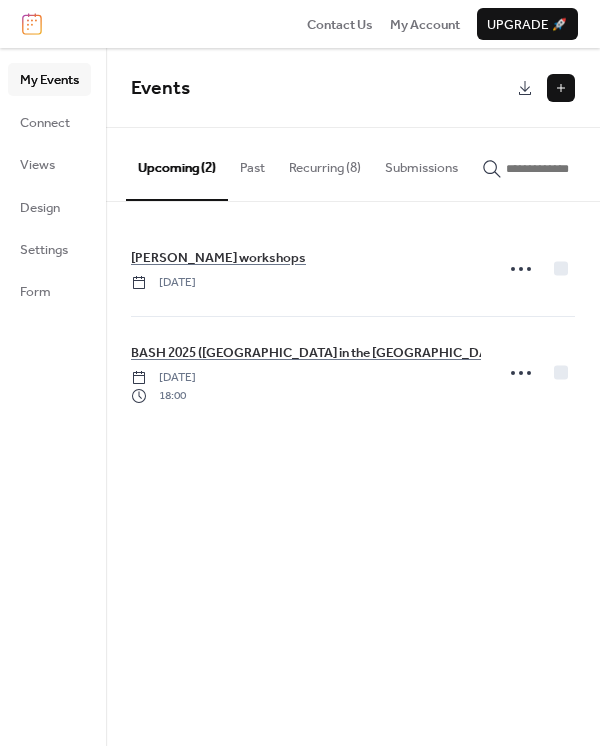 click on "Recurring  (8)" at bounding box center [325, 163] 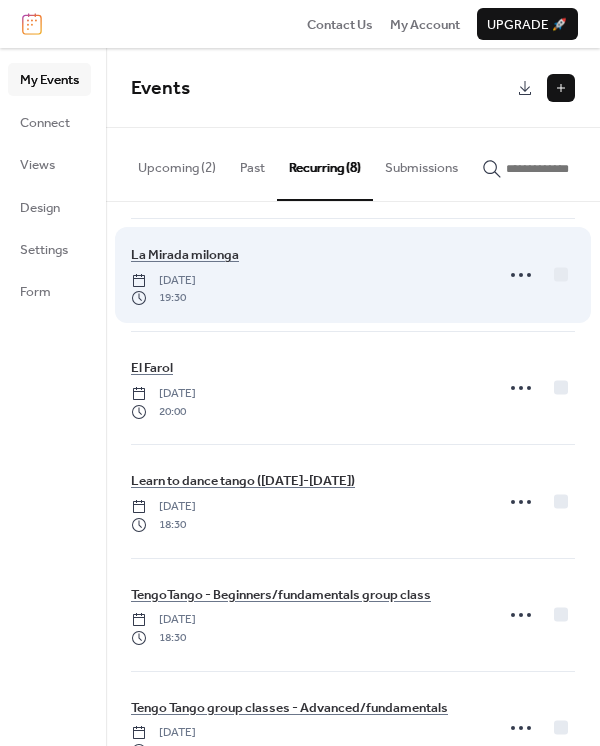 scroll, scrollTop: 368, scrollLeft: 0, axis: vertical 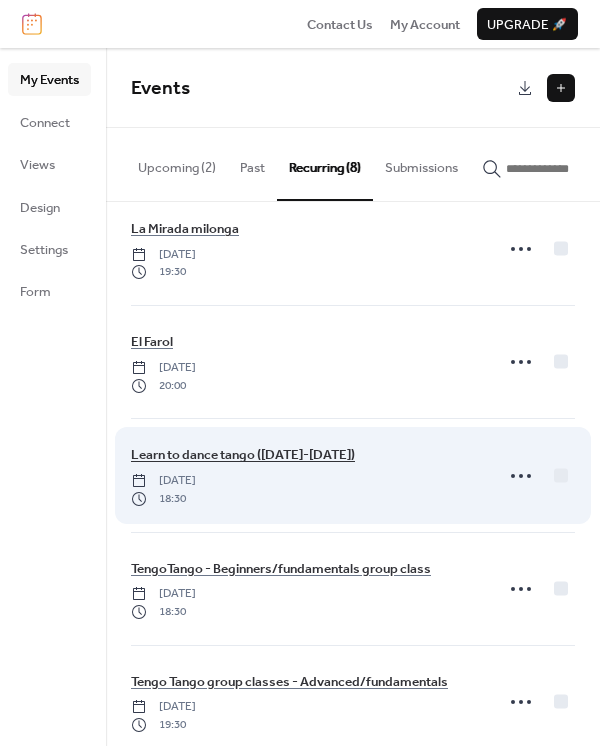 click on "Learn to dance tango (Jul-Aug 2025)" at bounding box center [243, 455] 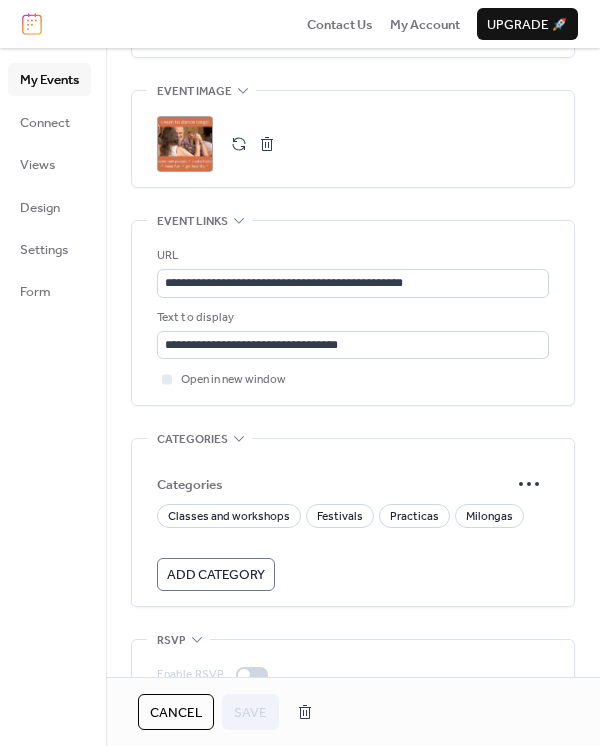 scroll, scrollTop: 1400, scrollLeft: 0, axis: vertical 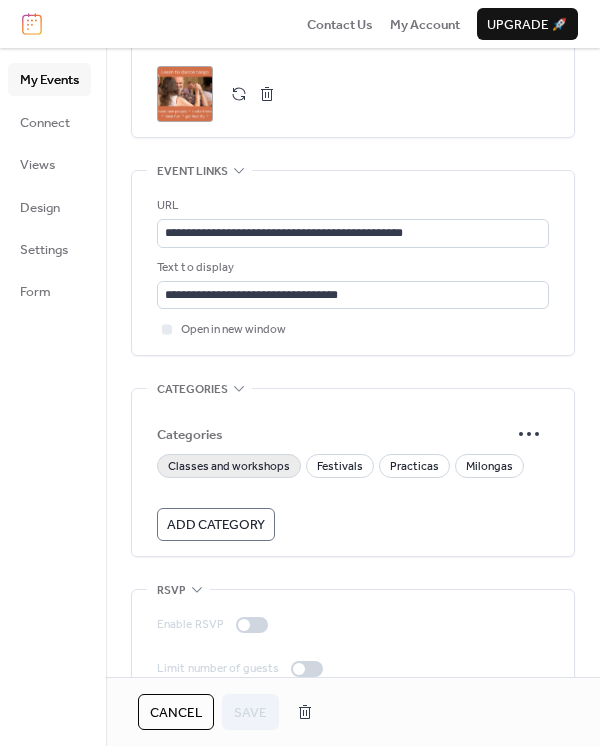 click on "Classes and workshops" at bounding box center [229, 467] 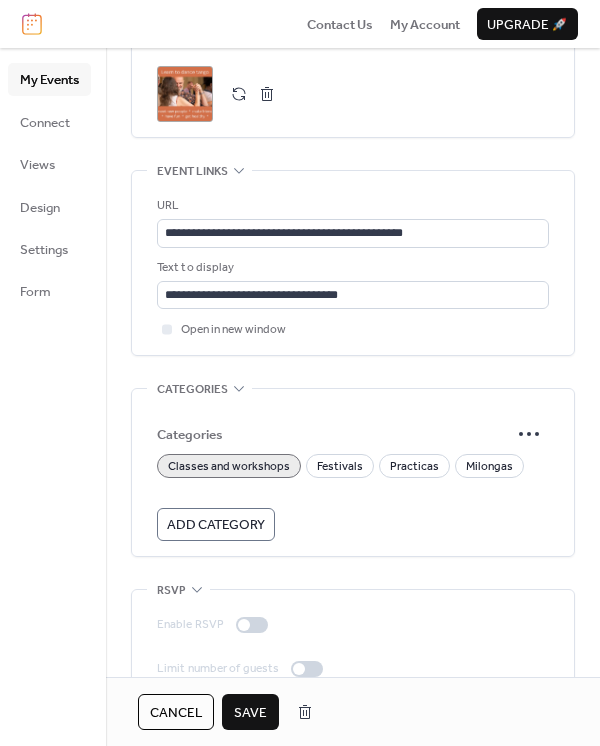 click on "Save" at bounding box center (250, 713) 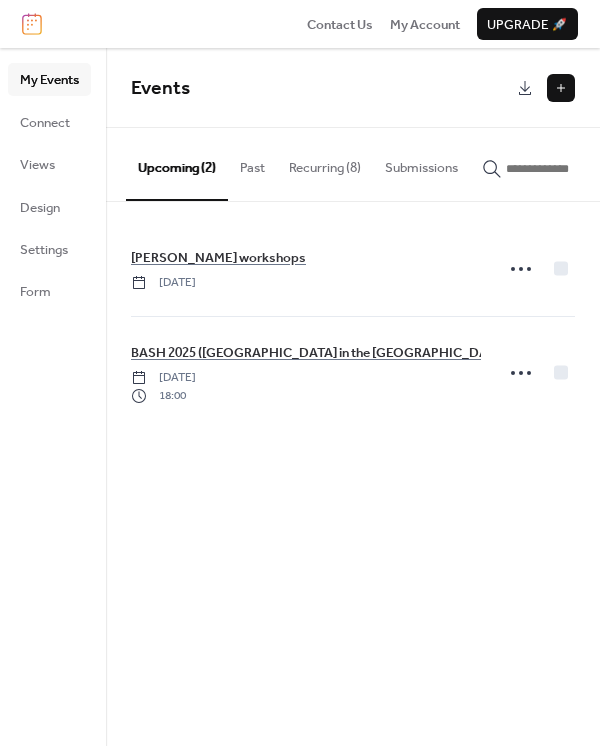 click on "Recurring  (8)" at bounding box center (325, 163) 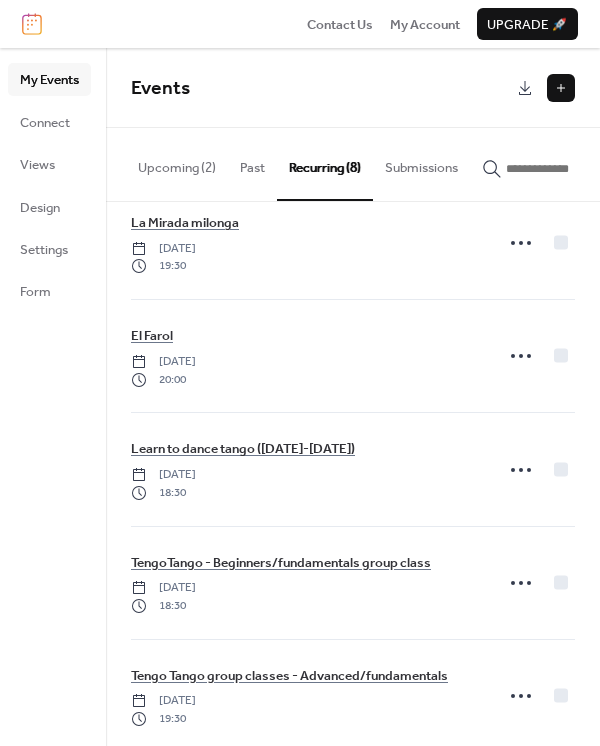 scroll, scrollTop: 405, scrollLeft: 0, axis: vertical 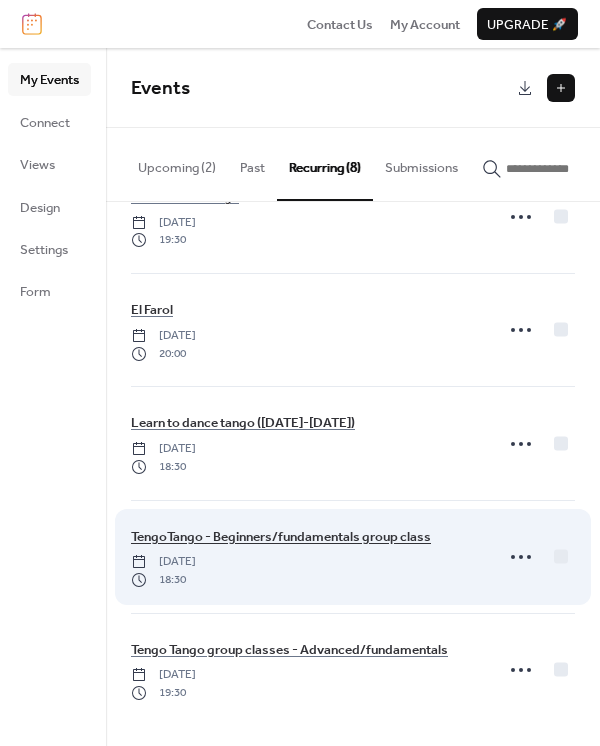 click on "TengoTango - Beginners/fundamentals group class" at bounding box center [281, 537] 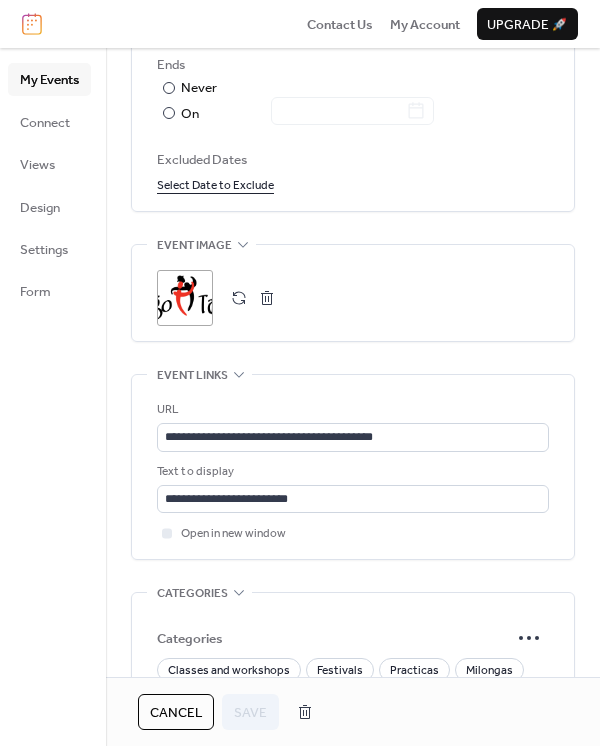 scroll, scrollTop: 1259, scrollLeft: 0, axis: vertical 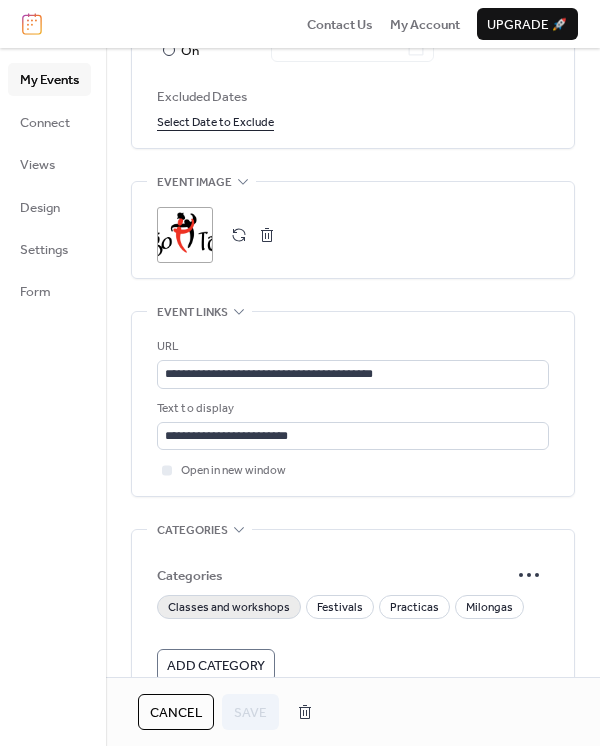 click on "Classes and workshops" at bounding box center (229, 608) 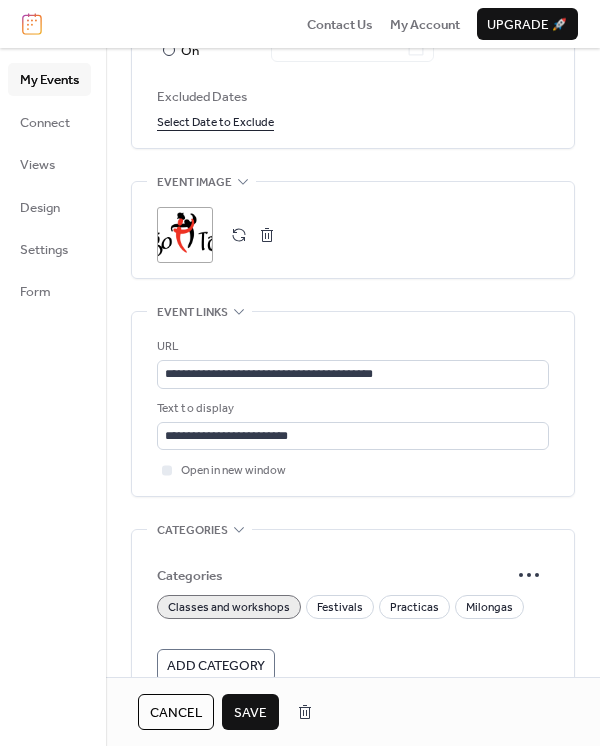 click on "Save" at bounding box center (250, 713) 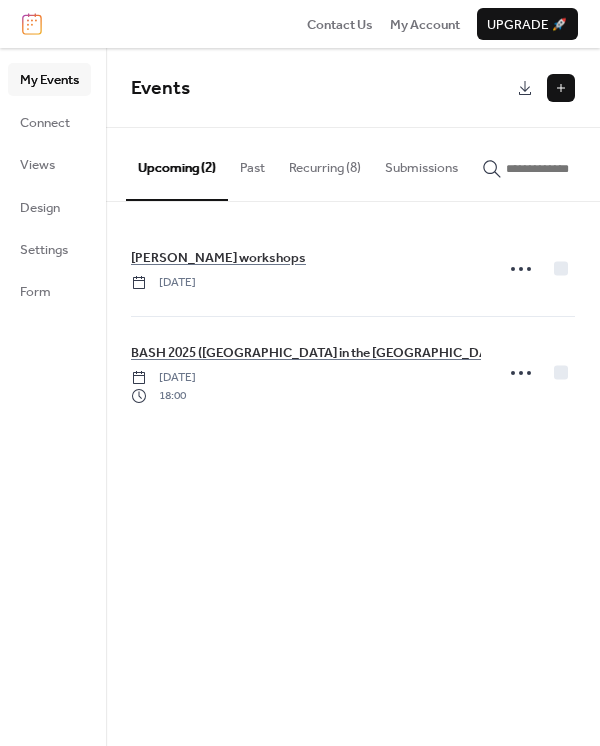 click on "Recurring  (8)" at bounding box center (325, 163) 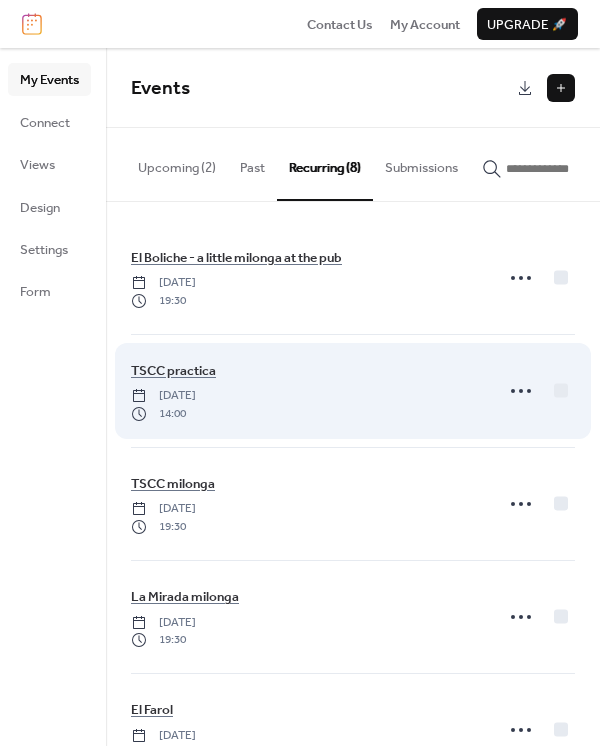 scroll, scrollTop: 405, scrollLeft: 0, axis: vertical 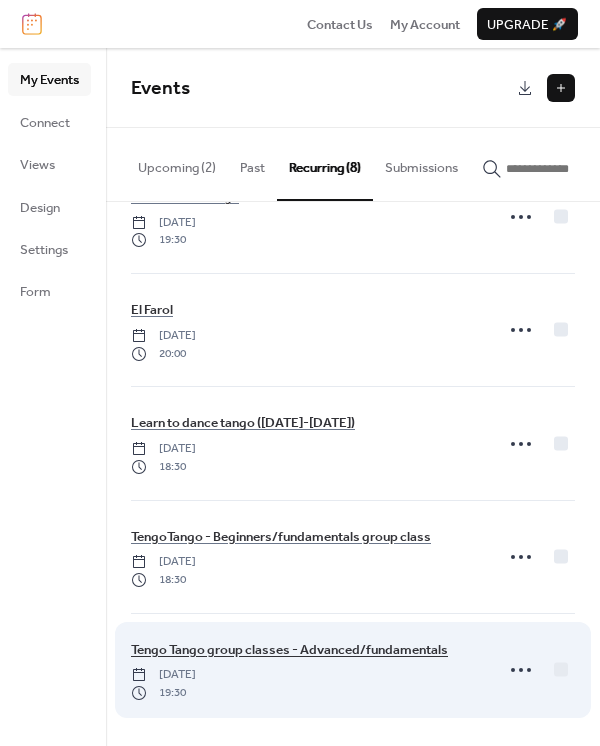 click on "Tengo Tango group classes - Advanced/fundamentals" at bounding box center [289, 650] 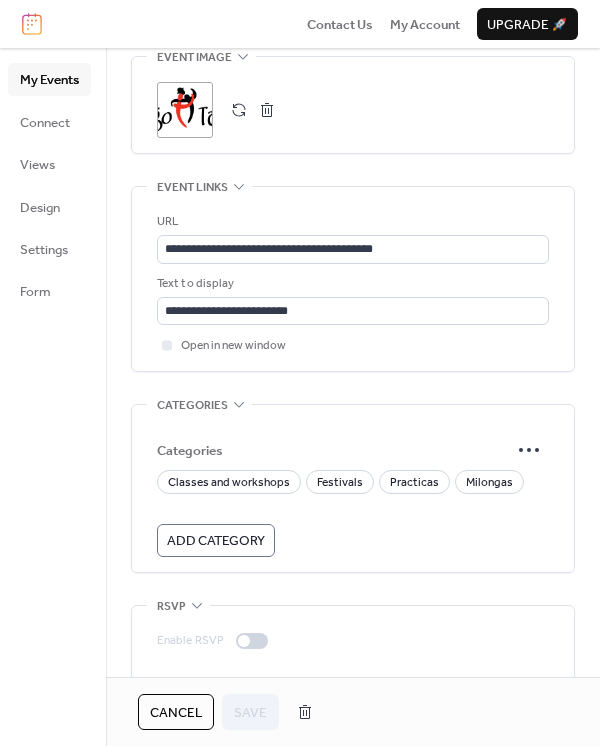 scroll, scrollTop: 1435, scrollLeft: 0, axis: vertical 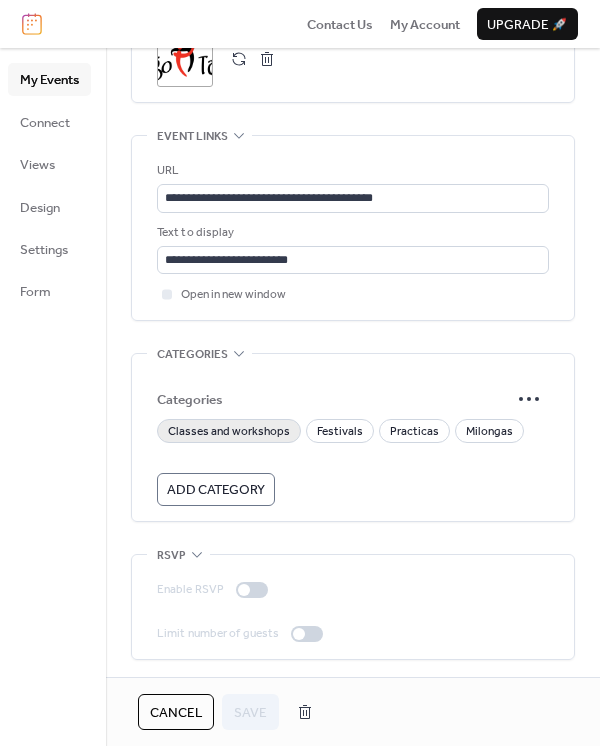 click on "Classes and workshops" at bounding box center [229, 432] 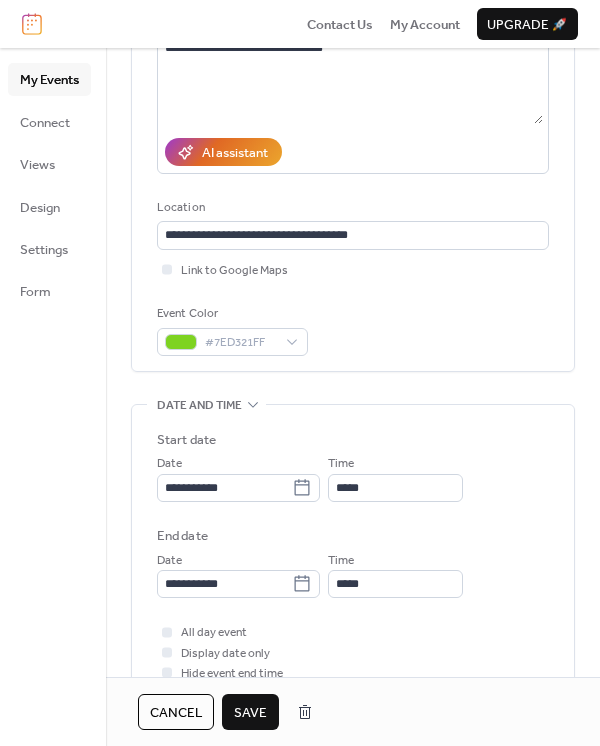 scroll, scrollTop: 0, scrollLeft: 0, axis: both 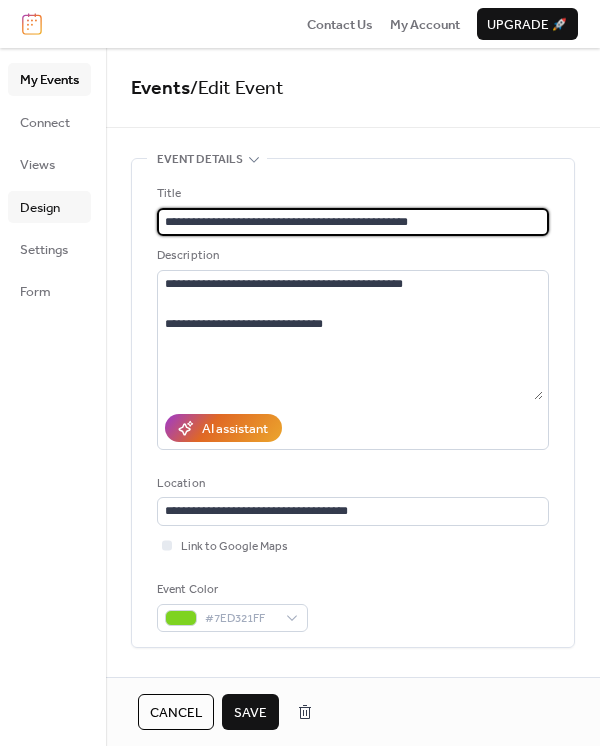 drag, startPoint x: 311, startPoint y: 216, endPoint x: 23, endPoint y: 219, distance: 288.01562 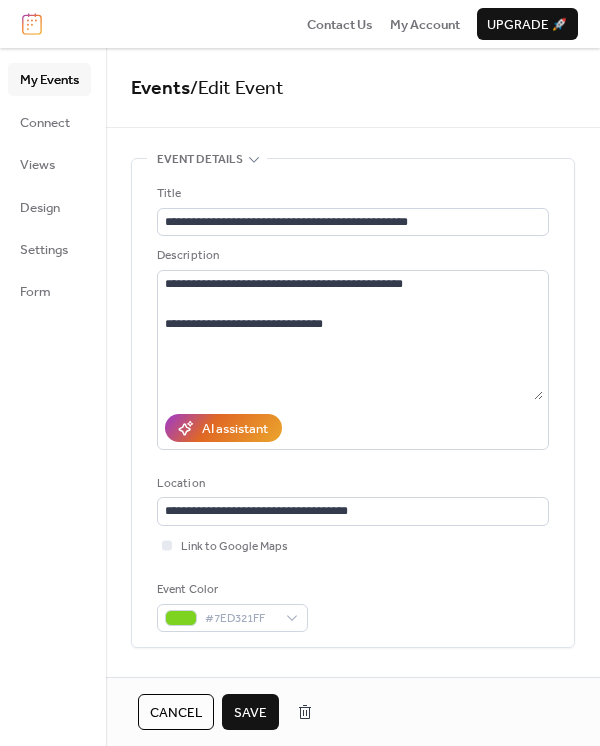 click on "Save" at bounding box center (250, 713) 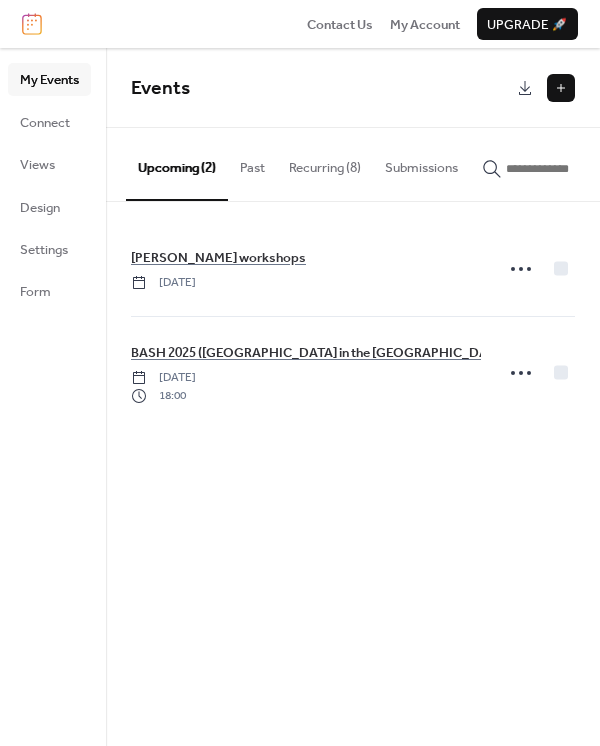click on "Recurring  (8)" at bounding box center [325, 163] 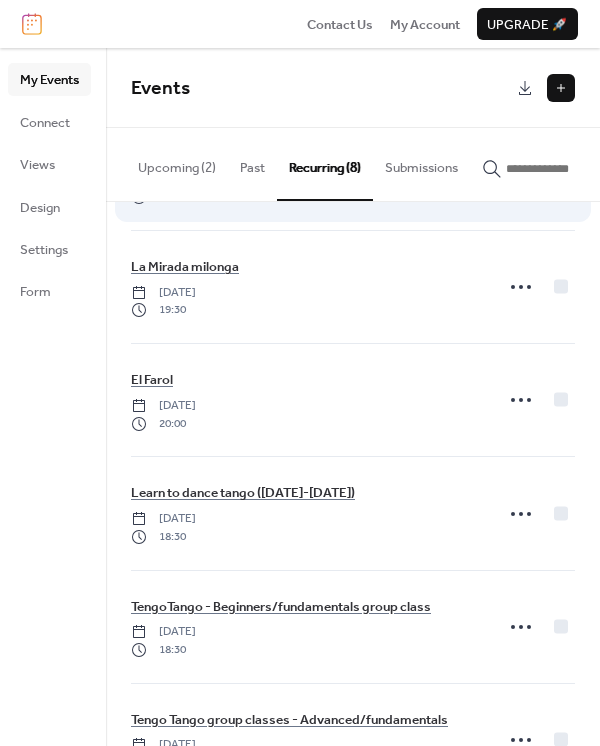scroll, scrollTop: 405, scrollLeft: 0, axis: vertical 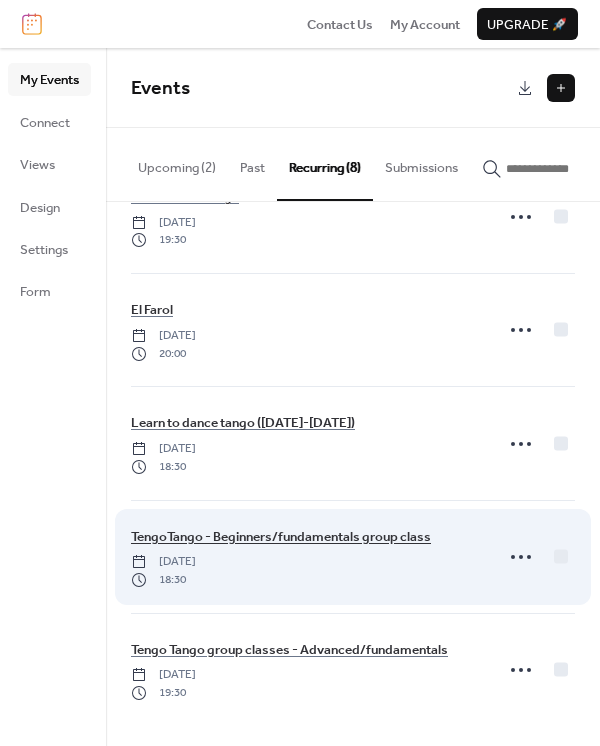click on "TengoTango - Beginners/fundamentals group class" at bounding box center [281, 537] 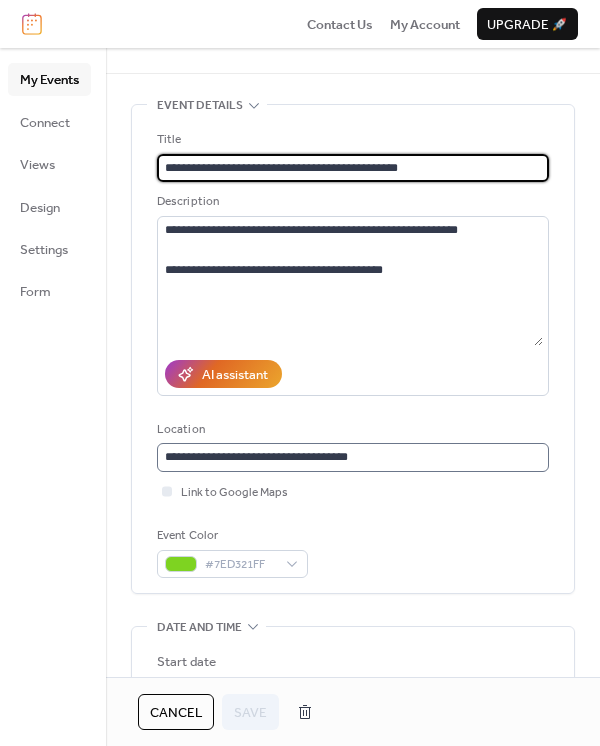 scroll, scrollTop: 0, scrollLeft: 0, axis: both 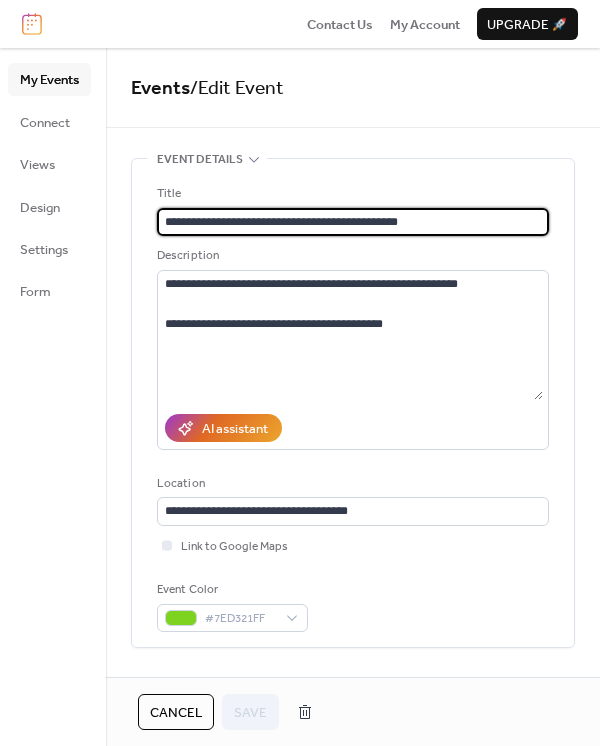 drag, startPoint x: 233, startPoint y: 218, endPoint x: -63, endPoint y: 225, distance: 296.08276 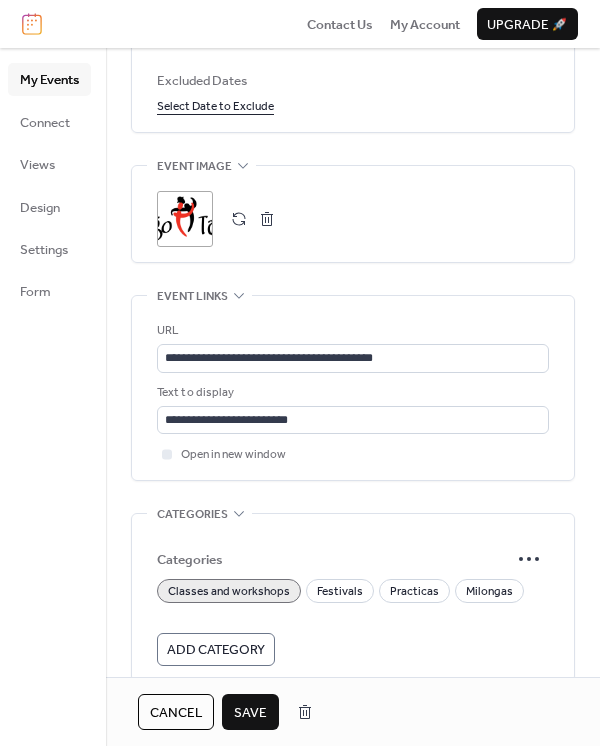 scroll, scrollTop: 1435, scrollLeft: 0, axis: vertical 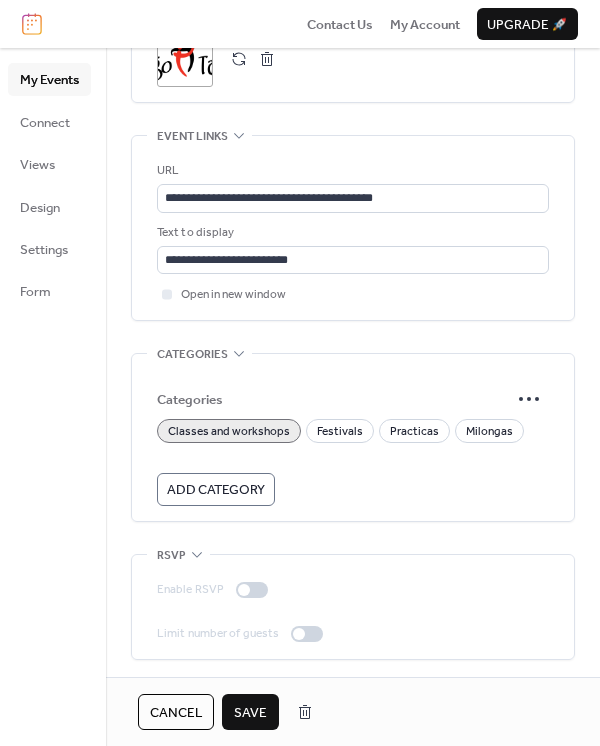 type on "**********" 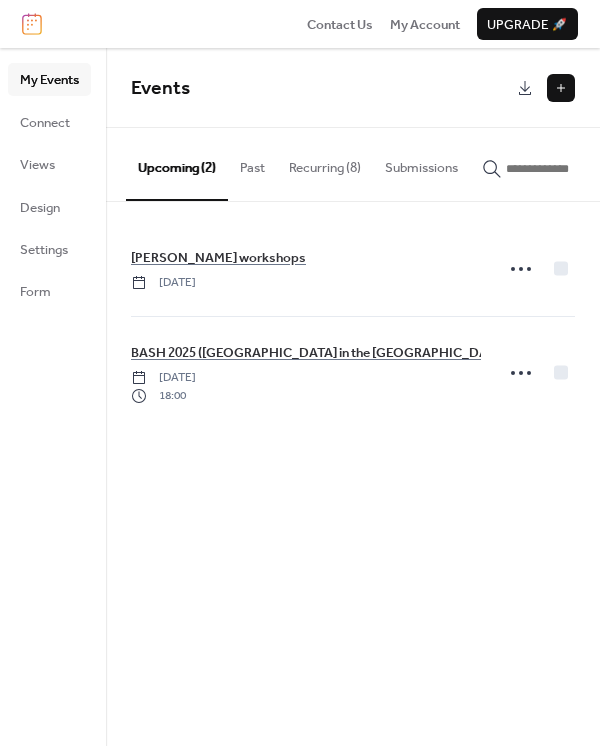 click on "Recurring  (8)" at bounding box center (325, 163) 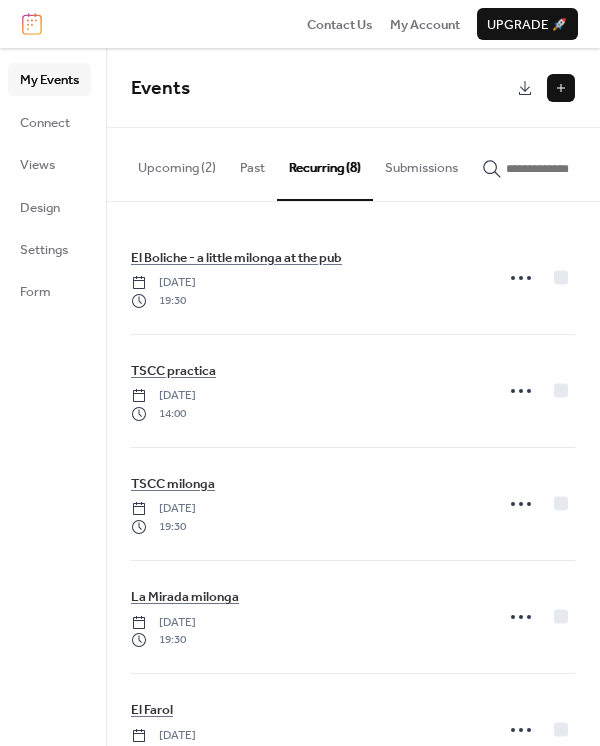 click at bounding box center [561, 88] 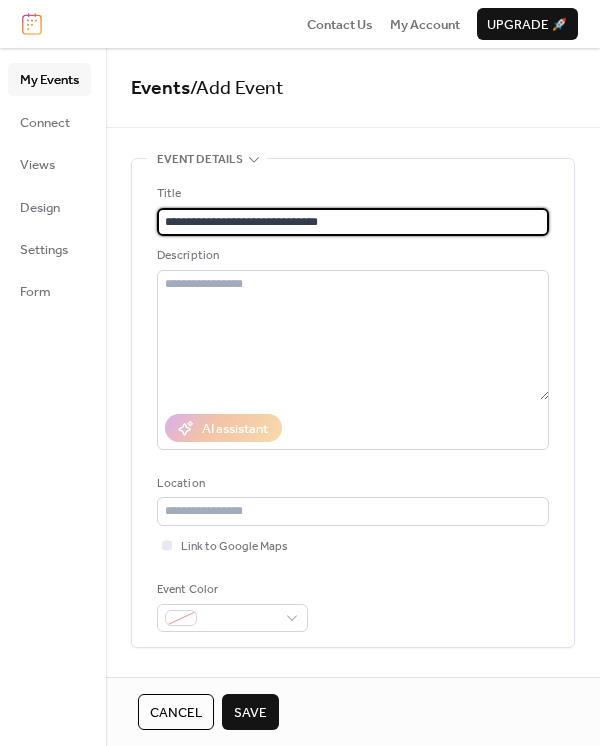 type on "**********" 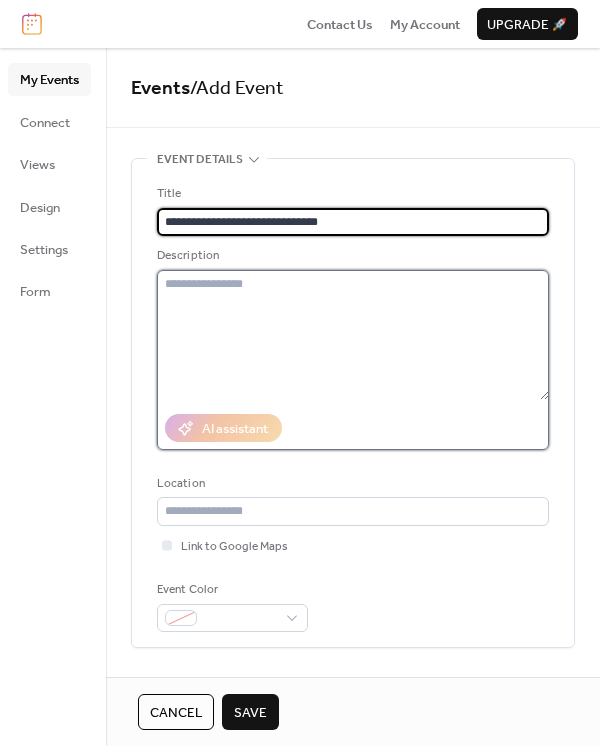 click at bounding box center [353, 335] 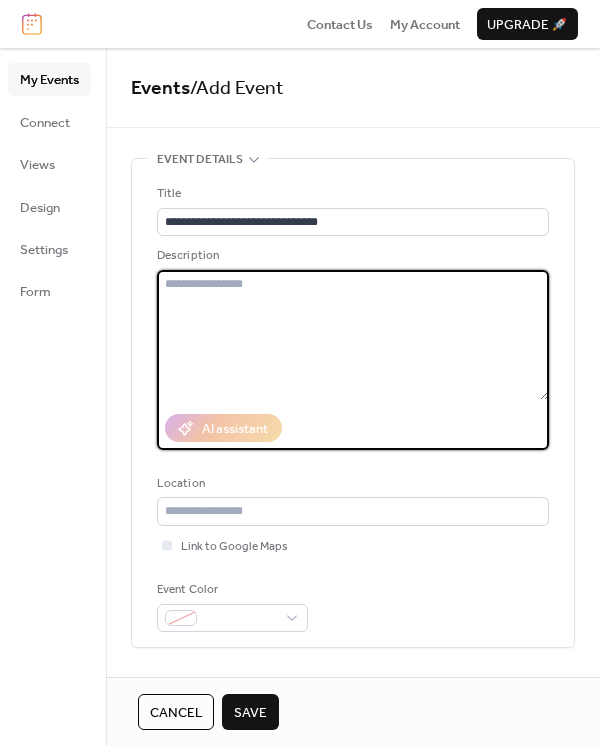 paste on "**********" 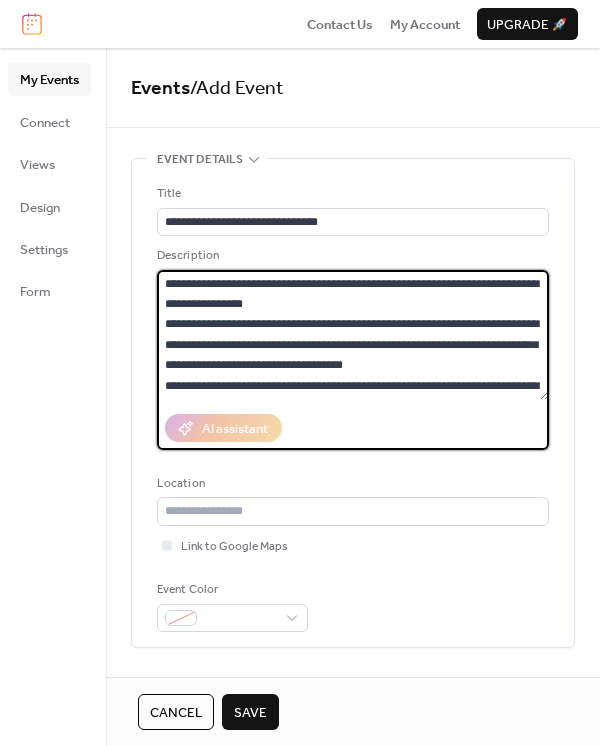 scroll, scrollTop: 98, scrollLeft: 0, axis: vertical 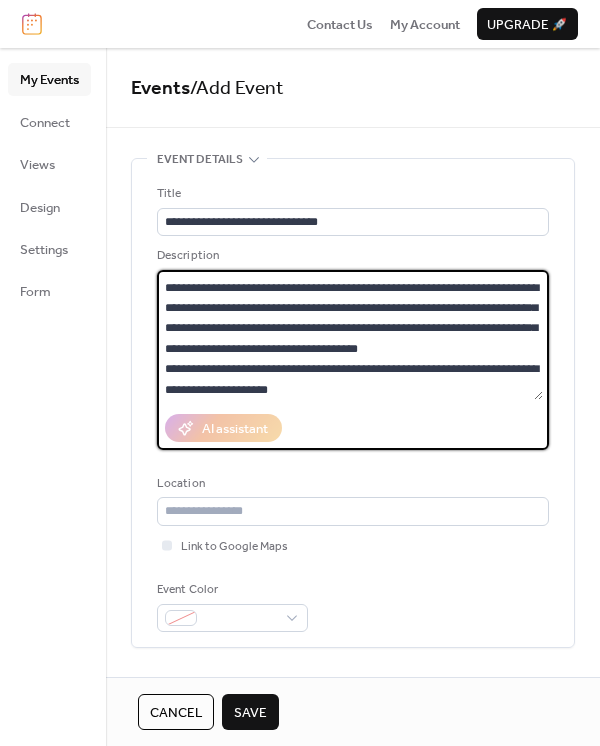 click on "**********" at bounding box center [350, 335] 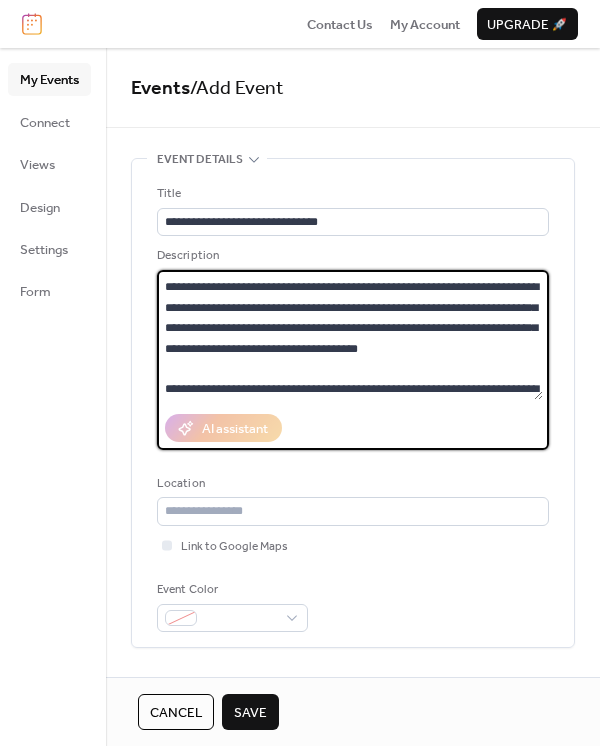 scroll, scrollTop: 160, scrollLeft: 0, axis: vertical 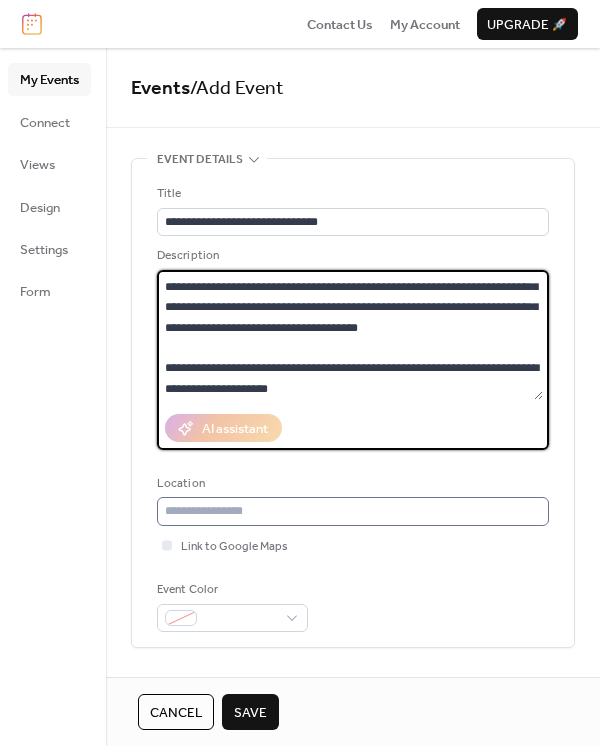 type on "**********" 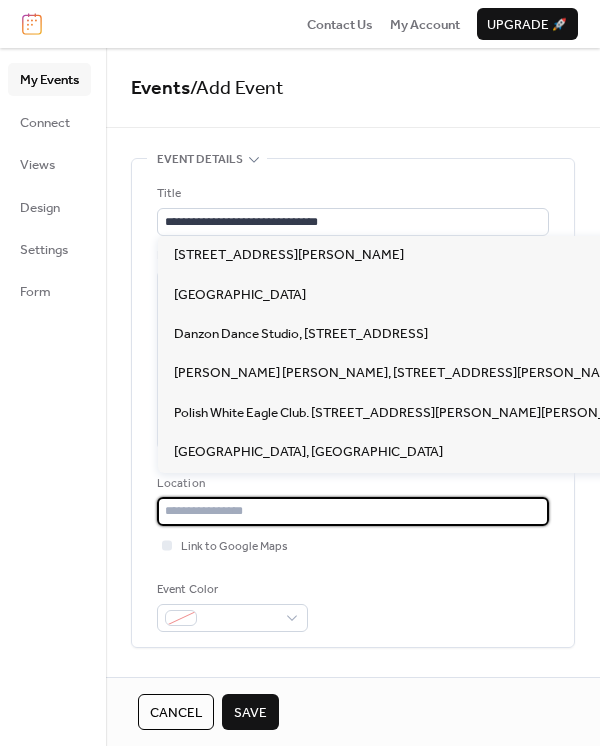 click at bounding box center (353, 511) 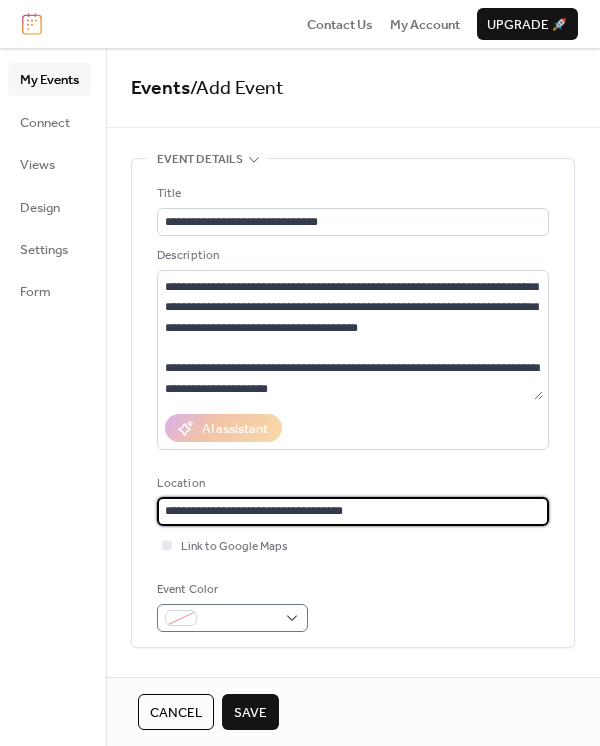 type on "**********" 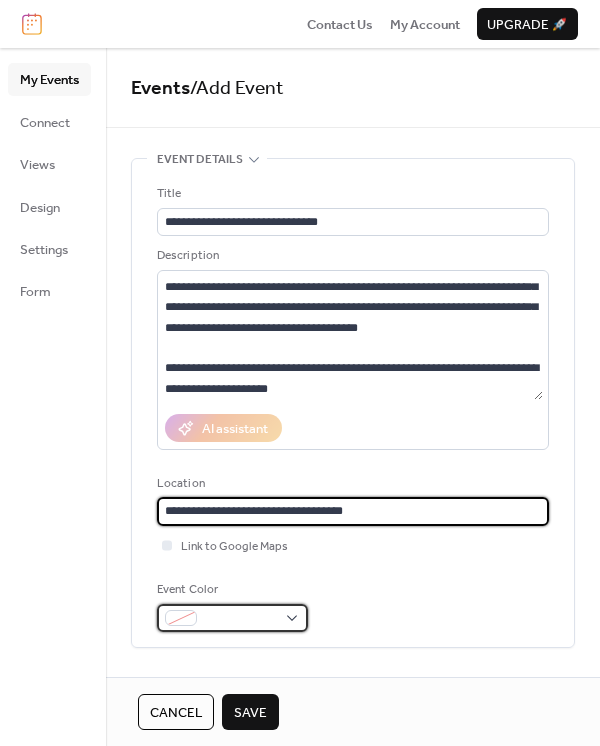click at bounding box center [232, 618] 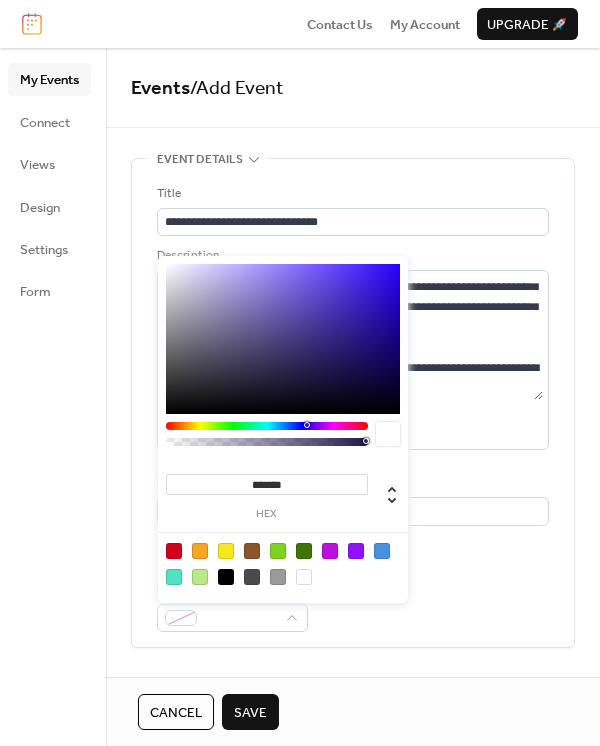 click at bounding box center (278, 551) 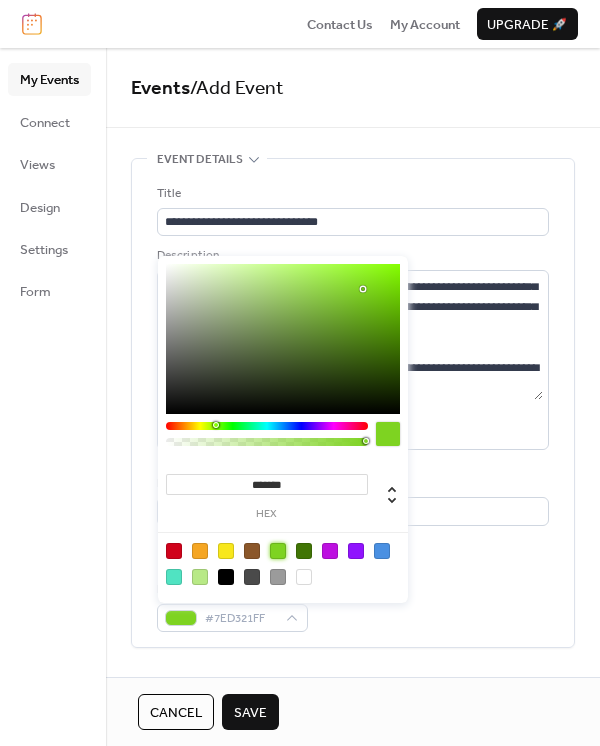 click on "**********" at bounding box center [353, 408] 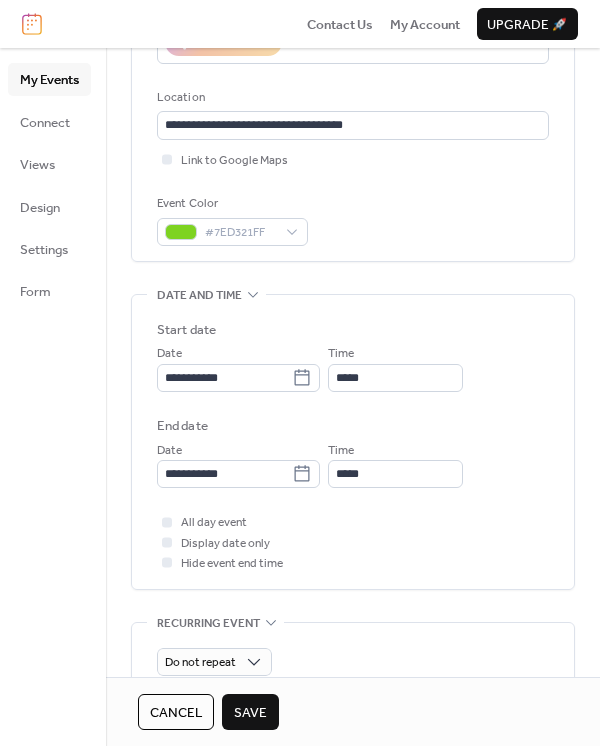 scroll, scrollTop: 404, scrollLeft: 0, axis: vertical 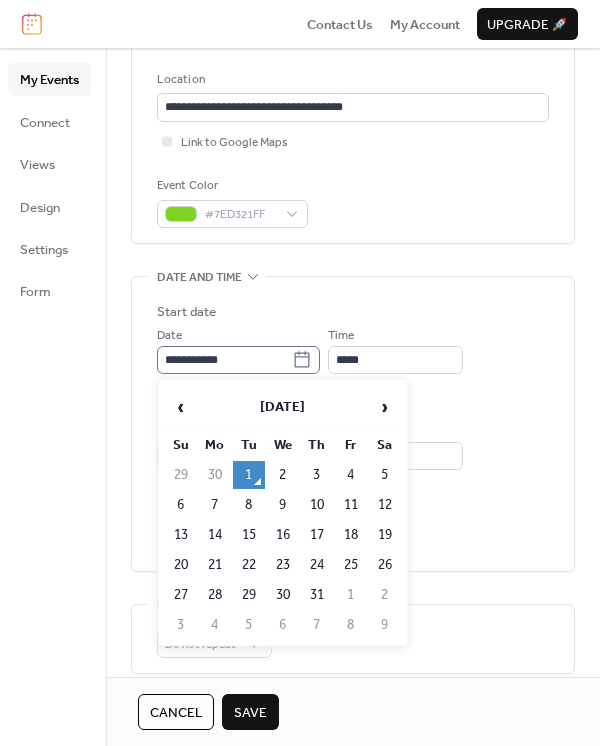 click 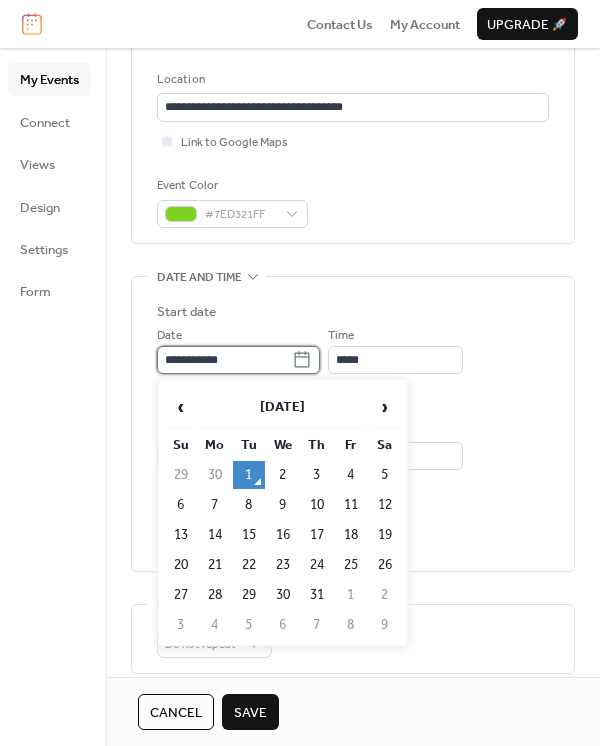 click on "**********" at bounding box center [224, 360] 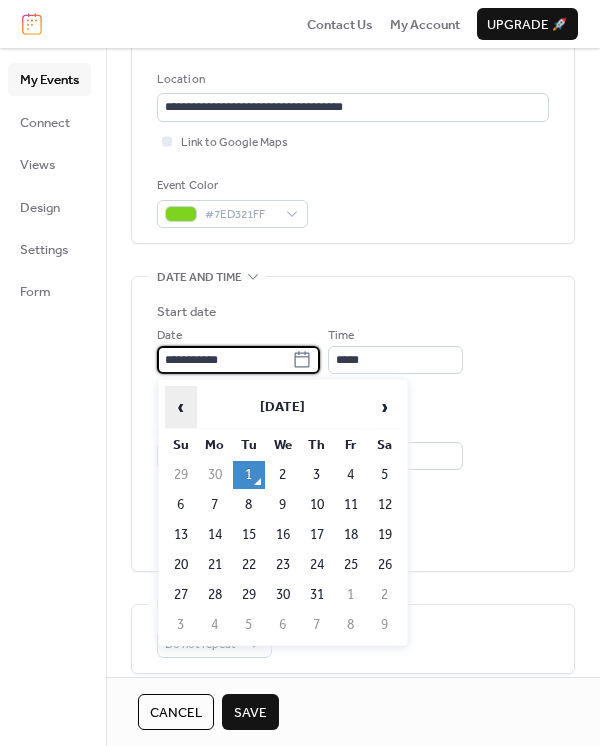 click on "‹" at bounding box center (181, 407) 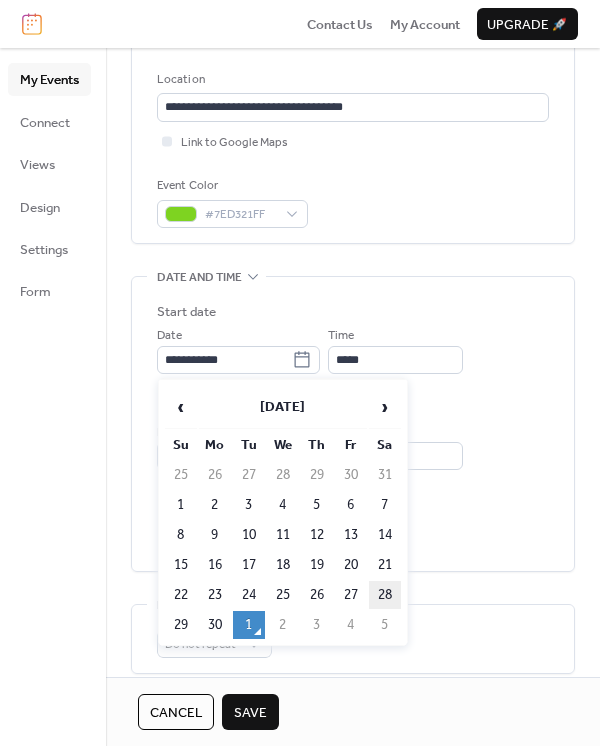 click on "28" at bounding box center [385, 595] 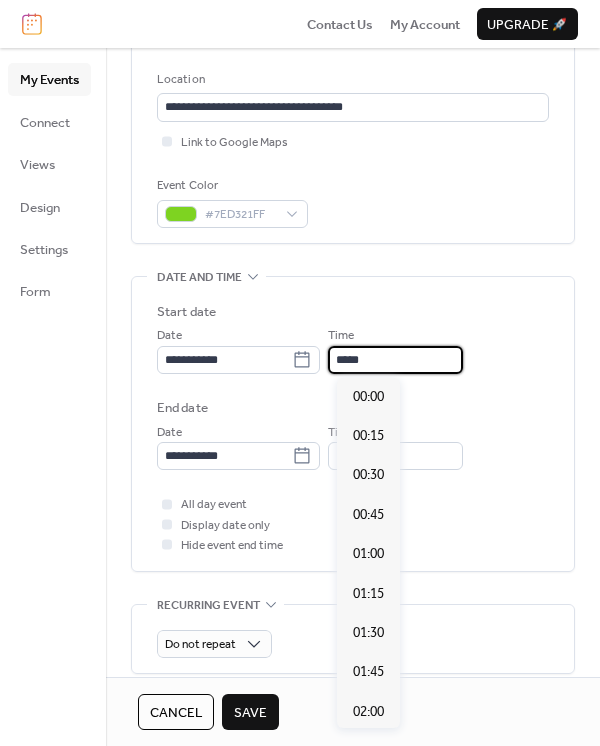 click on "*****" at bounding box center [395, 360] 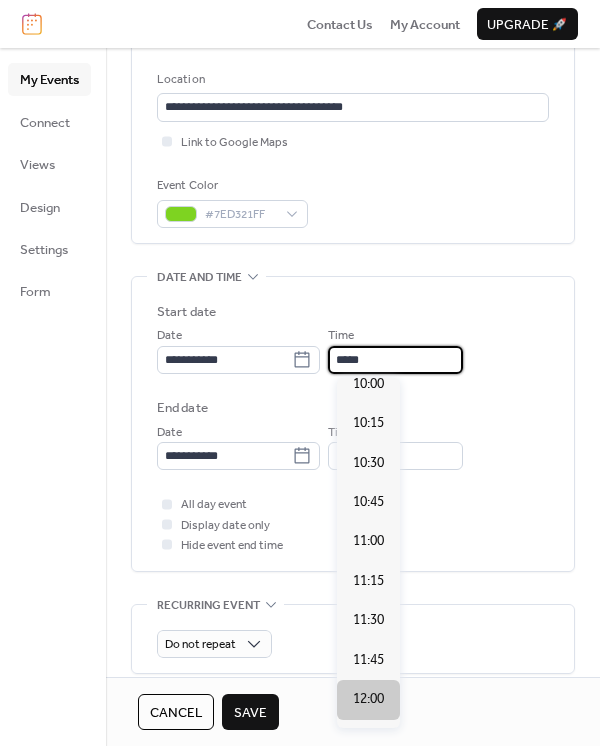 scroll, scrollTop: 1581, scrollLeft: 0, axis: vertical 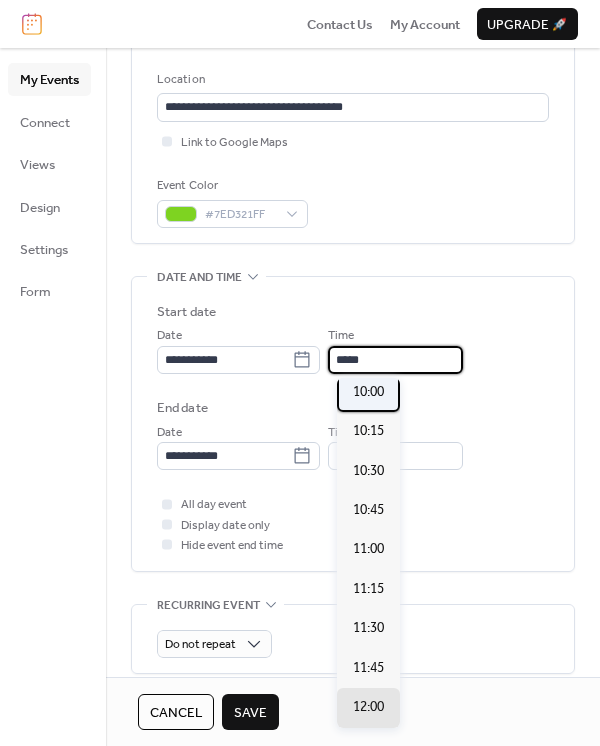 click on "10:00" at bounding box center (368, 392) 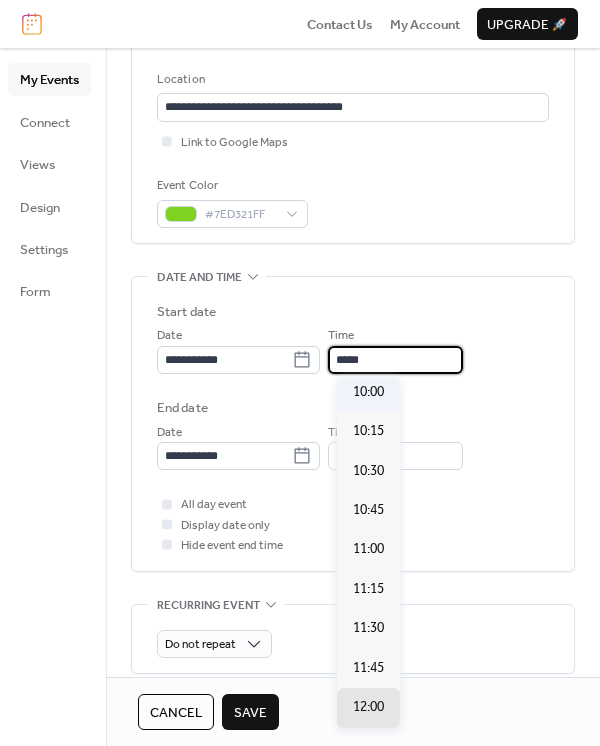type on "*****" 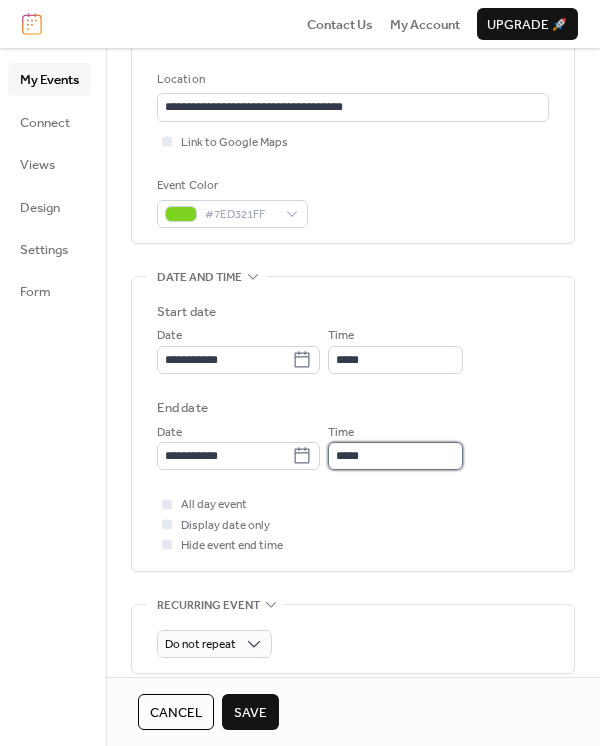 click on "*****" at bounding box center (395, 456) 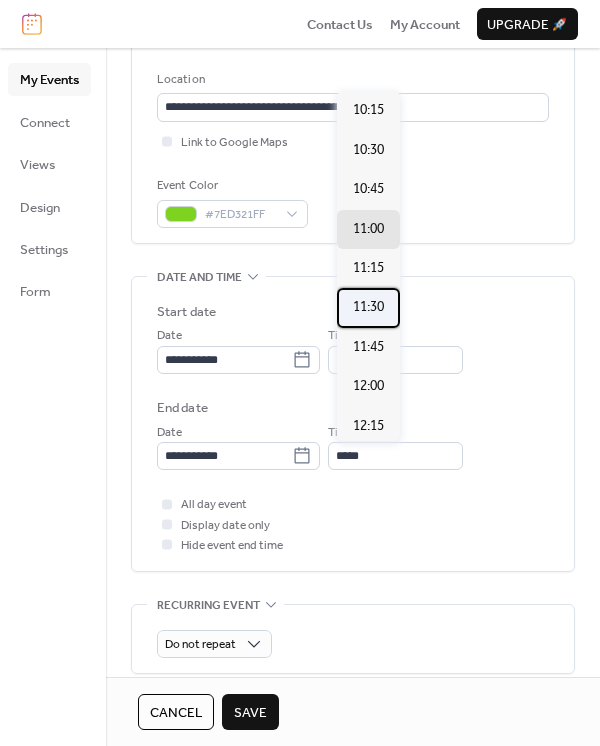click on "11:30" at bounding box center [368, 307] 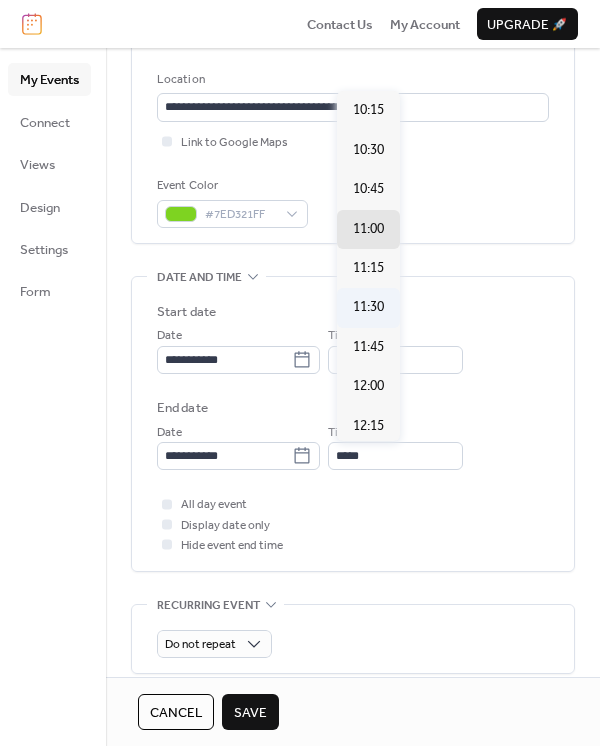 type on "*****" 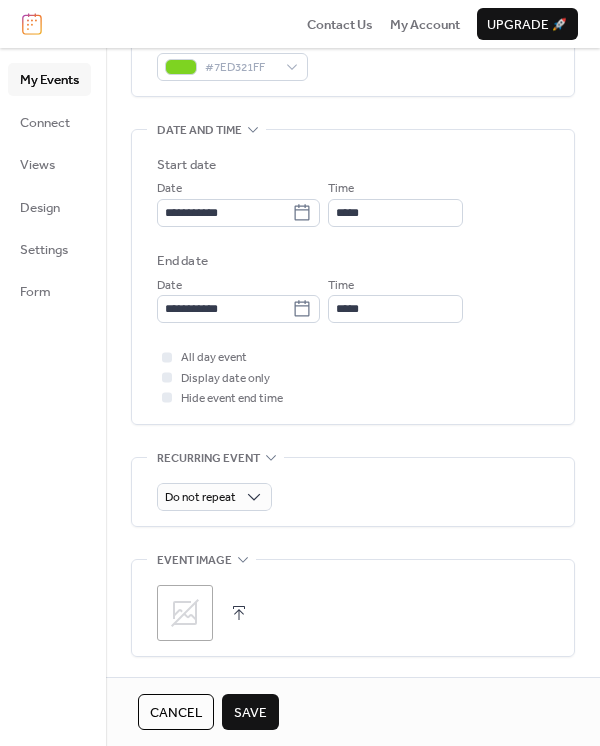 scroll, scrollTop: 552, scrollLeft: 0, axis: vertical 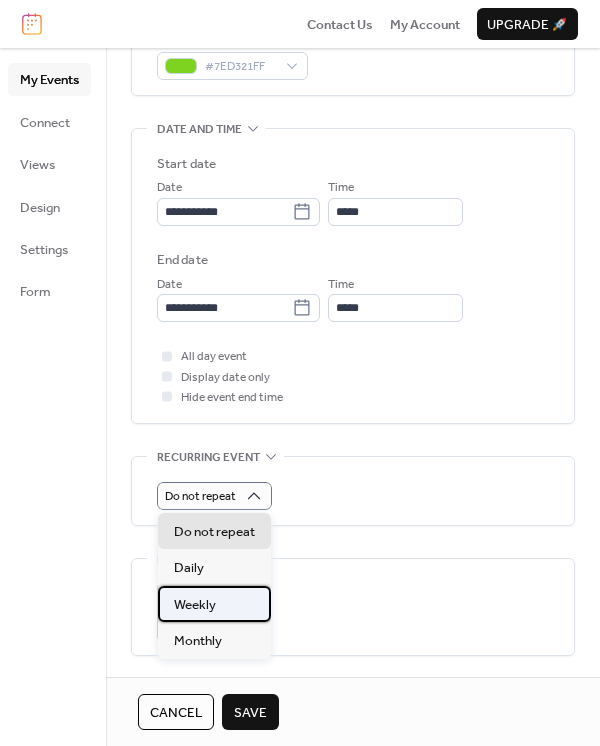 click on "Weekly" at bounding box center (195, 605) 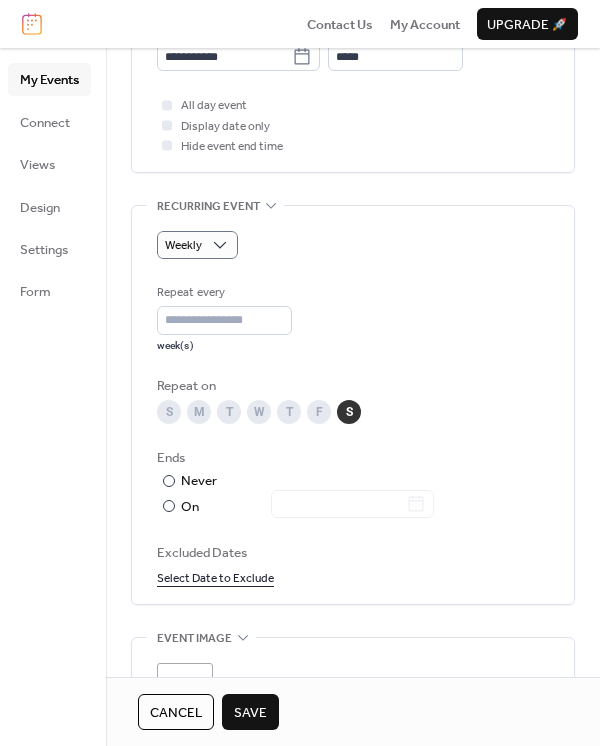 scroll, scrollTop: 807, scrollLeft: 0, axis: vertical 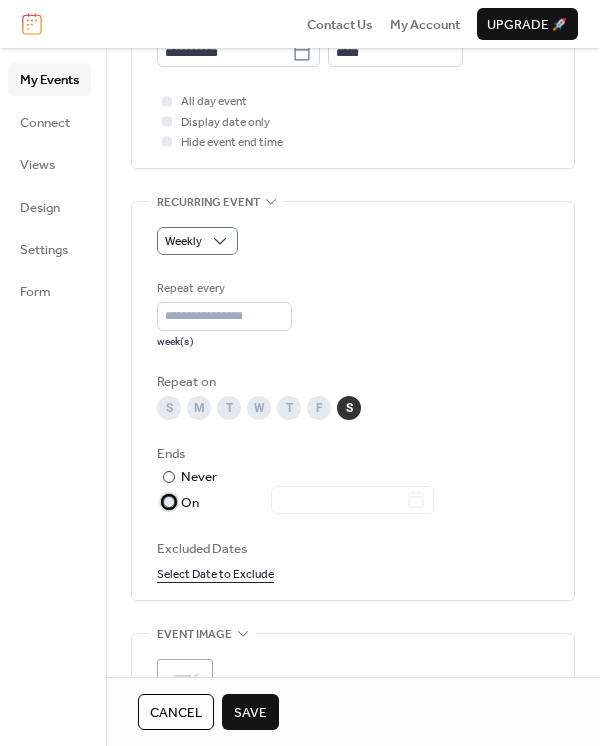 click at bounding box center (340, 501) 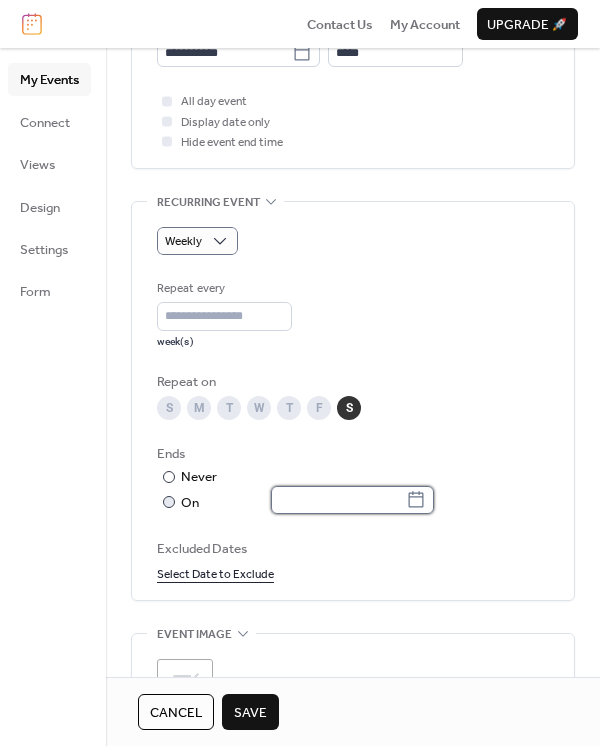 click at bounding box center (338, 500) 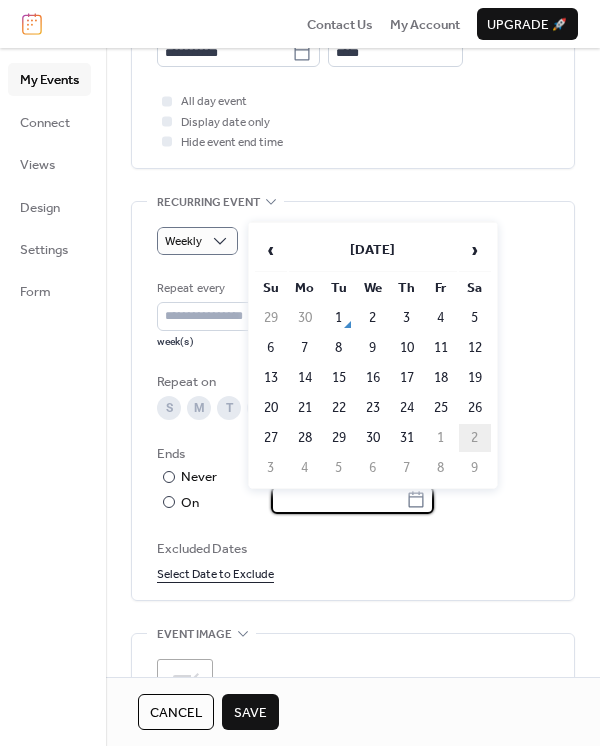 click on "2" at bounding box center (475, 438) 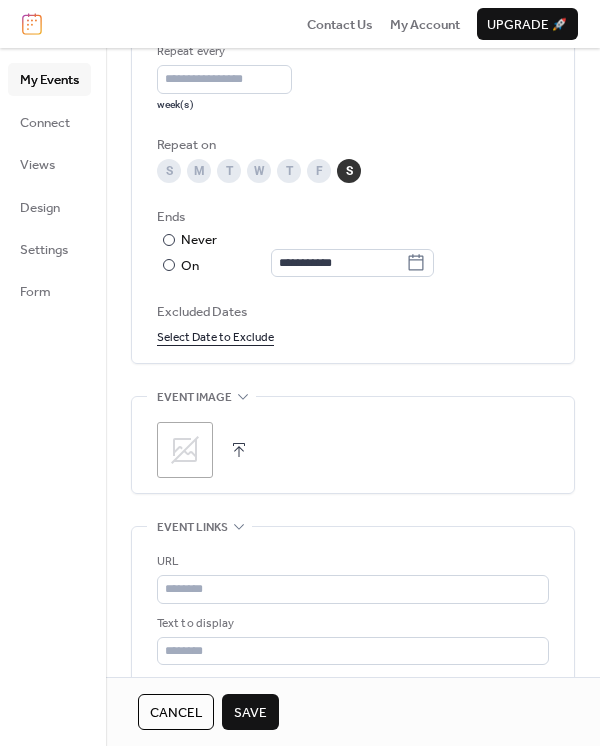 scroll, scrollTop: 1048, scrollLeft: 0, axis: vertical 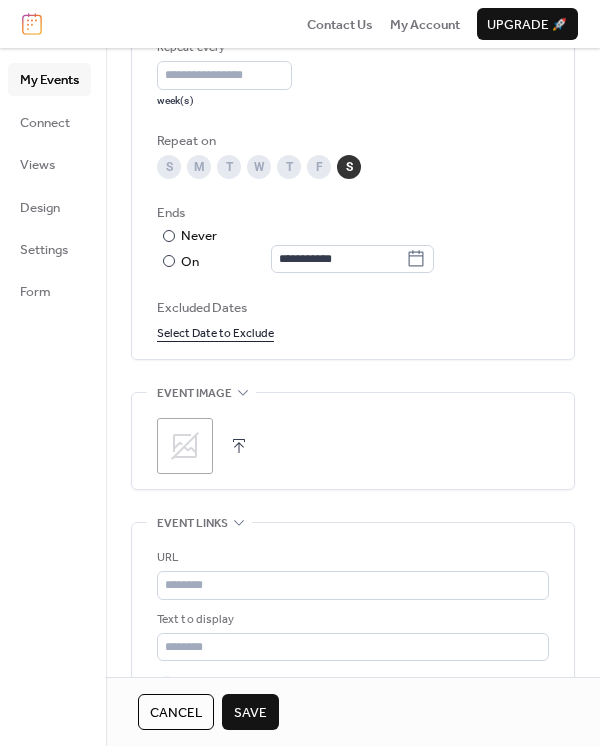 click 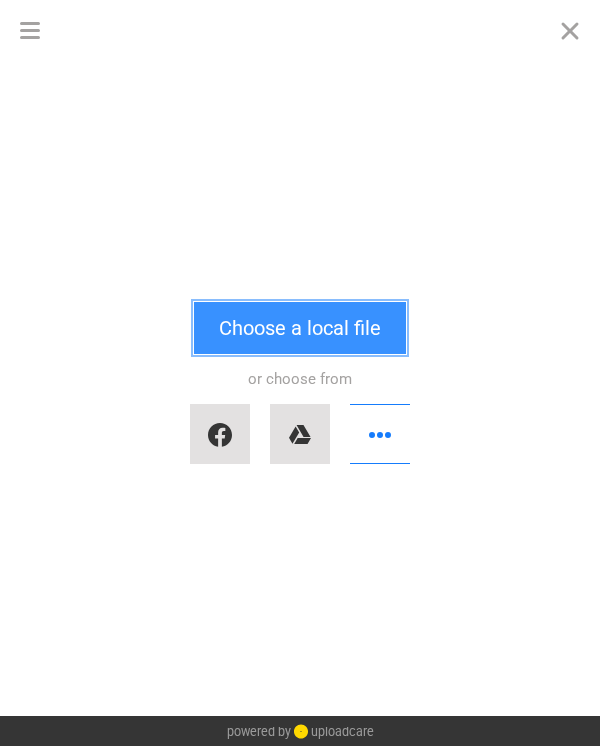 click on "Choose a local file" at bounding box center [300, 328] 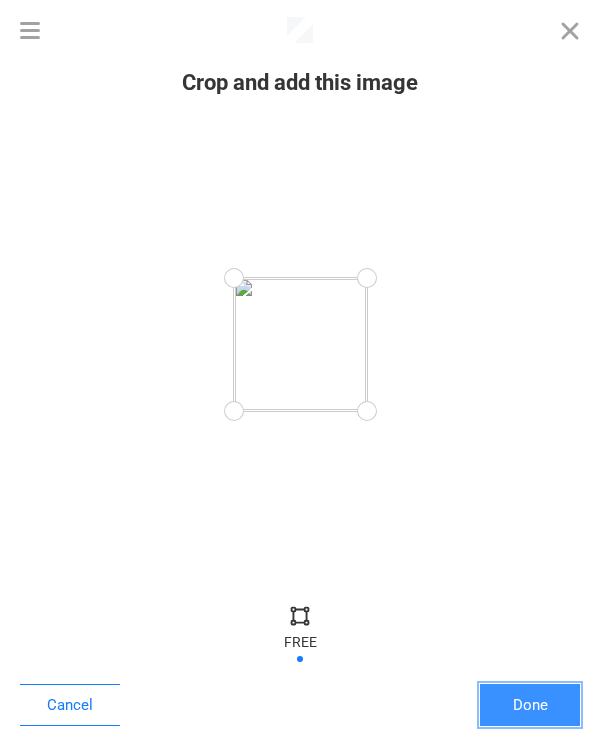 click on "Done" at bounding box center [530, 705] 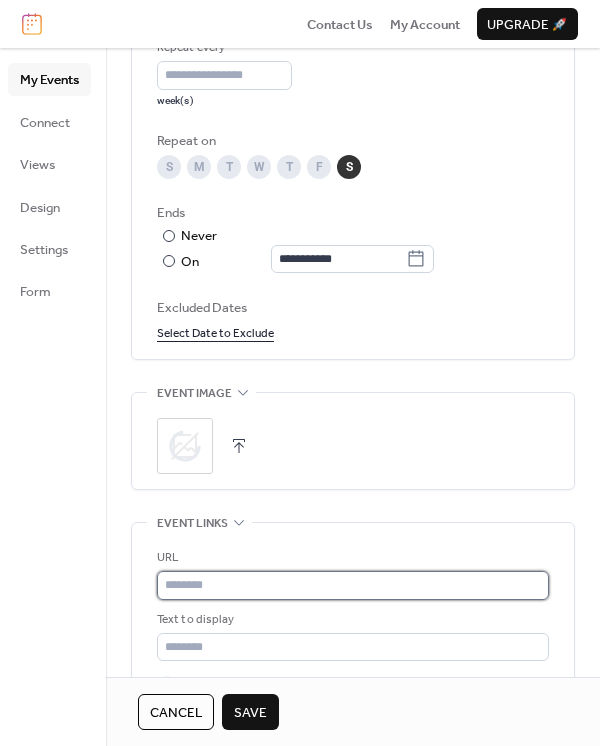 click at bounding box center [353, 585] 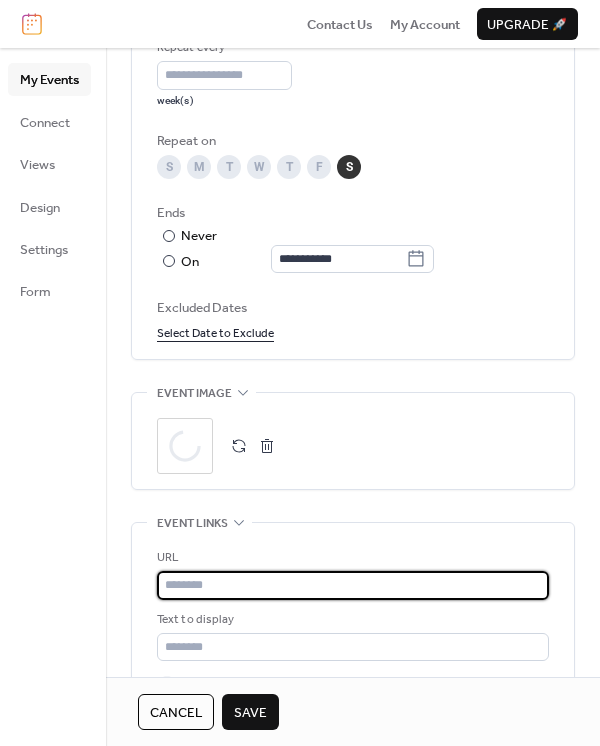 paste on "**********" 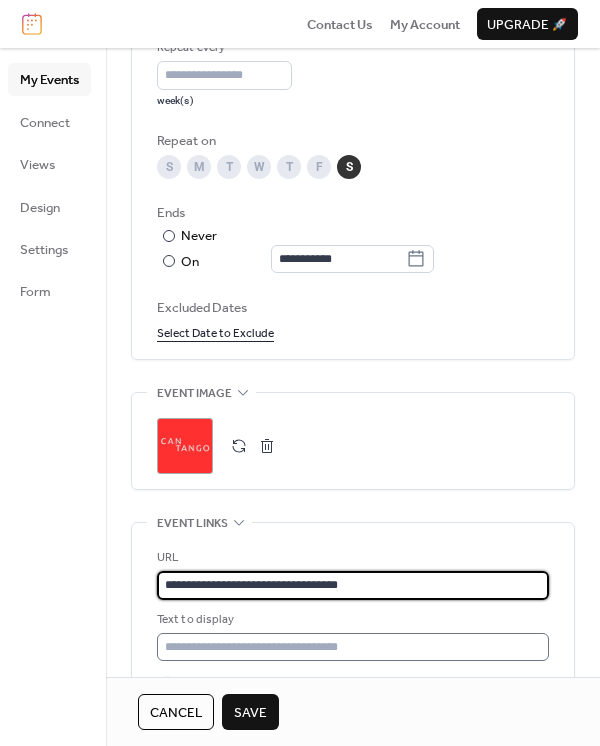 type on "**********" 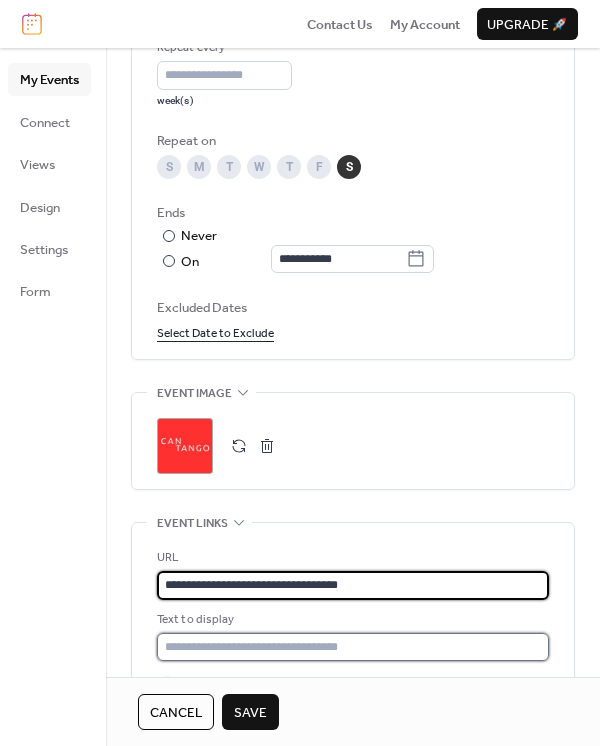 click at bounding box center (353, 647) 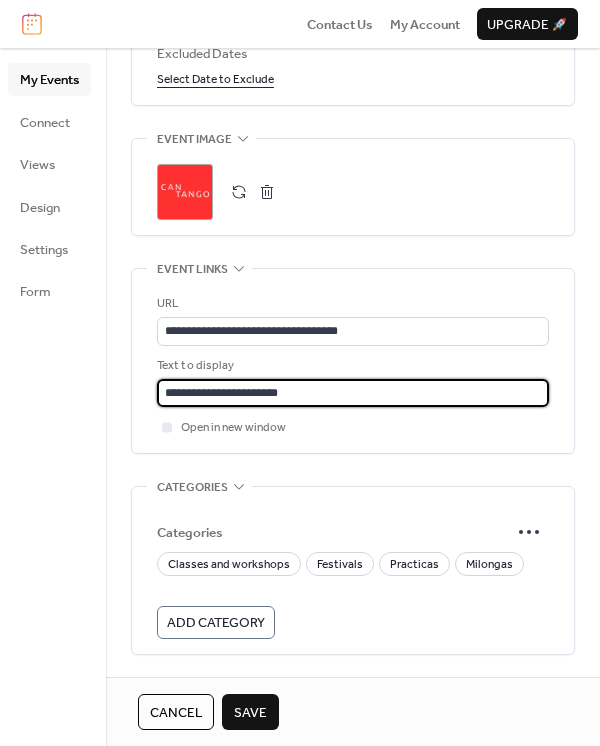 scroll, scrollTop: 1308, scrollLeft: 0, axis: vertical 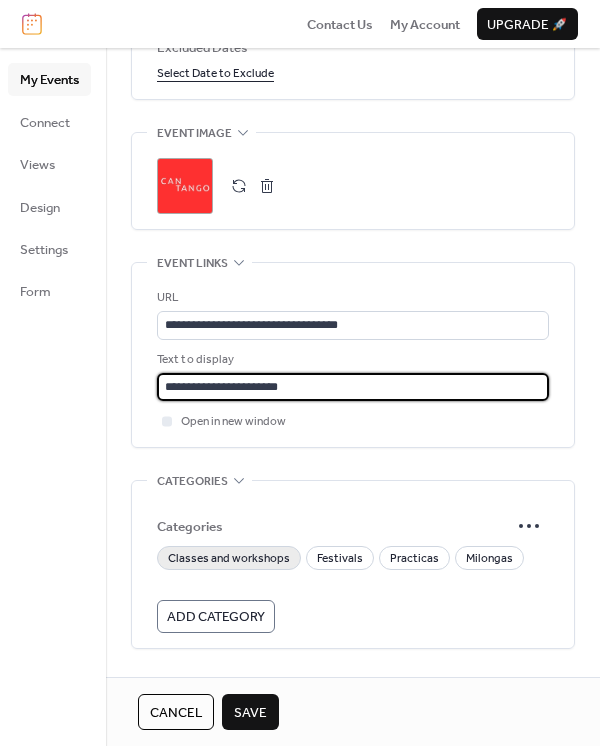 type on "**********" 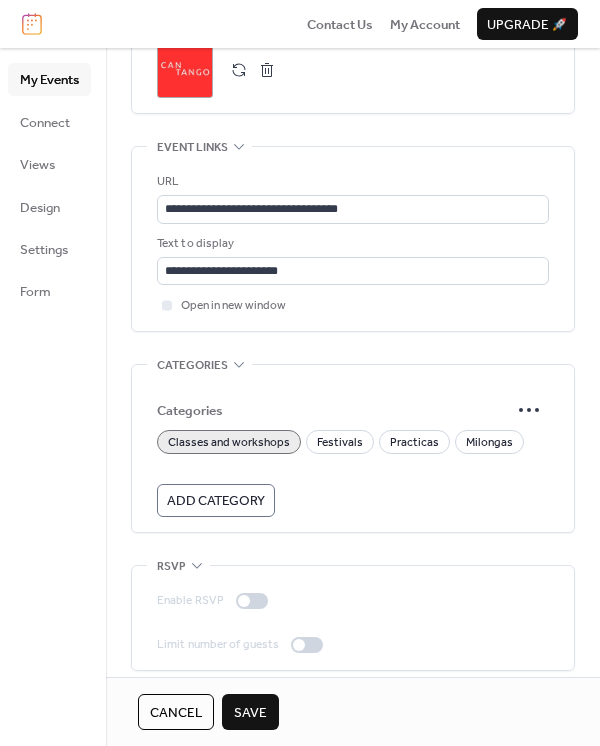 scroll, scrollTop: 1435, scrollLeft: 0, axis: vertical 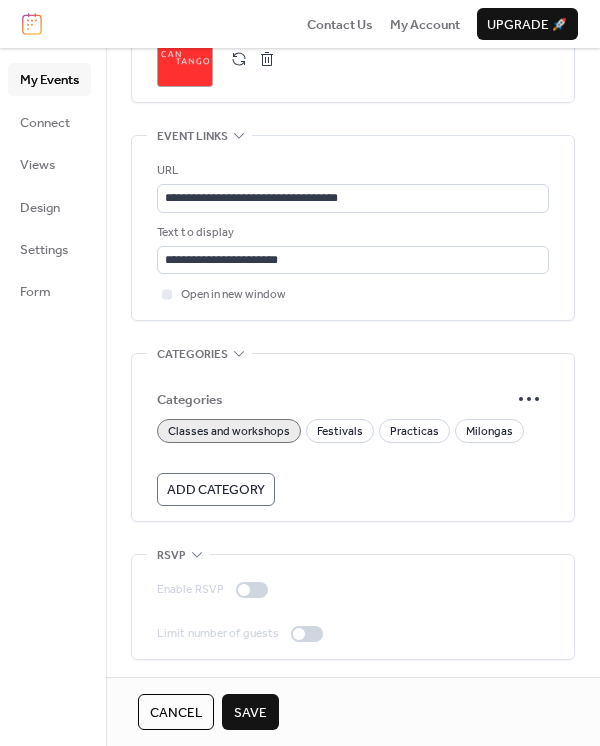 click on "Save" at bounding box center (250, 713) 